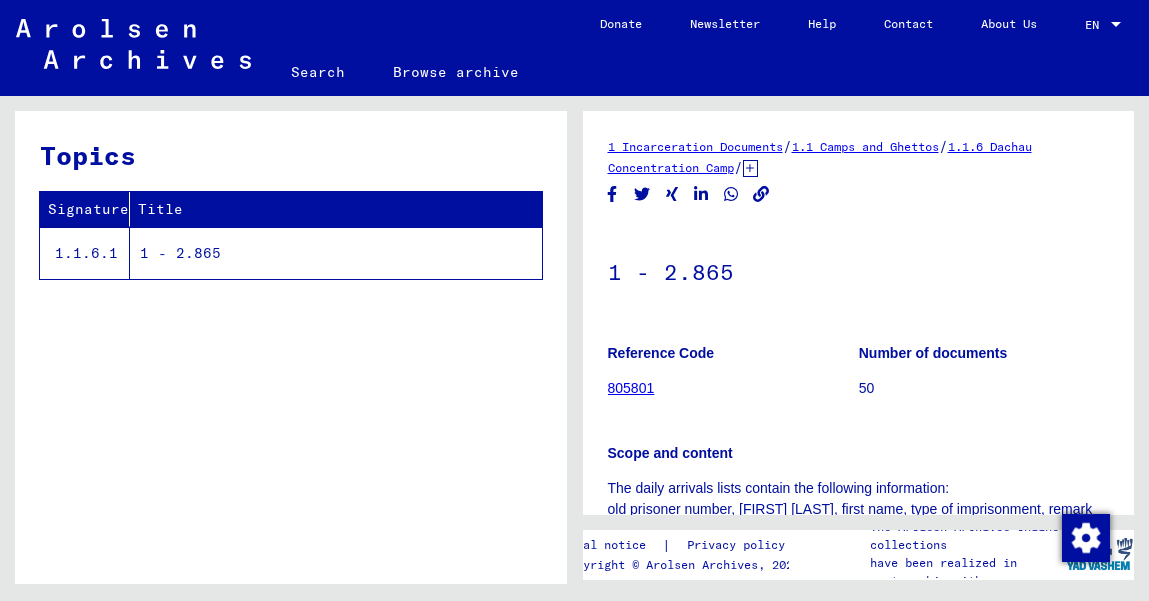scroll, scrollTop: 0, scrollLeft: 0, axis: both 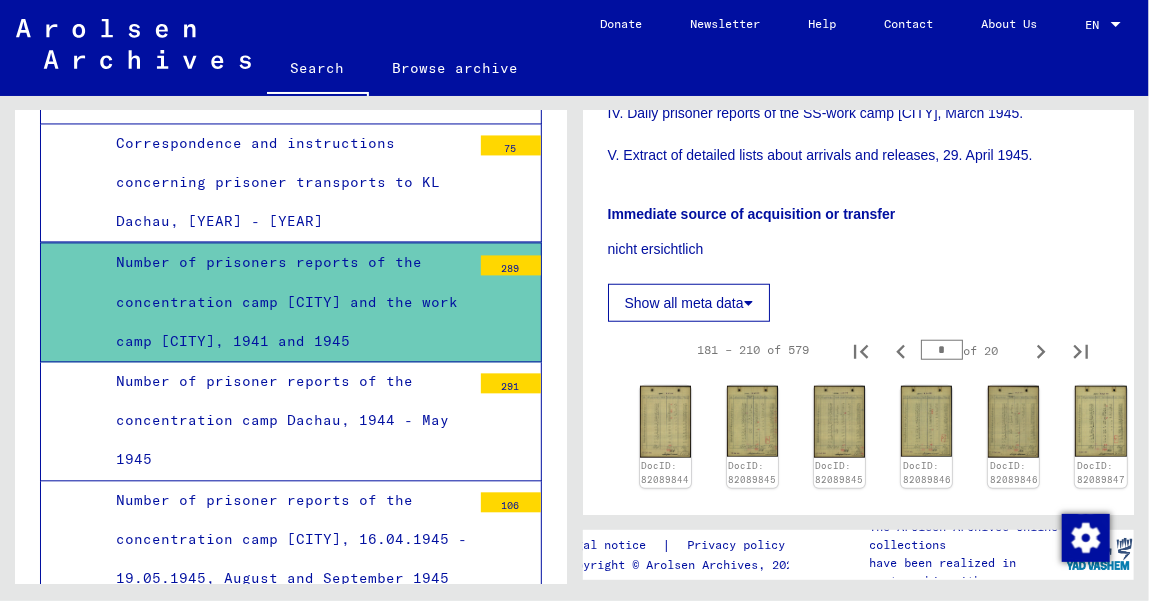 click 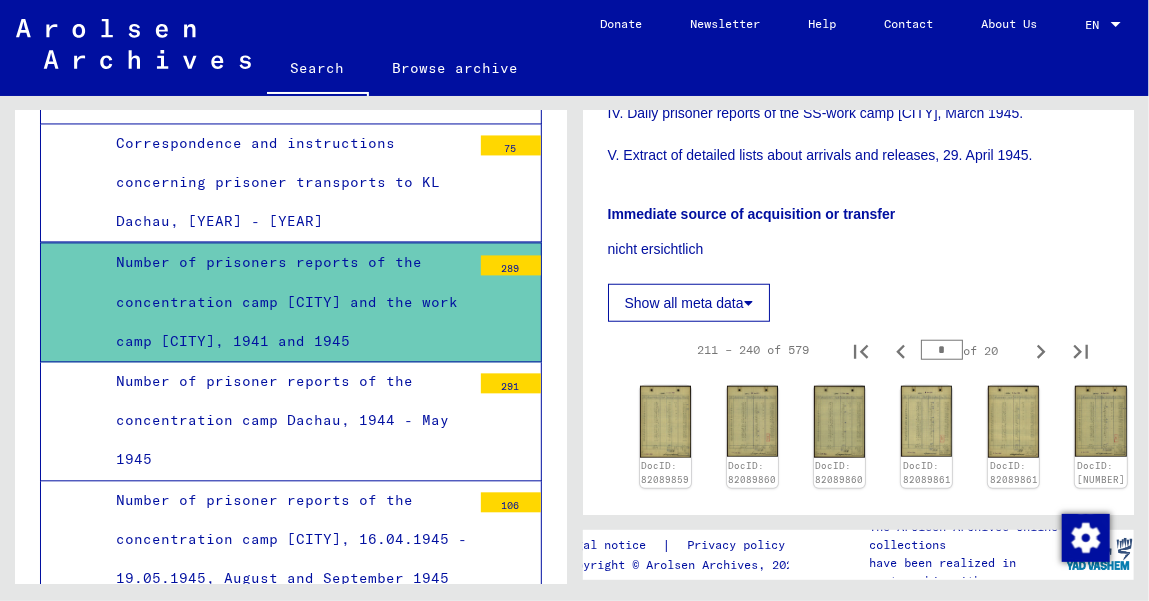 click 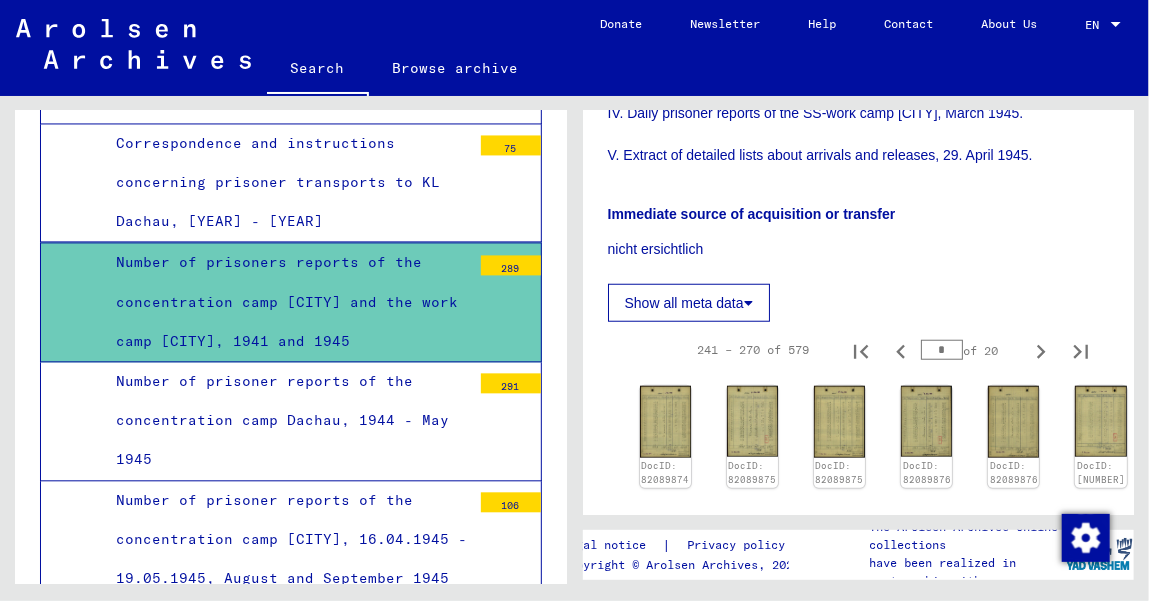 click 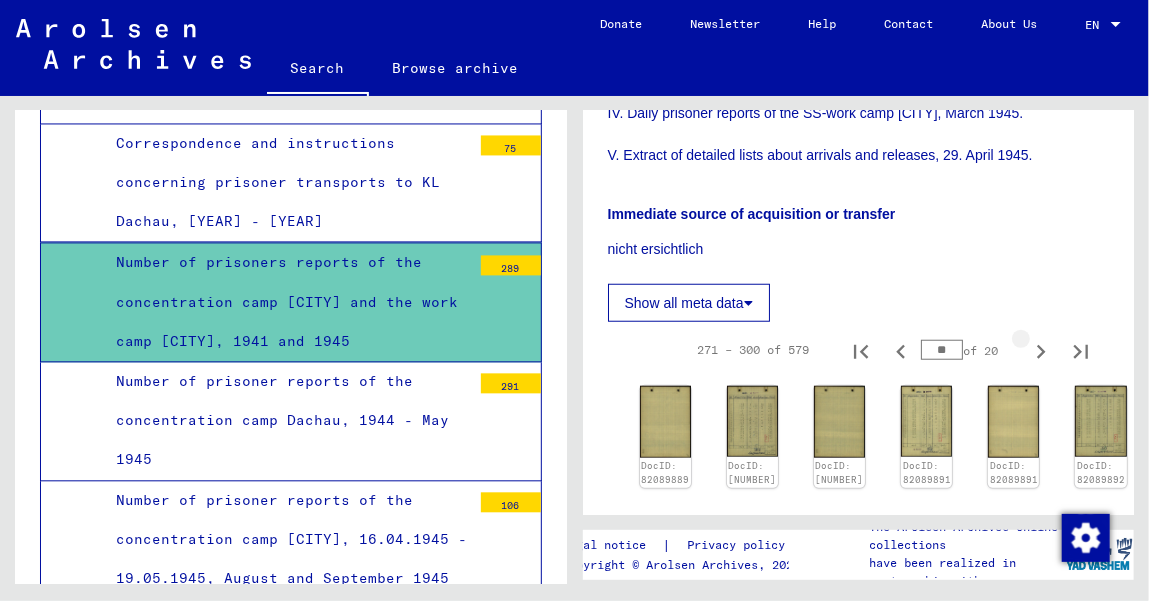 click 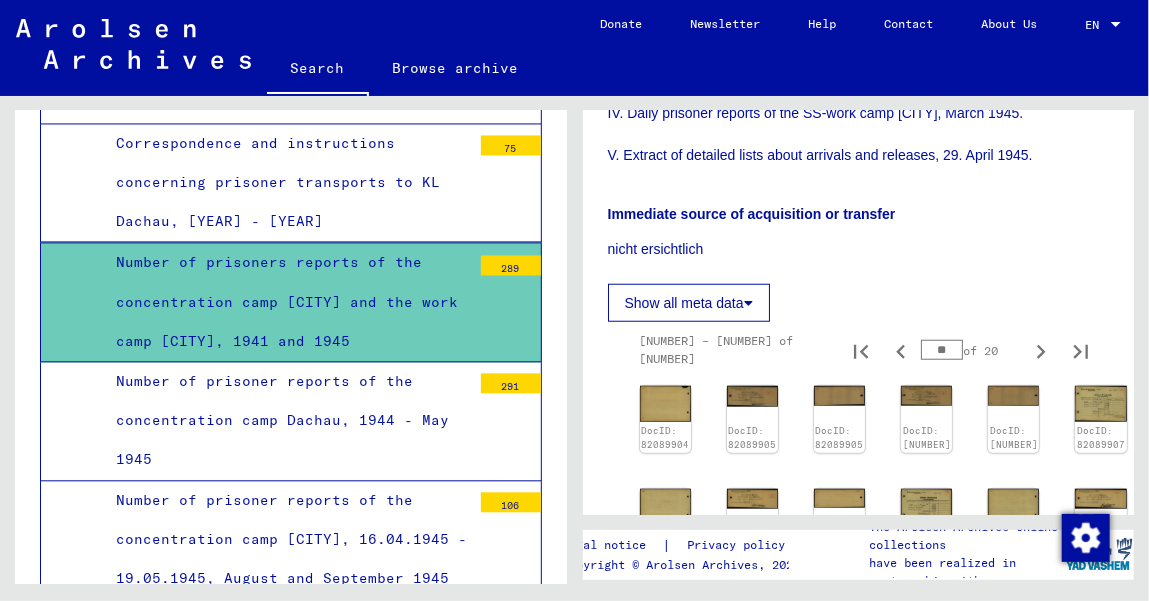 scroll, scrollTop: 673, scrollLeft: 0, axis: vertical 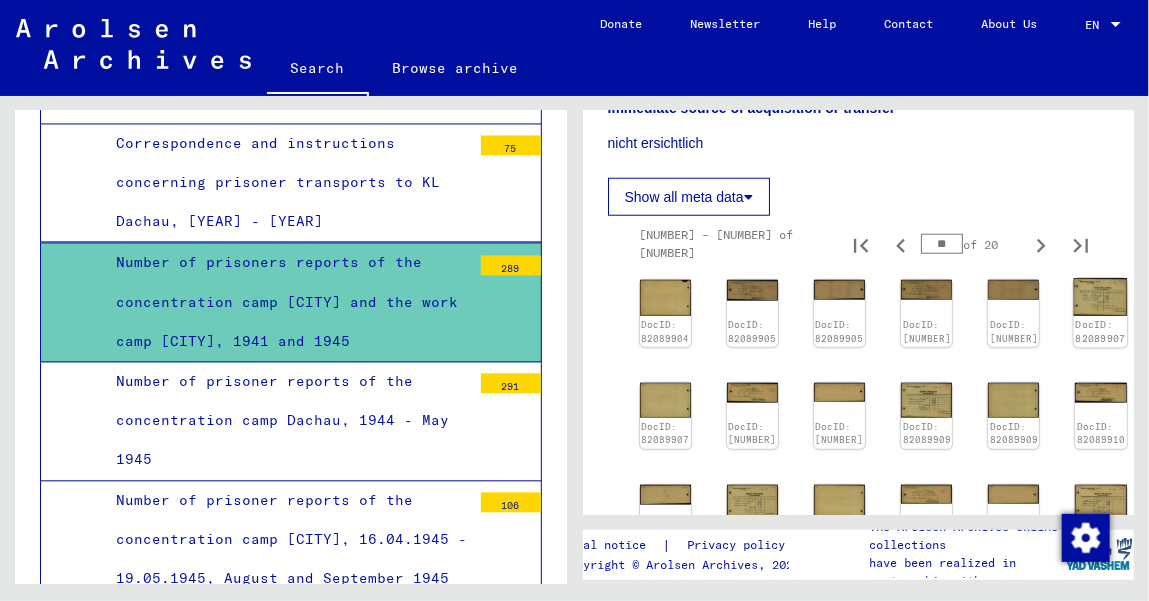 click 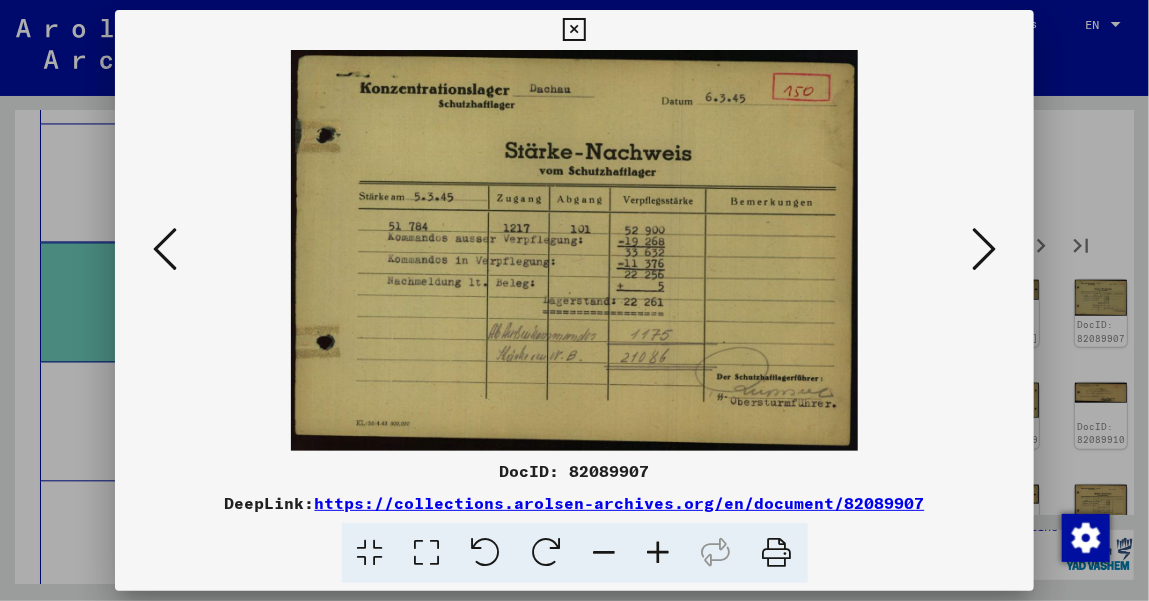 click at bounding box center (984, 249) 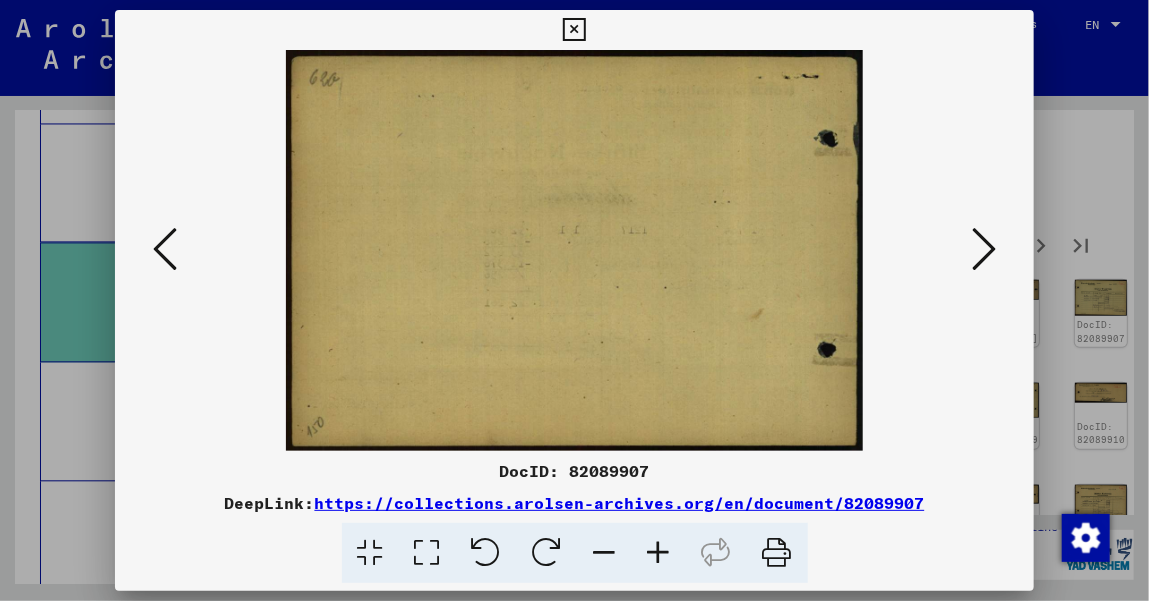 click at bounding box center [984, 249] 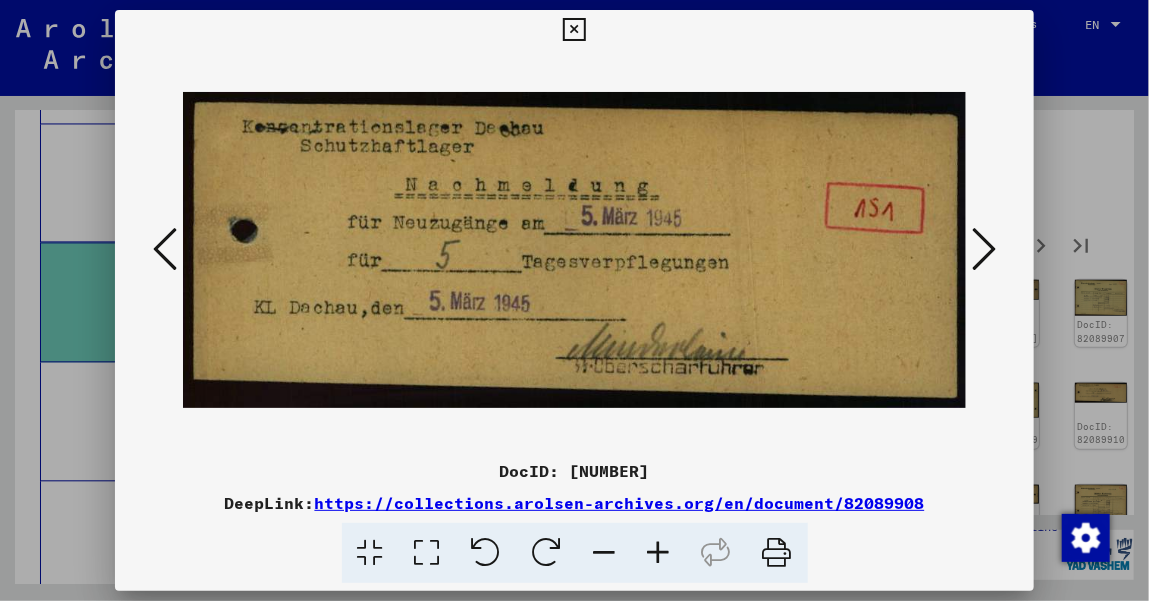 click at bounding box center [984, 249] 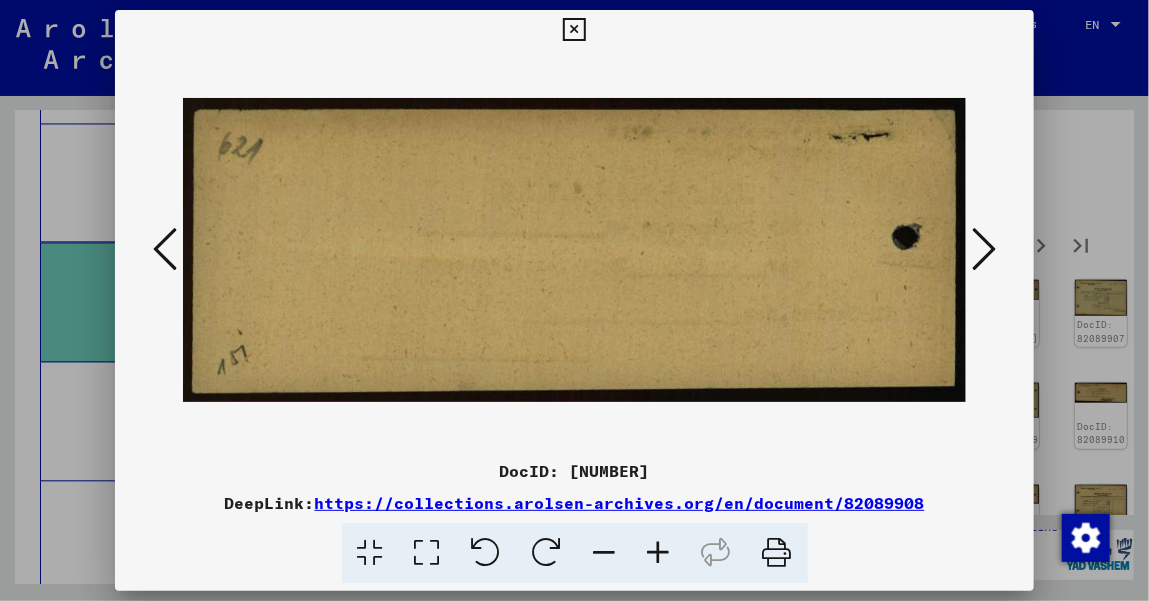 click at bounding box center [984, 249] 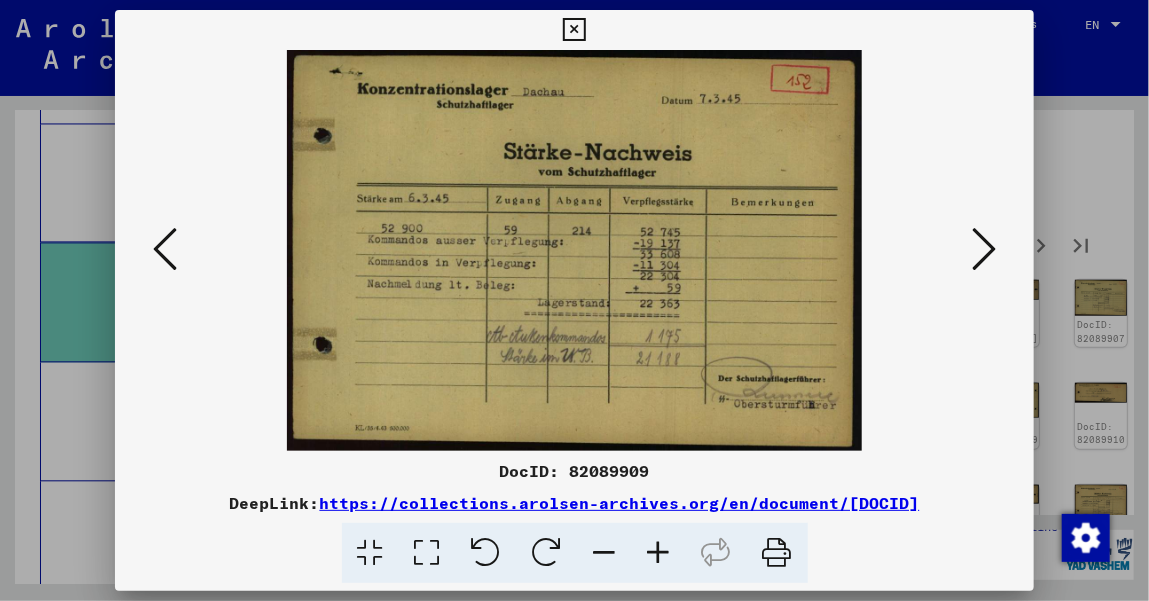 click at bounding box center (574, 30) 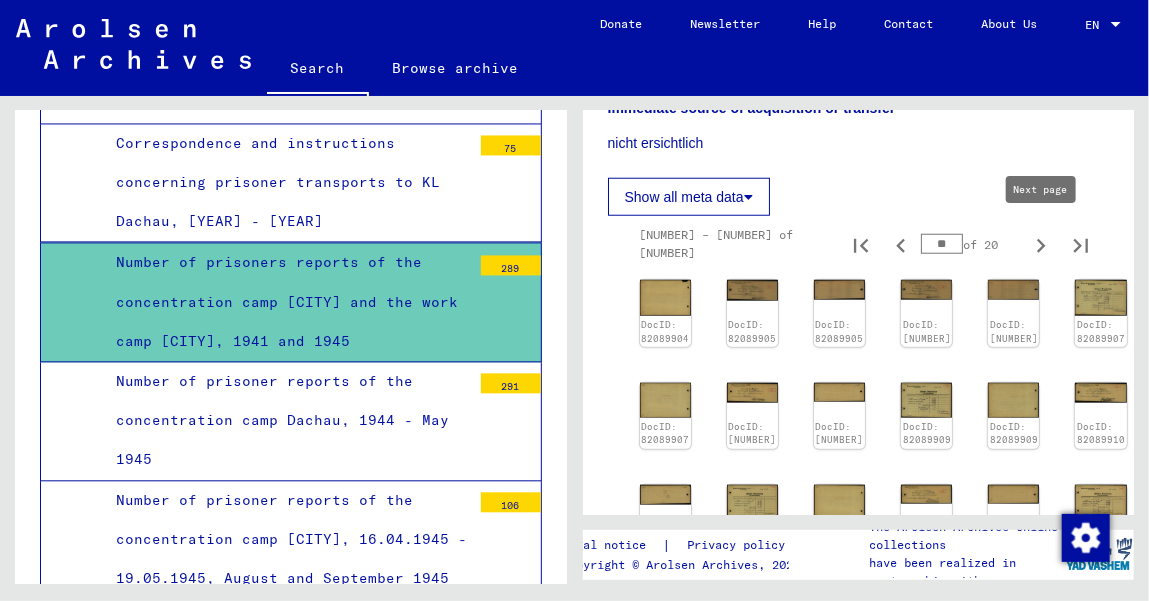 click 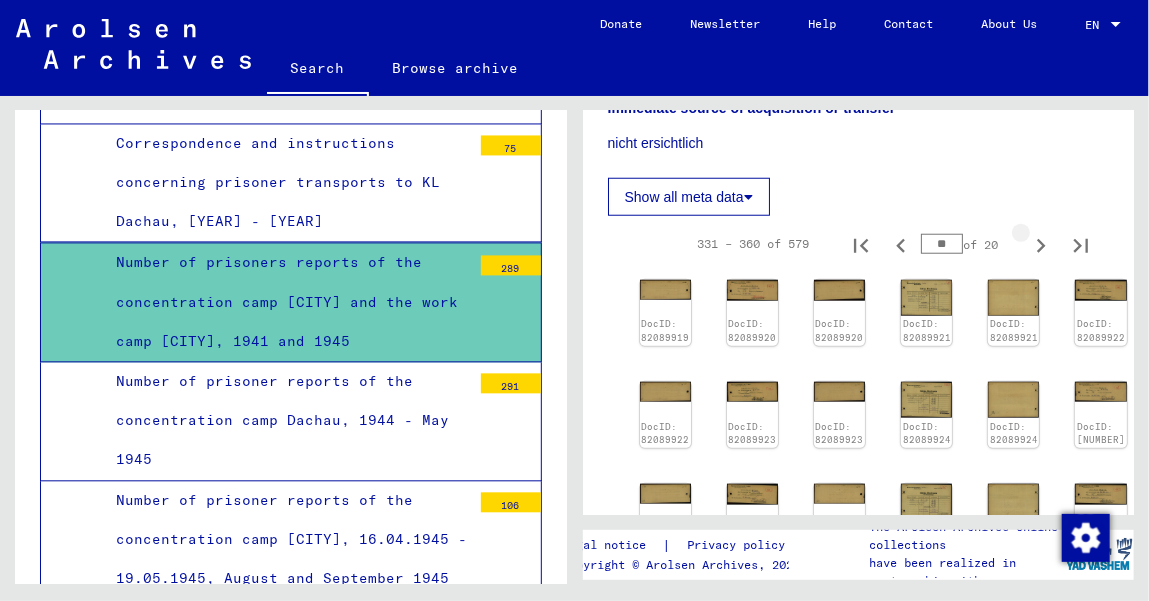click 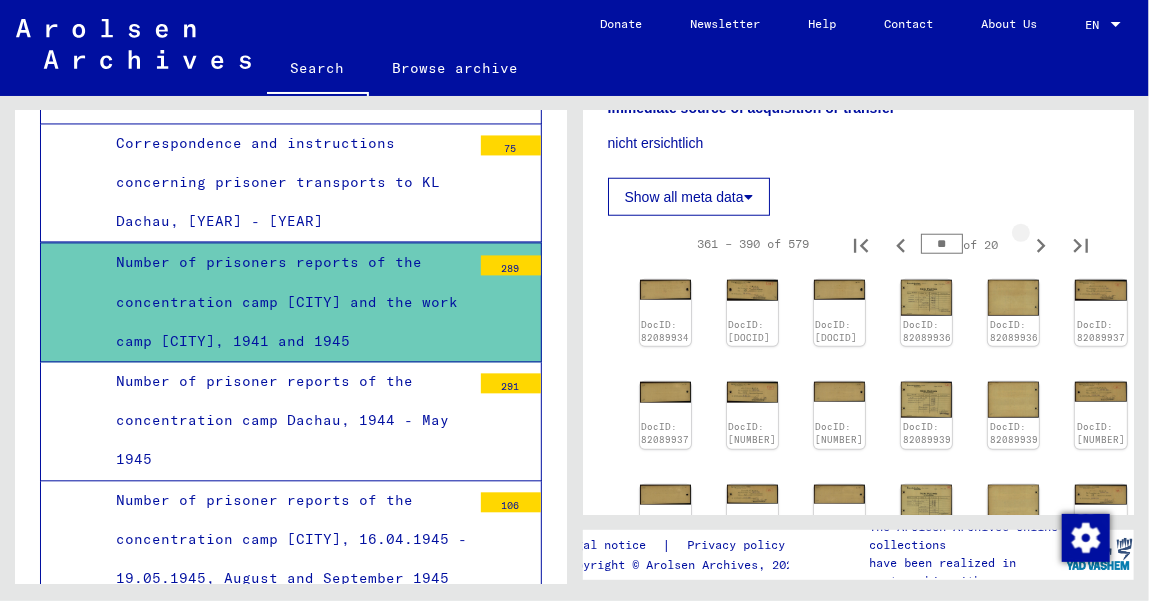 click 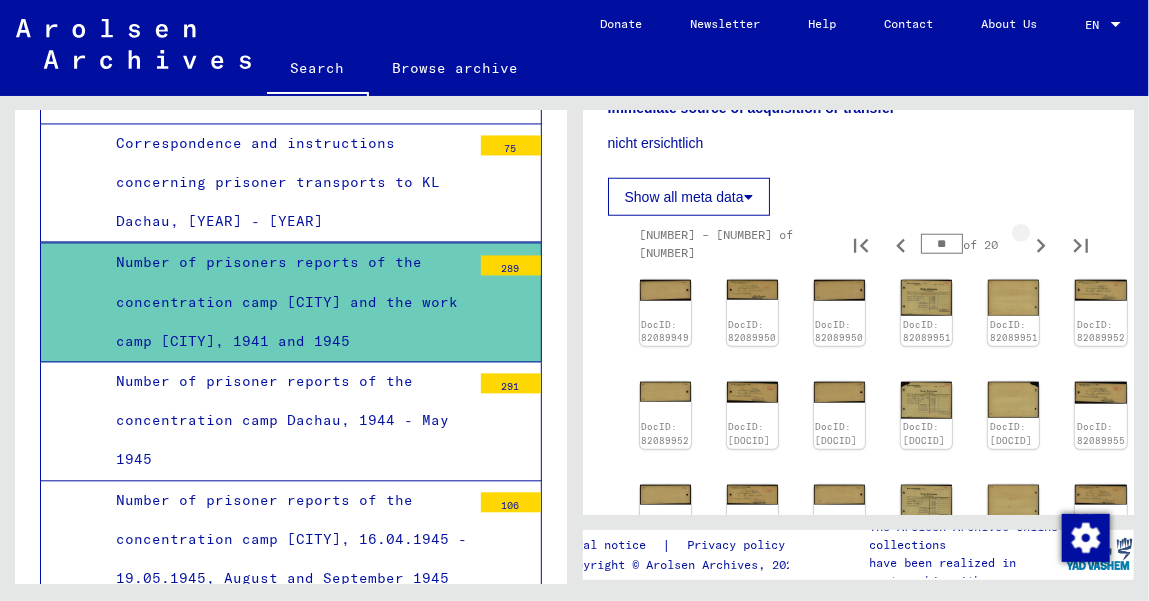 click 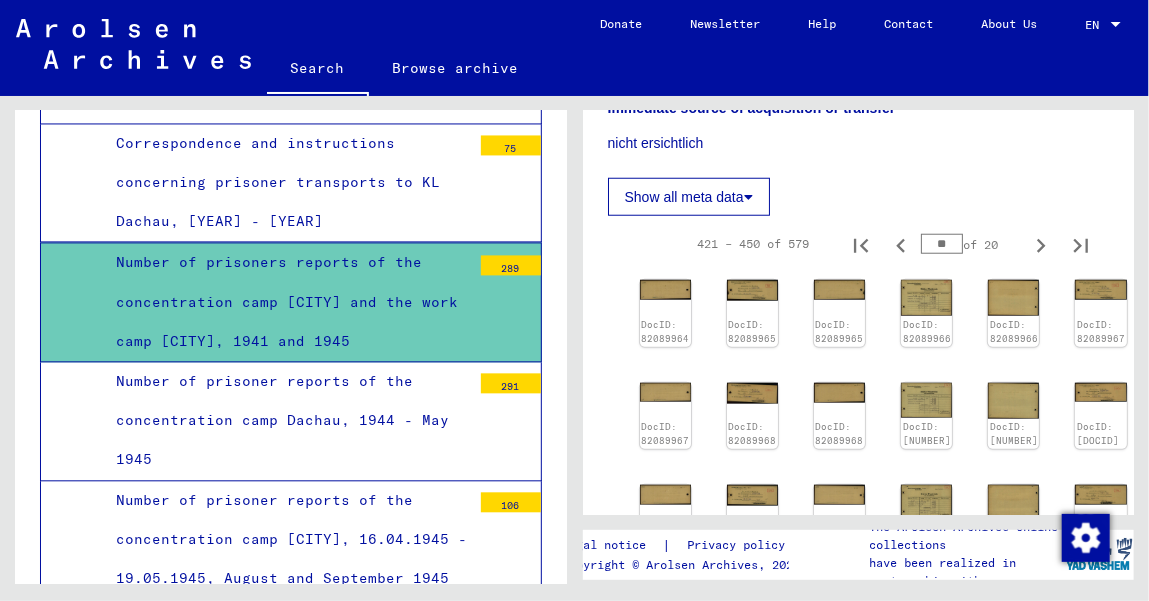click 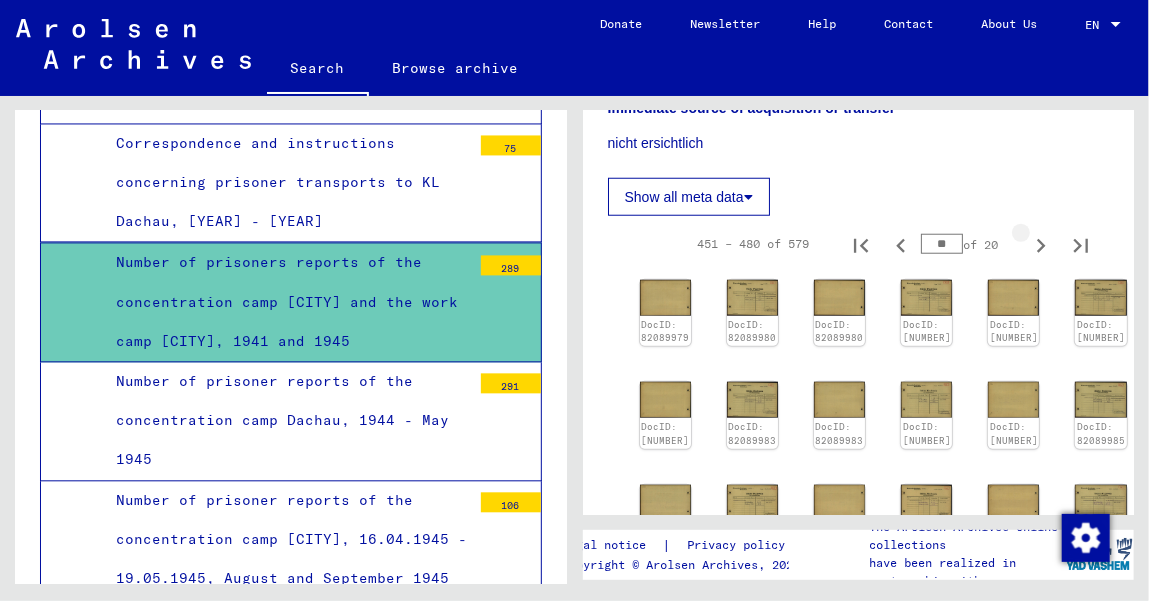 click 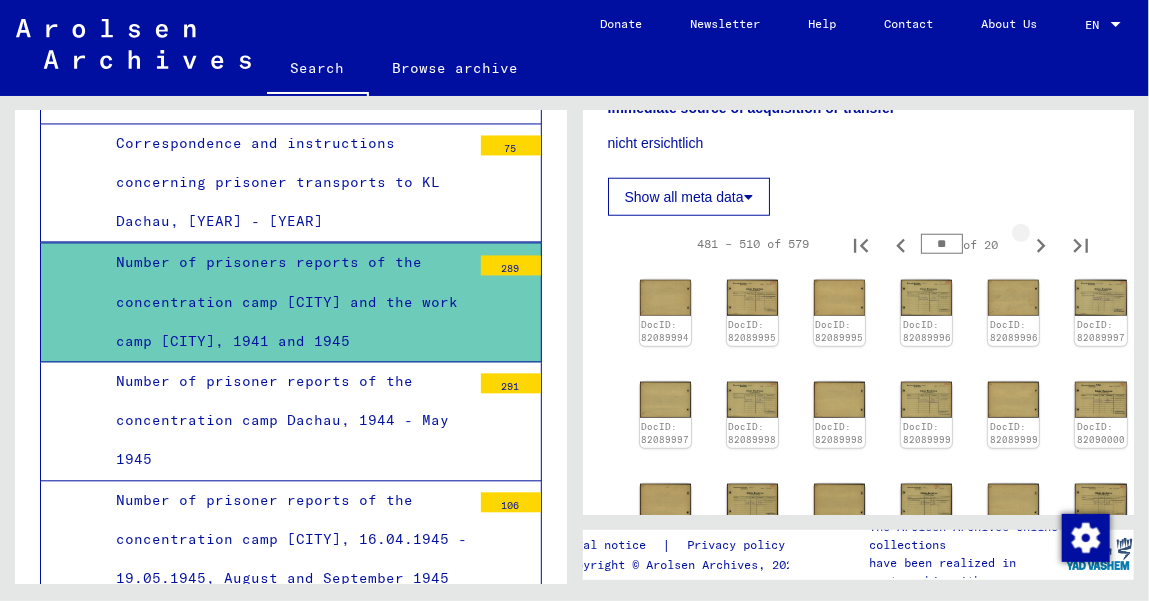 click 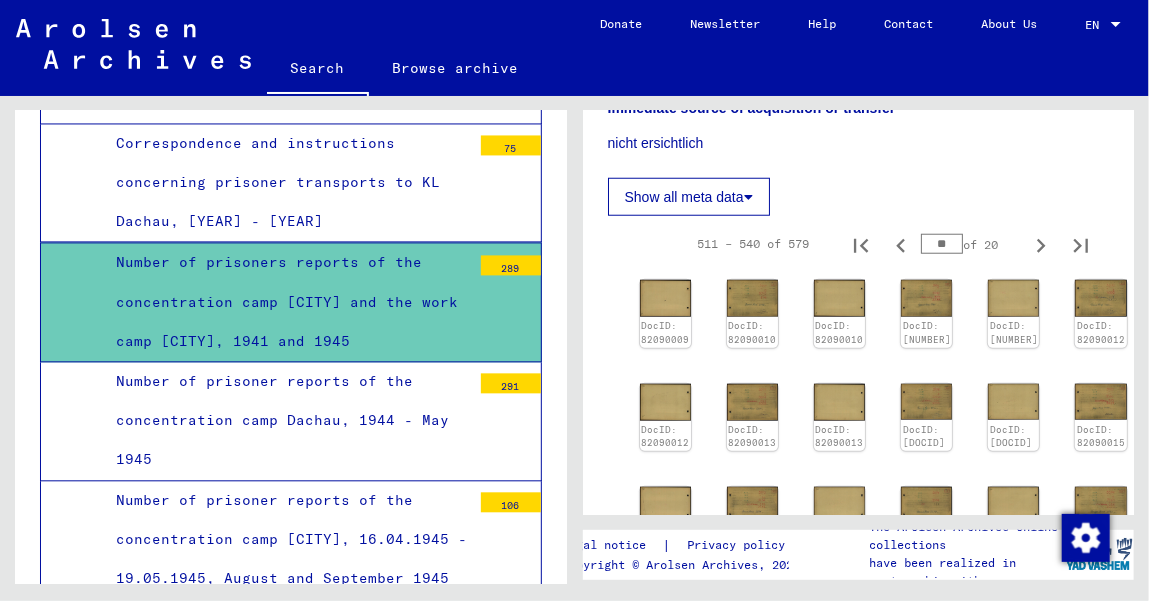 click 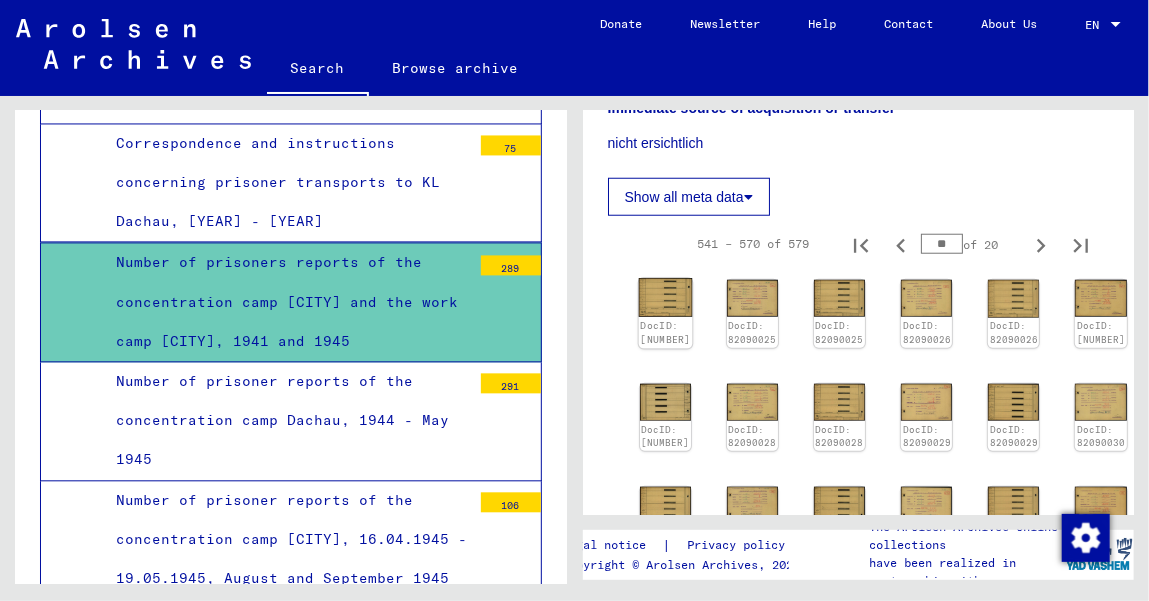 click 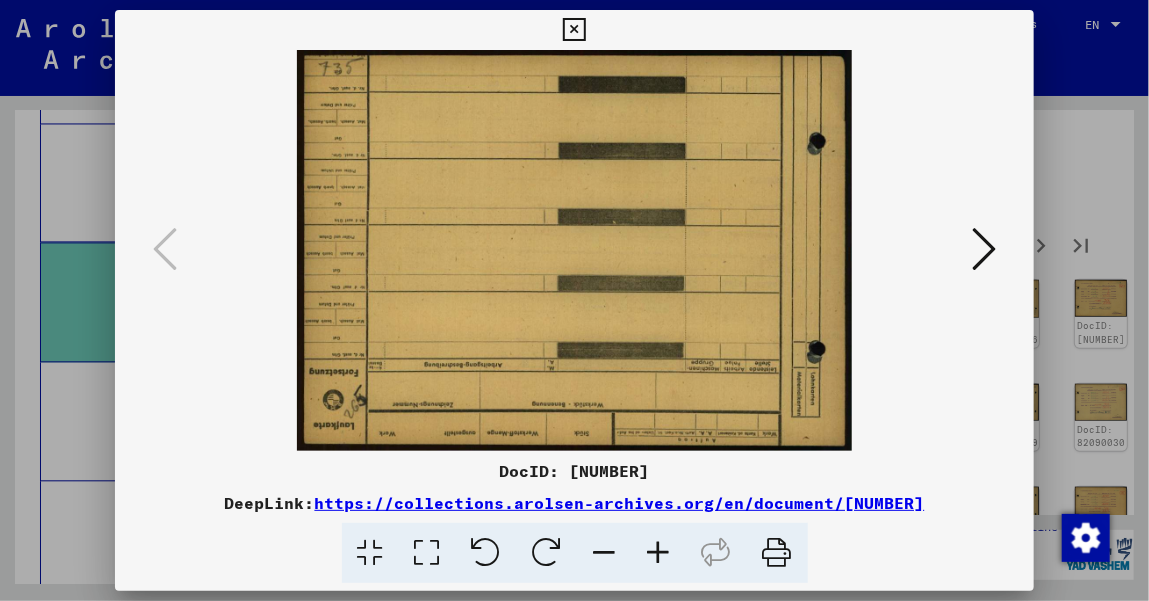 click at bounding box center [984, 250] 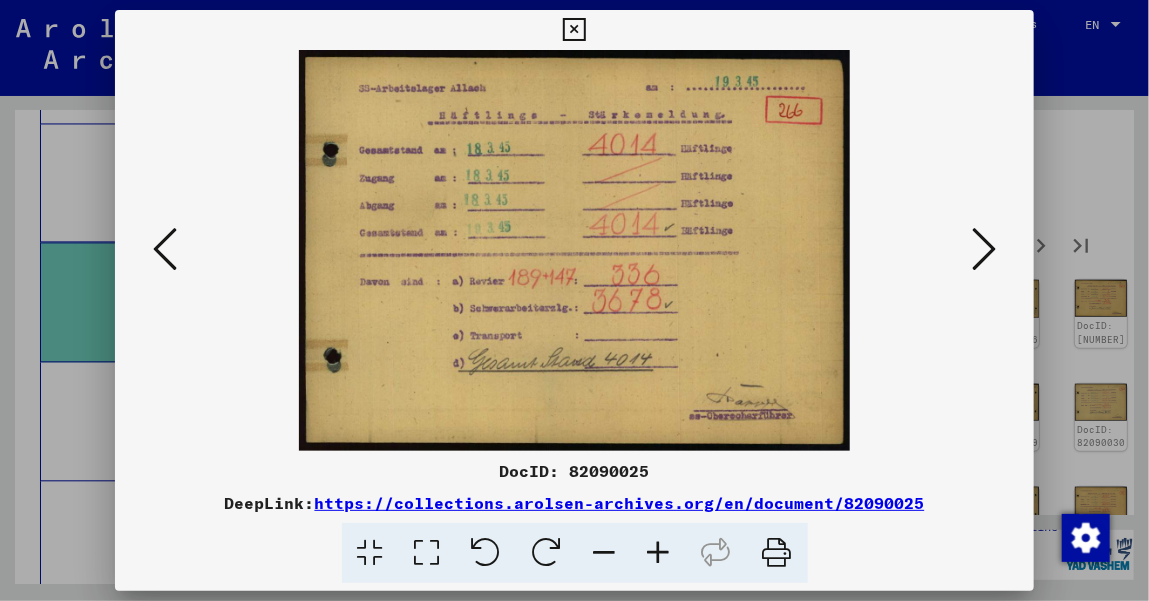 click at bounding box center (984, 250) 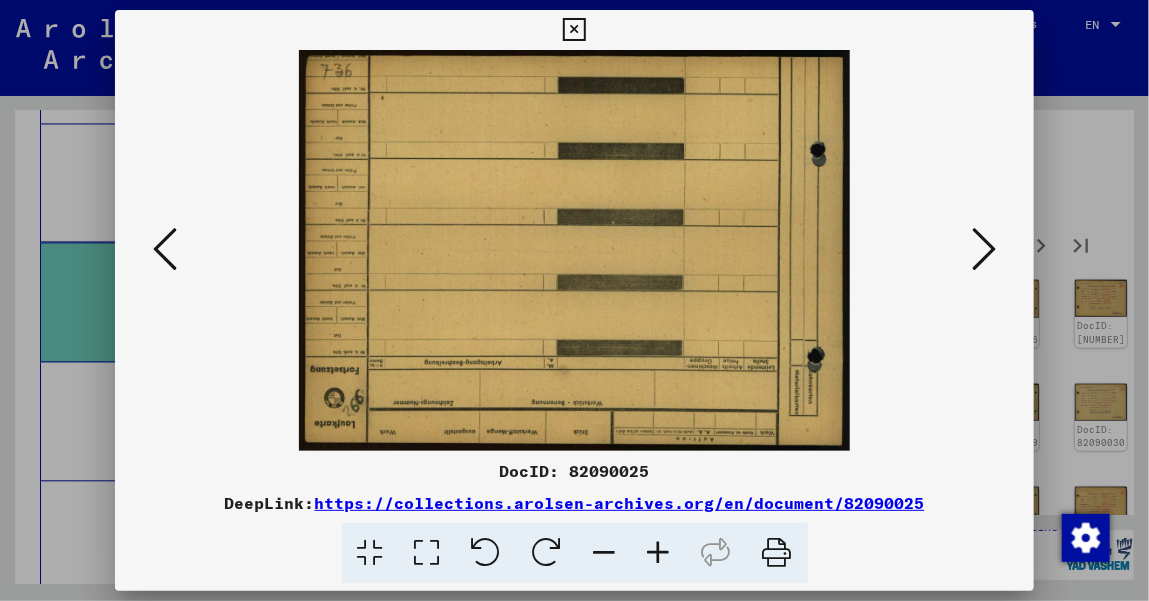 click at bounding box center [984, 250] 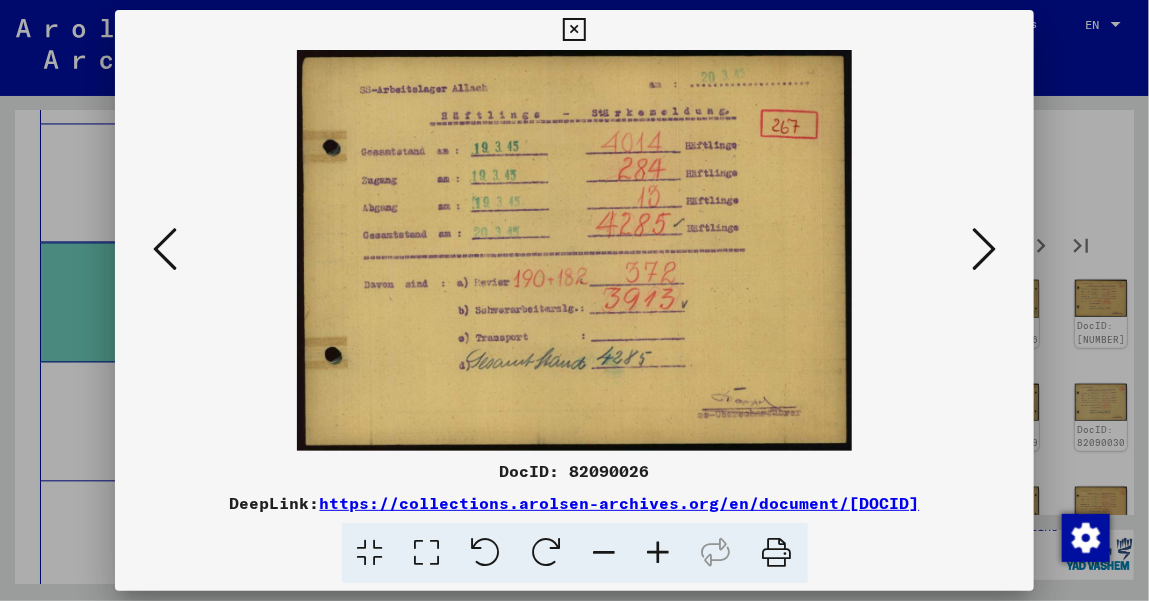 click at bounding box center (984, 250) 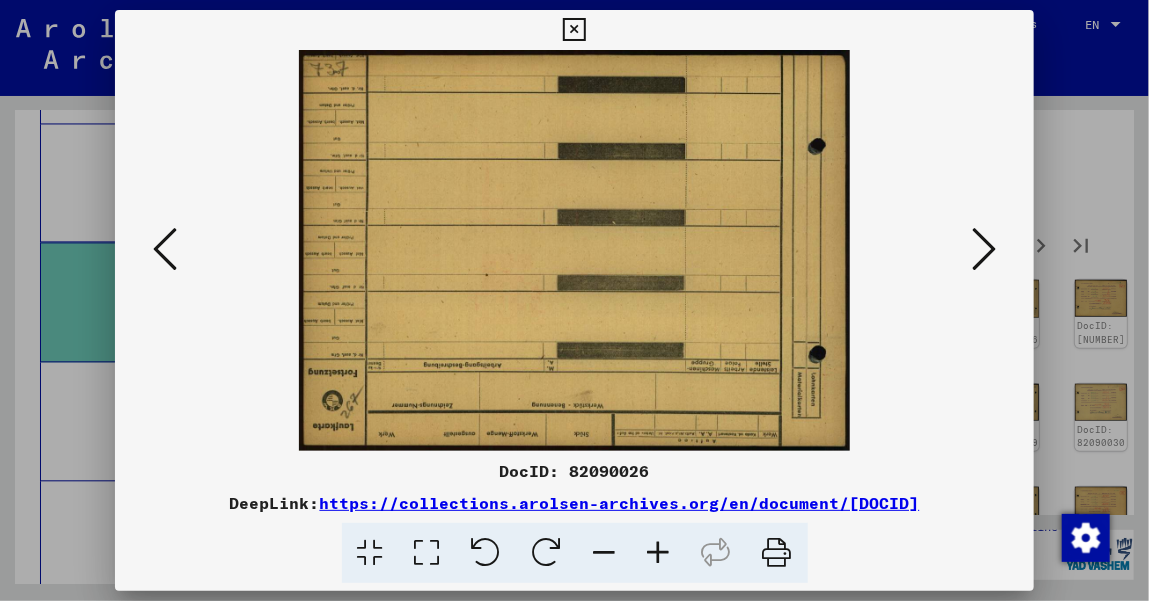 click at bounding box center [984, 250] 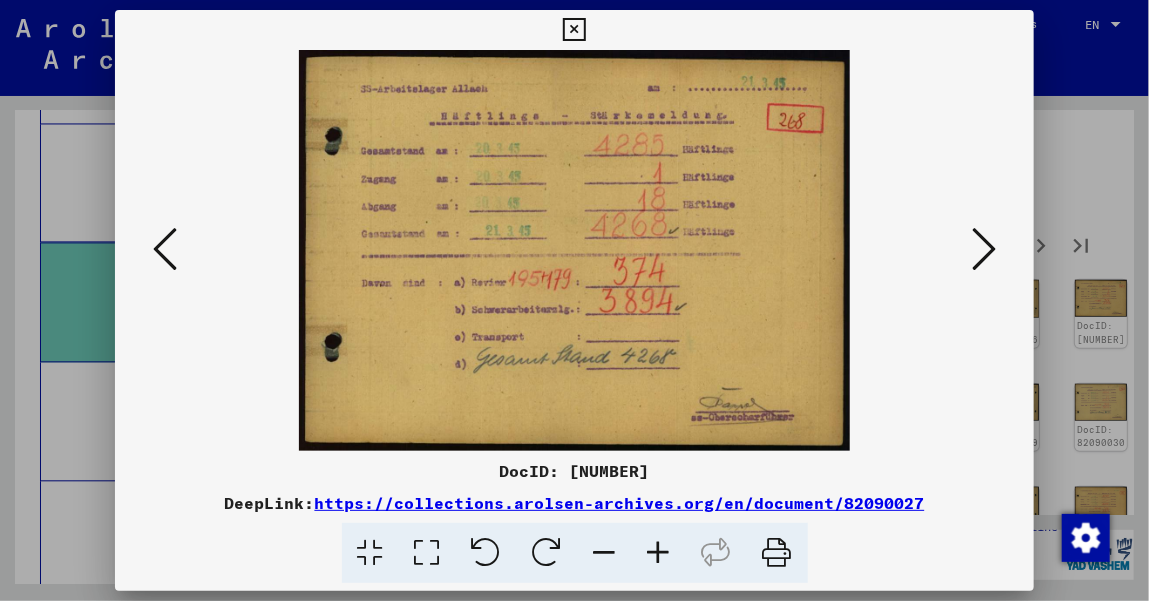 click at bounding box center [984, 250] 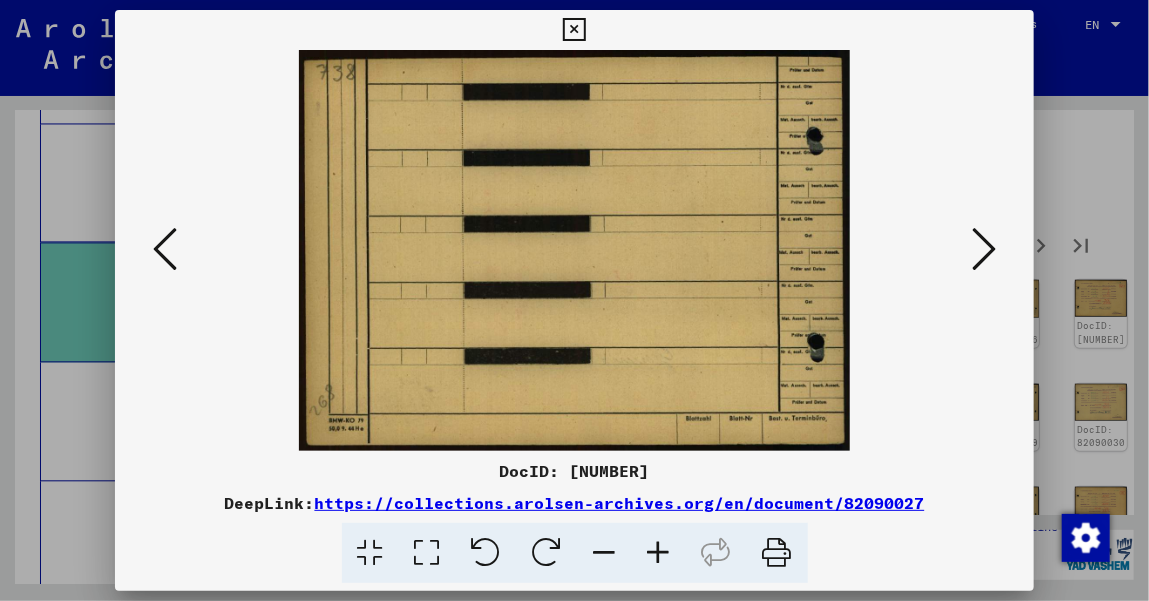 click at bounding box center [984, 249] 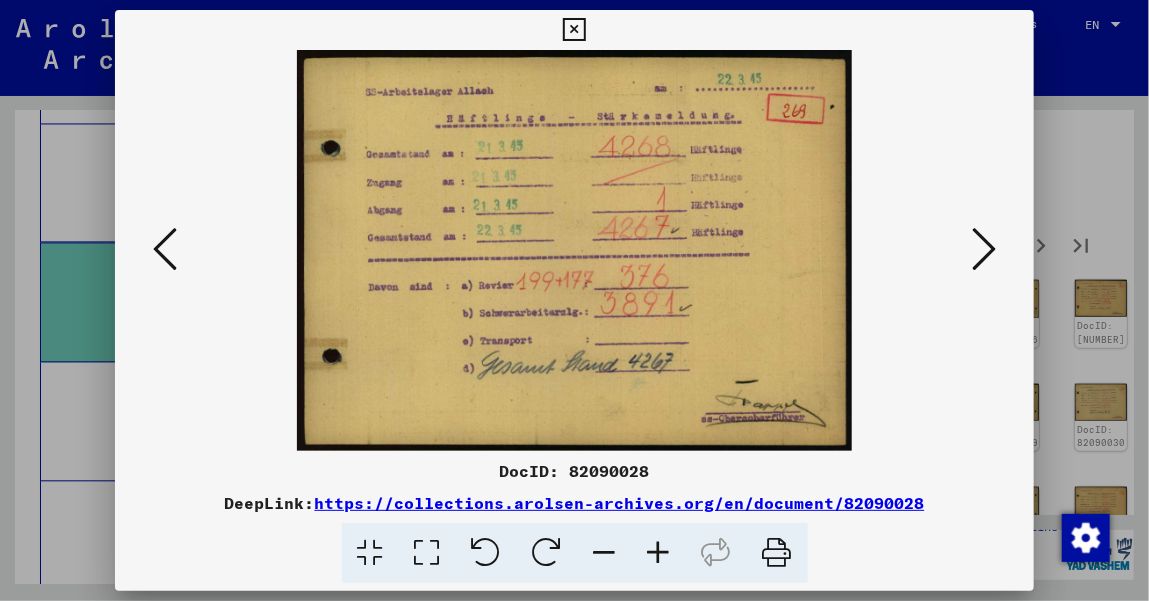 click at bounding box center [984, 249] 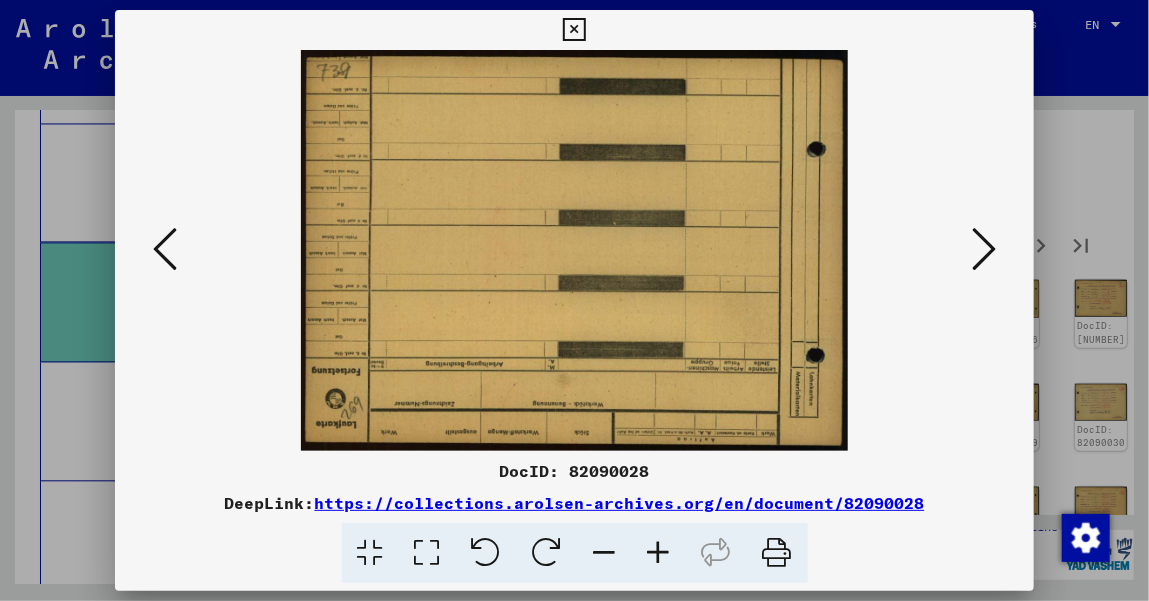 click at bounding box center (984, 249) 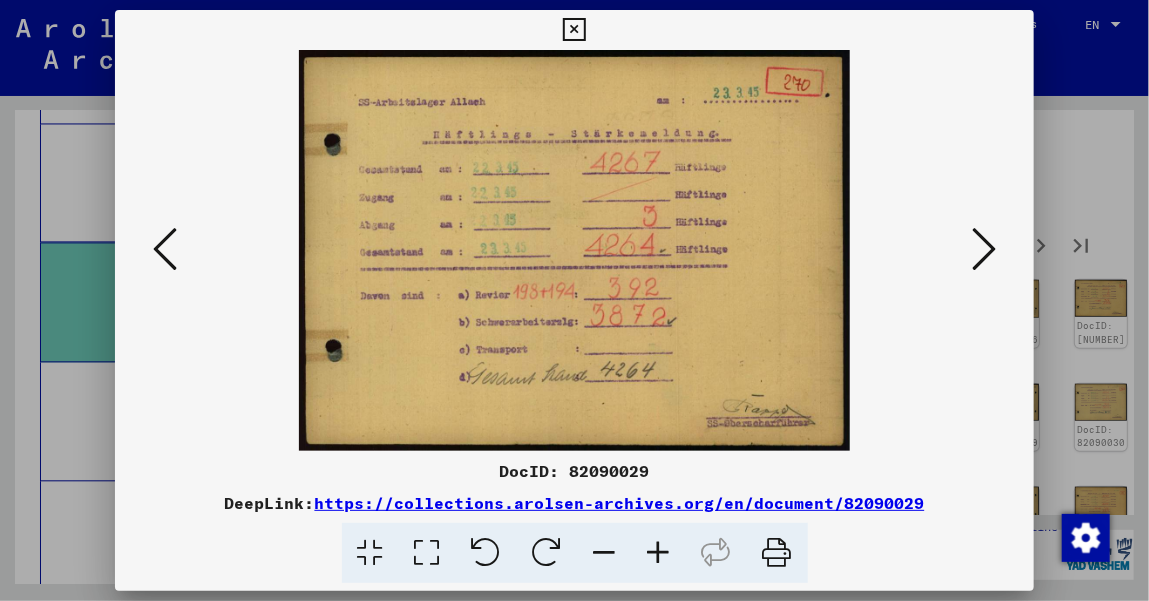 click at bounding box center [984, 249] 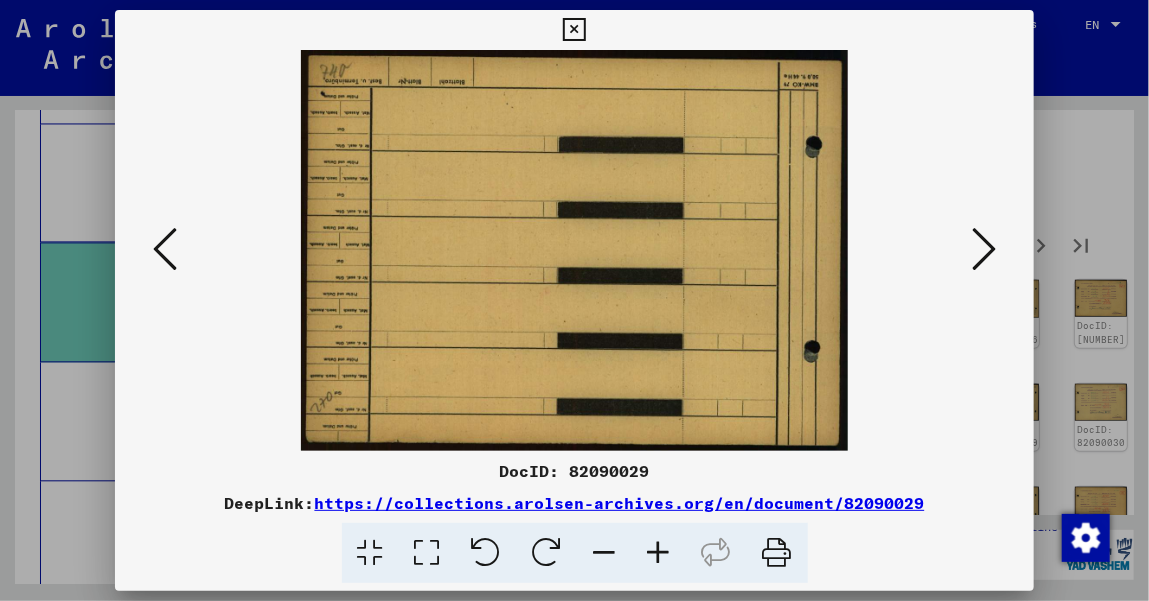 click at bounding box center (984, 249) 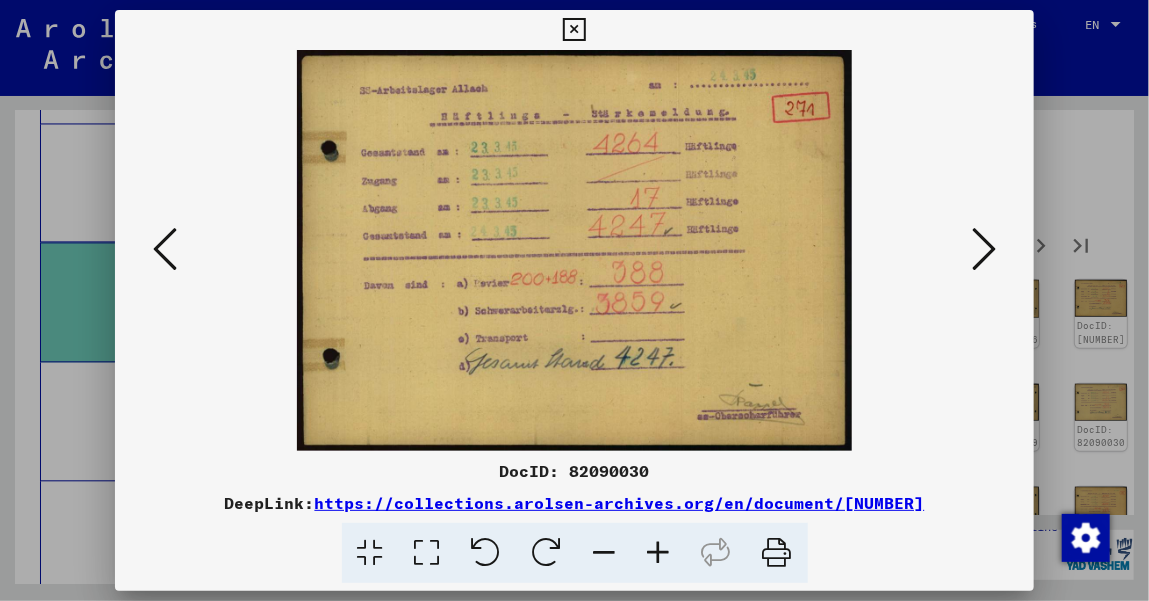 click at bounding box center [574, 30] 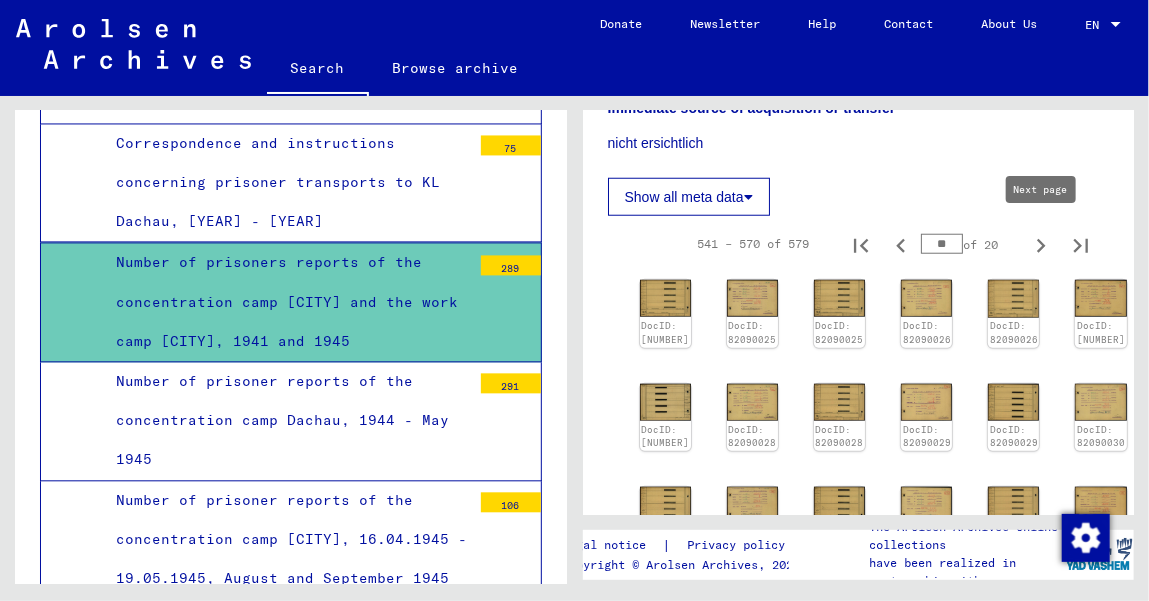 click 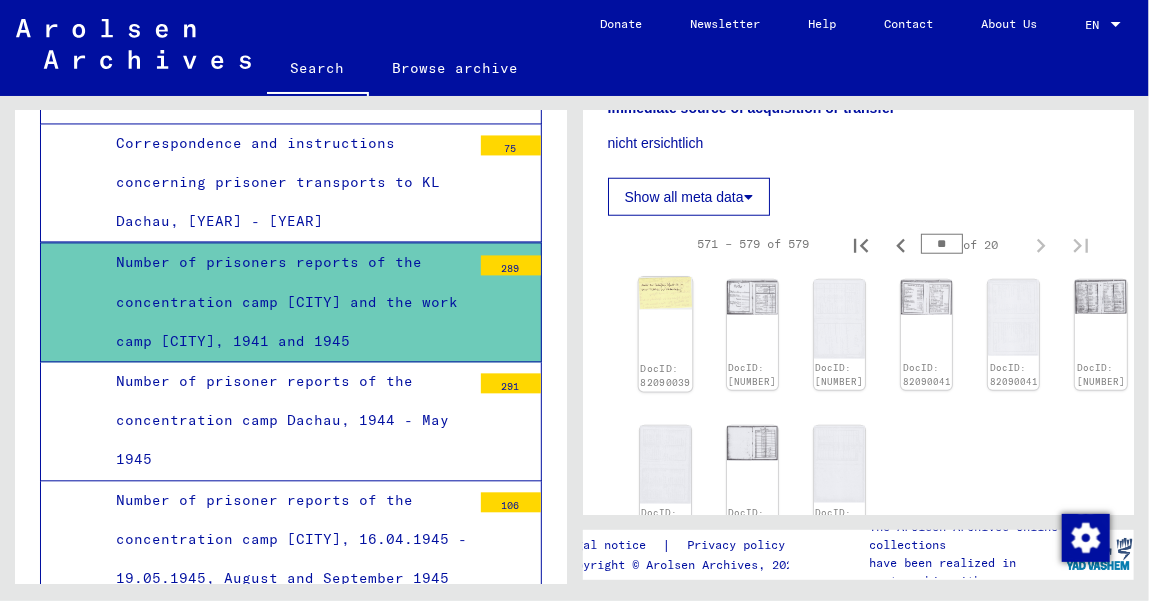 click on "DocID: 82090039" 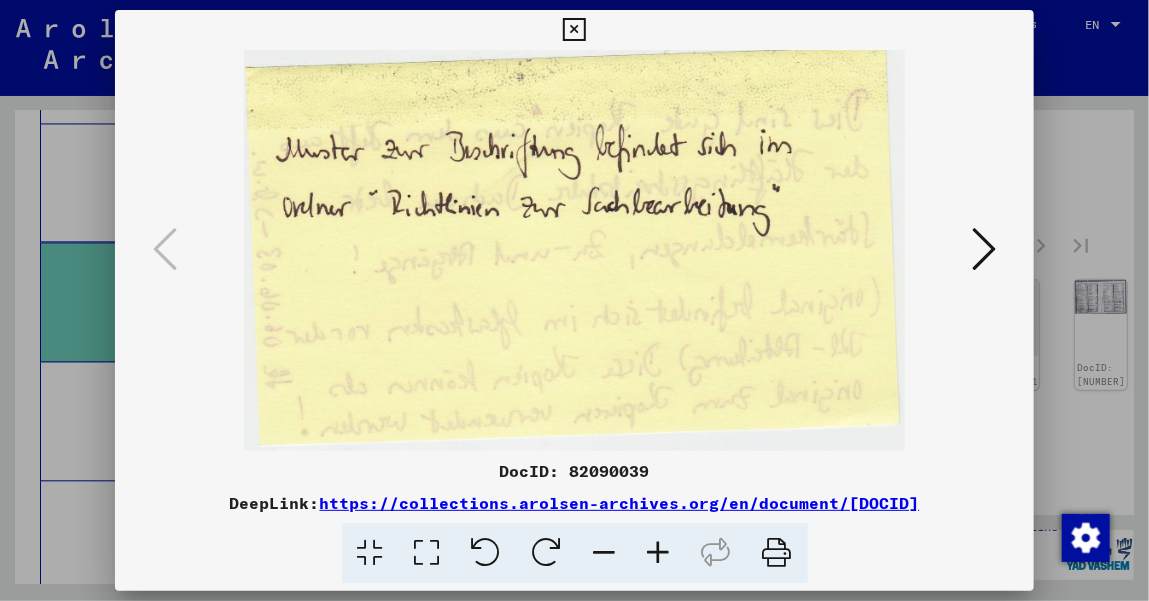click at bounding box center (984, 249) 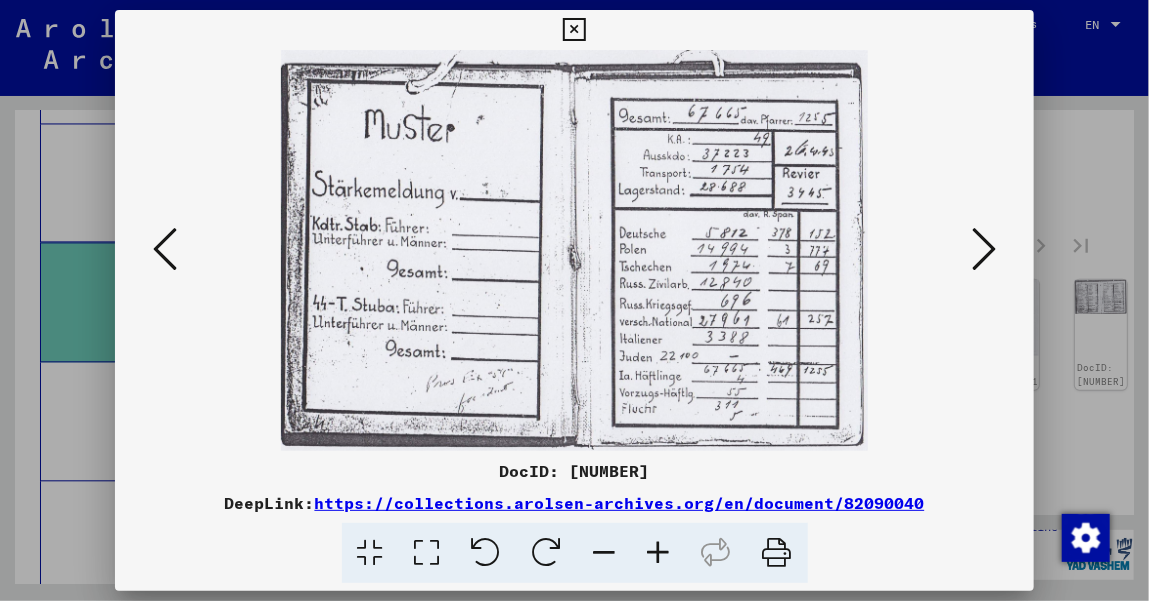 click at bounding box center (984, 249) 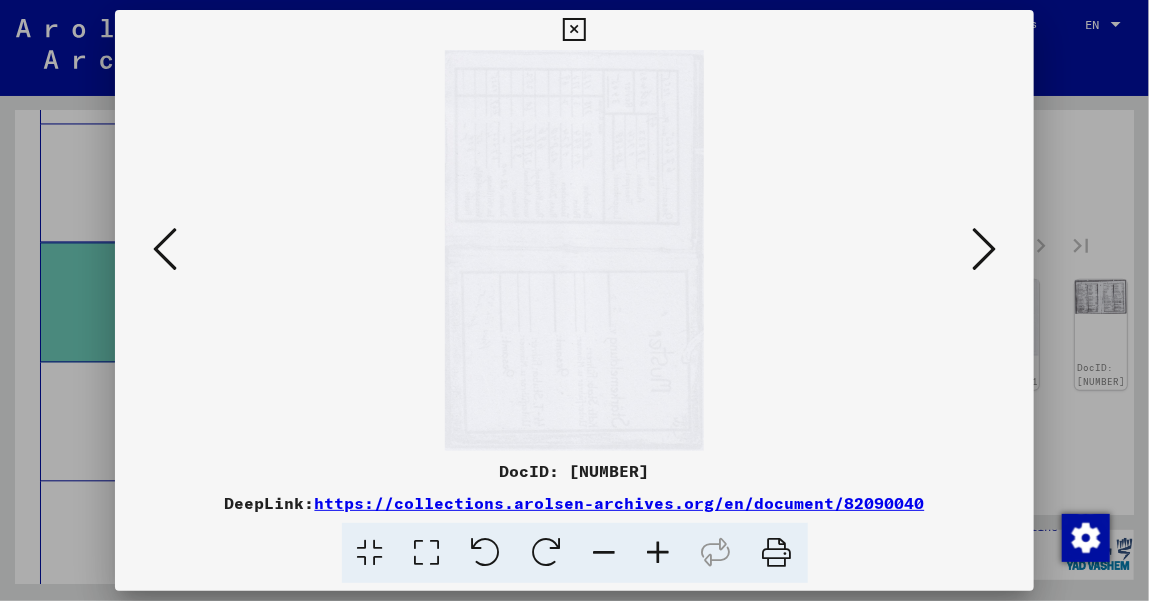 click at bounding box center (984, 249) 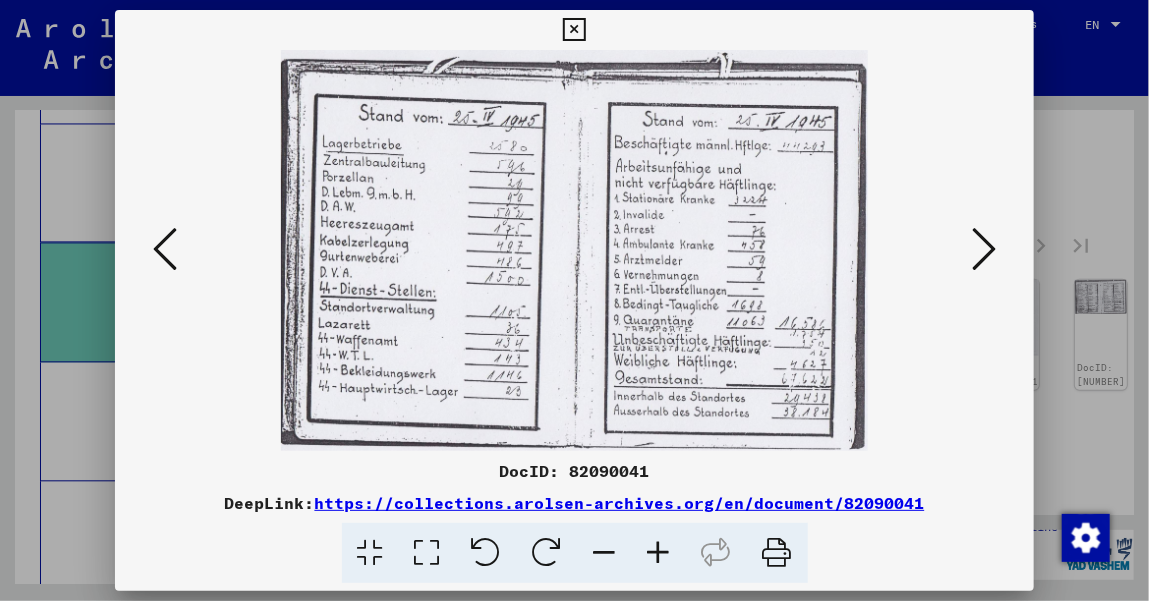 click at bounding box center [984, 249] 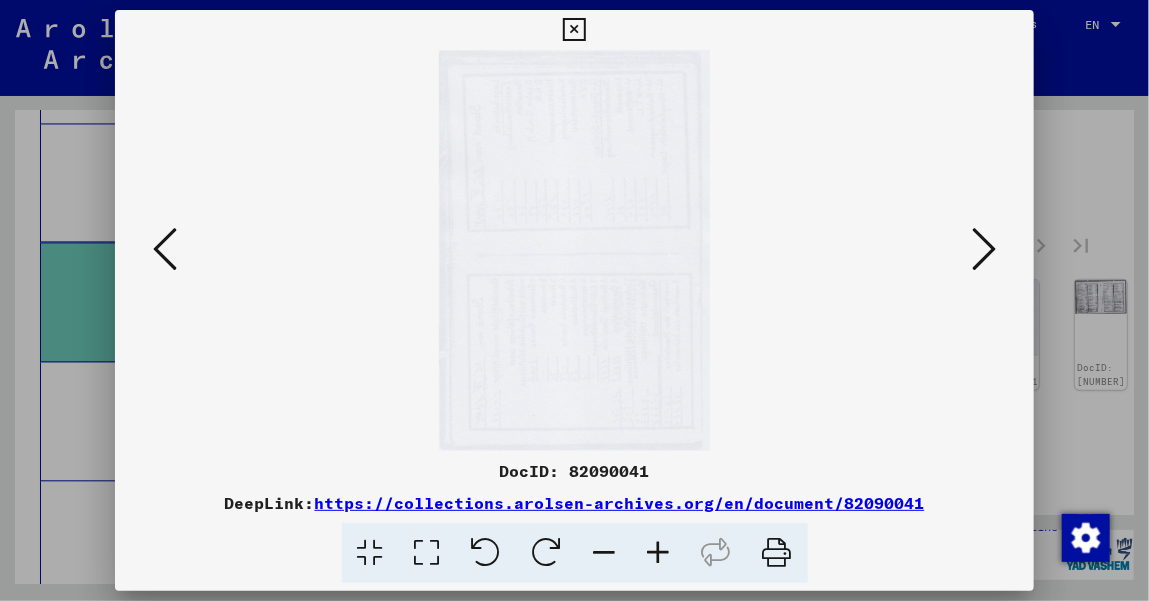 click at bounding box center (984, 249) 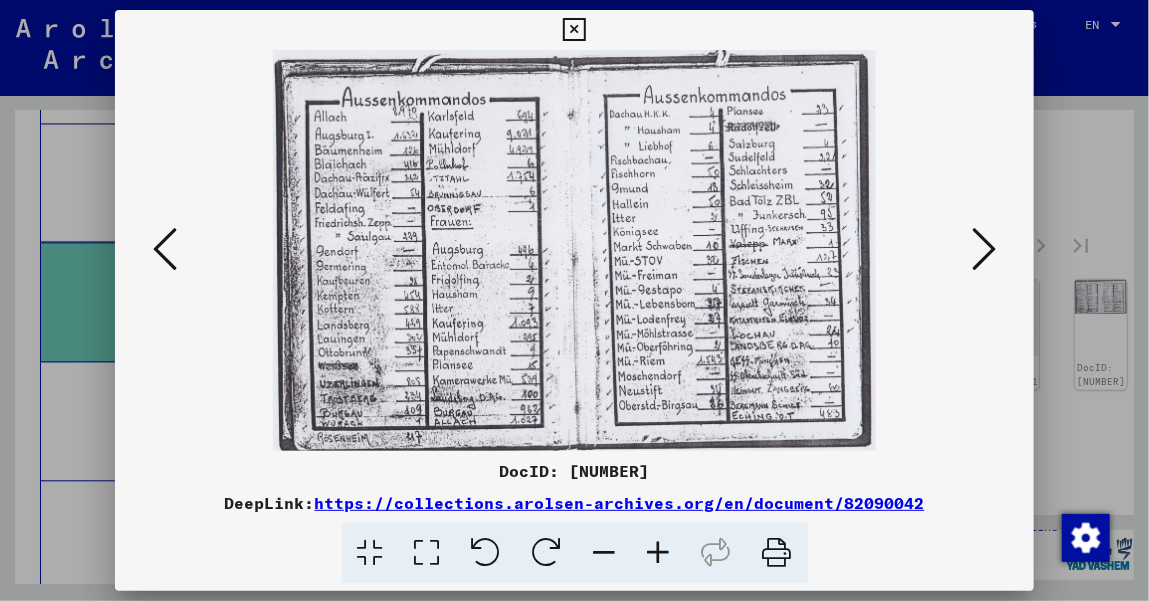 click at bounding box center (984, 249) 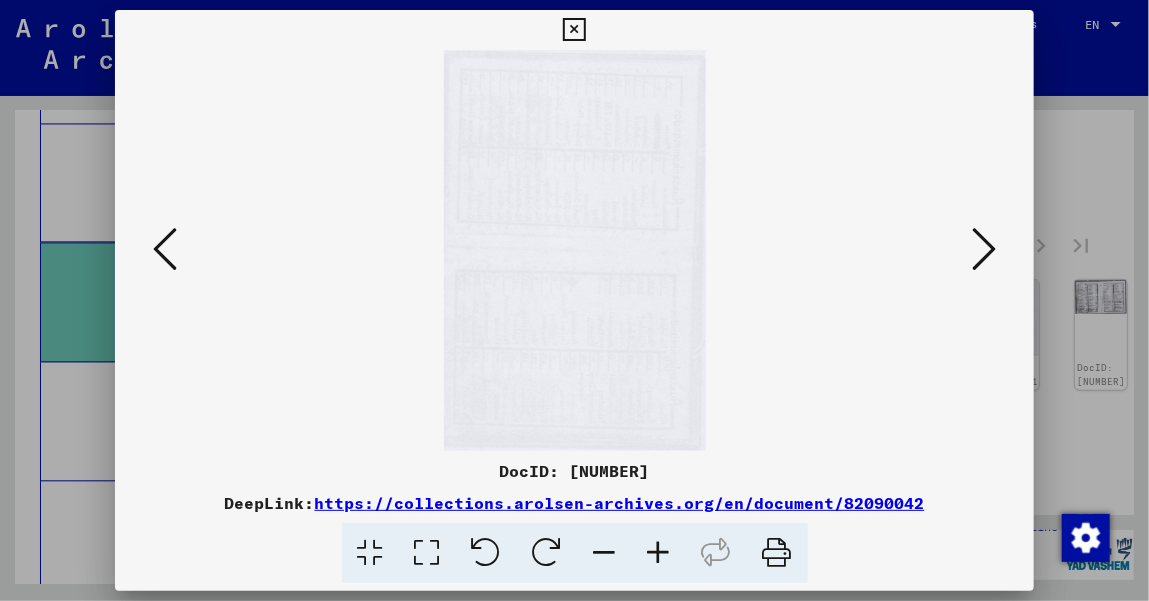 click at bounding box center (984, 249) 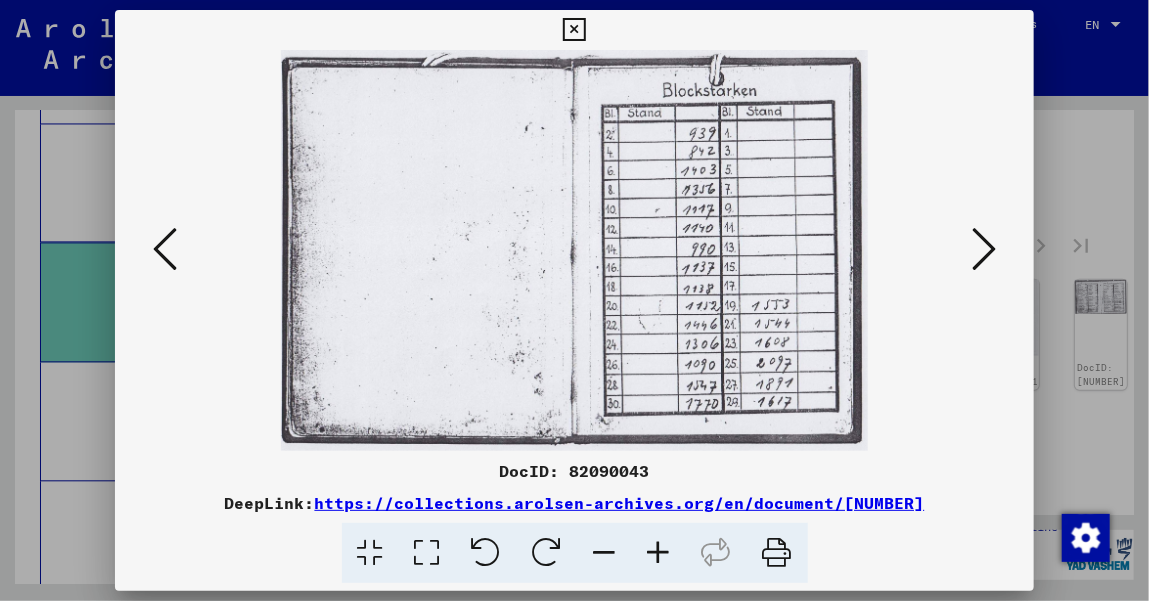 click at bounding box center [984, 249] 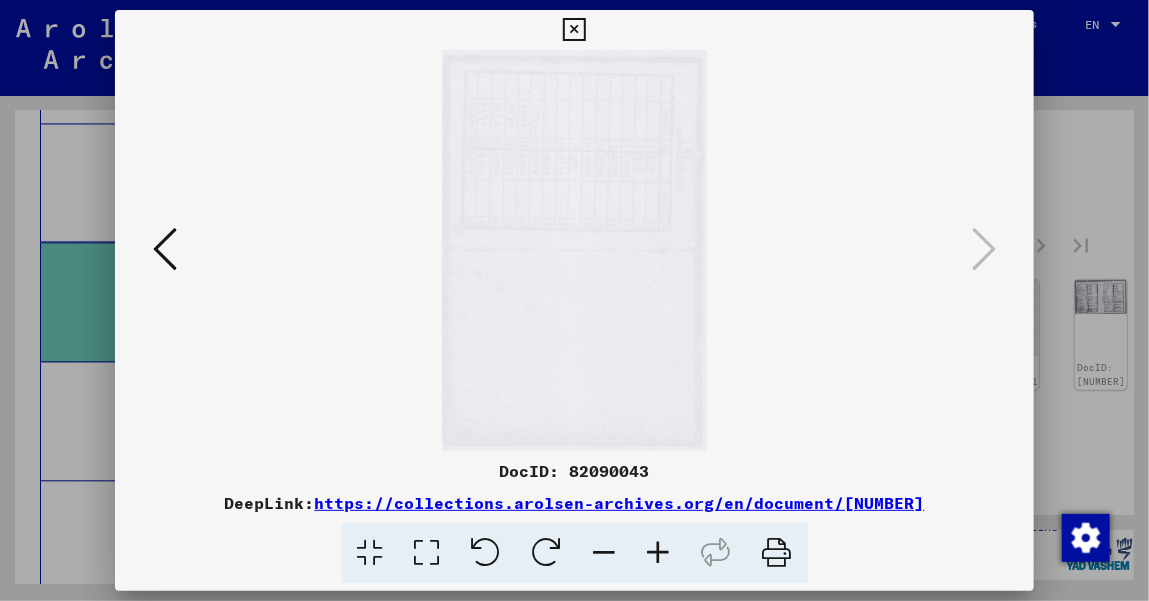 click at bounding box center (574, 30) 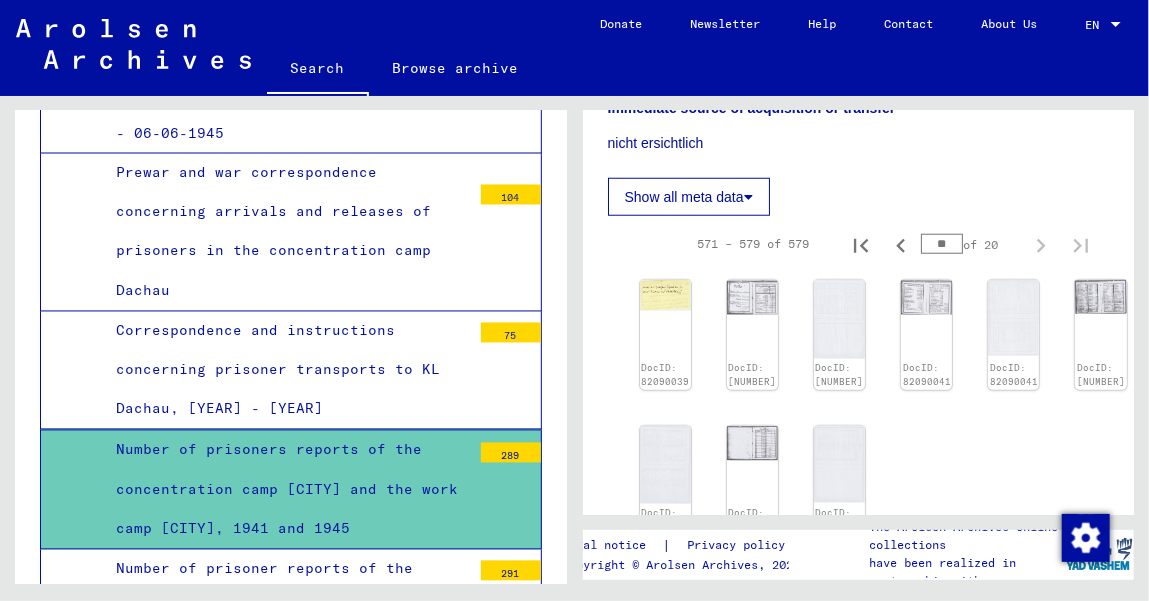 scroll, scrollTop: 1375, scrollLeft: 0, axis: vertical 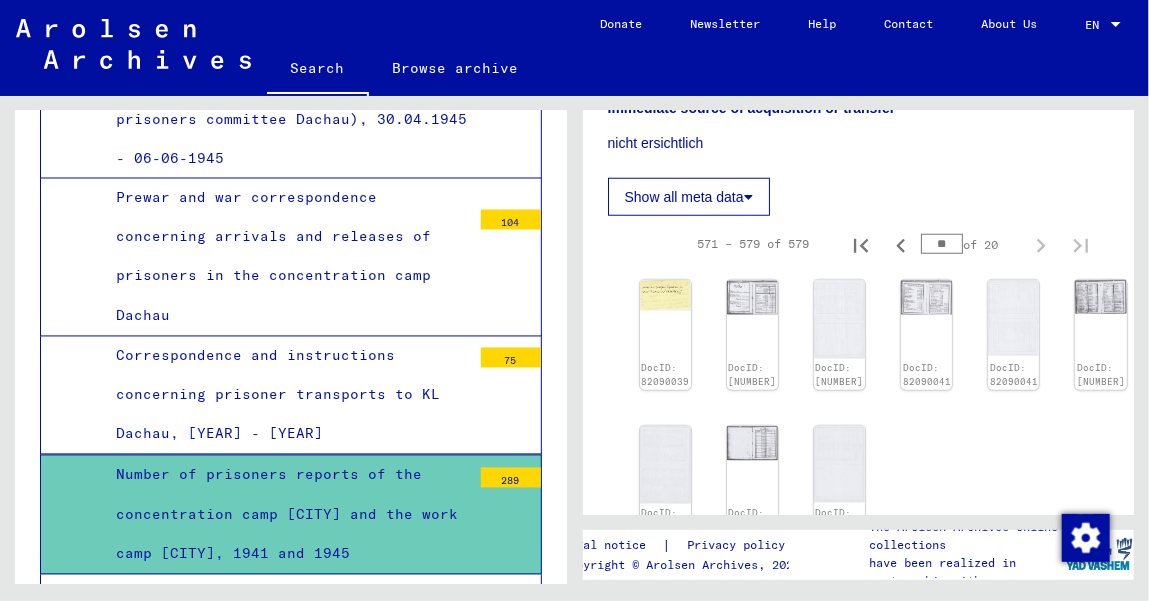 click on "Prewar and war correspondence concerning arrivals and releases of      prisoners in the concentration camp Dachau" at bounding box center (286, 257) 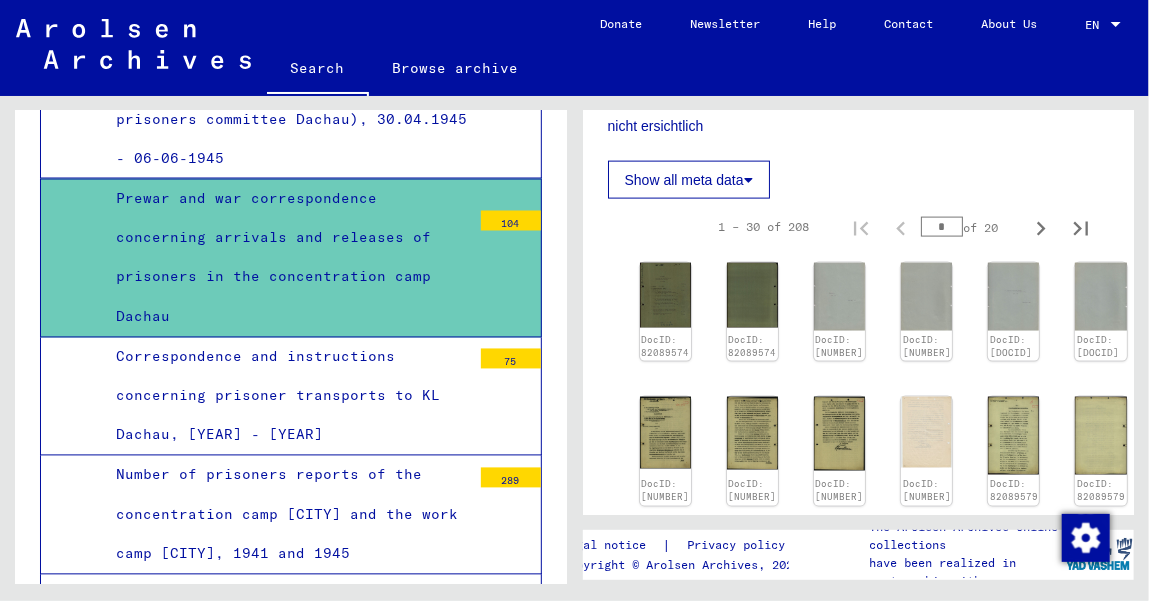 scroll, scrollTop: 1454, scrollLeft: 0, axis: vertical 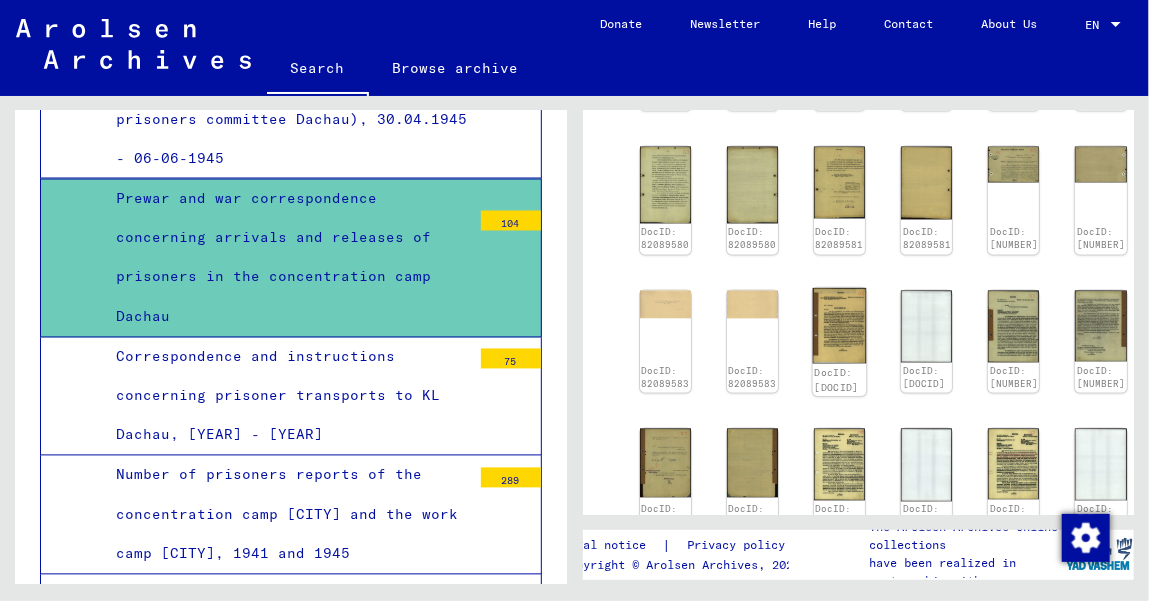 click 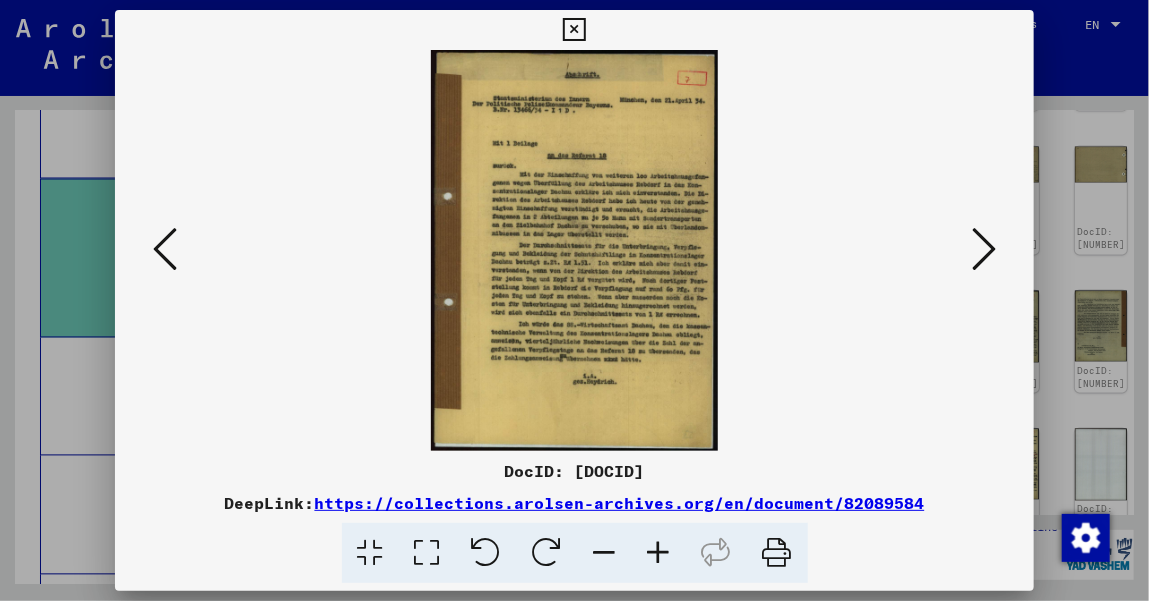 click at bounding box center (984, 250) 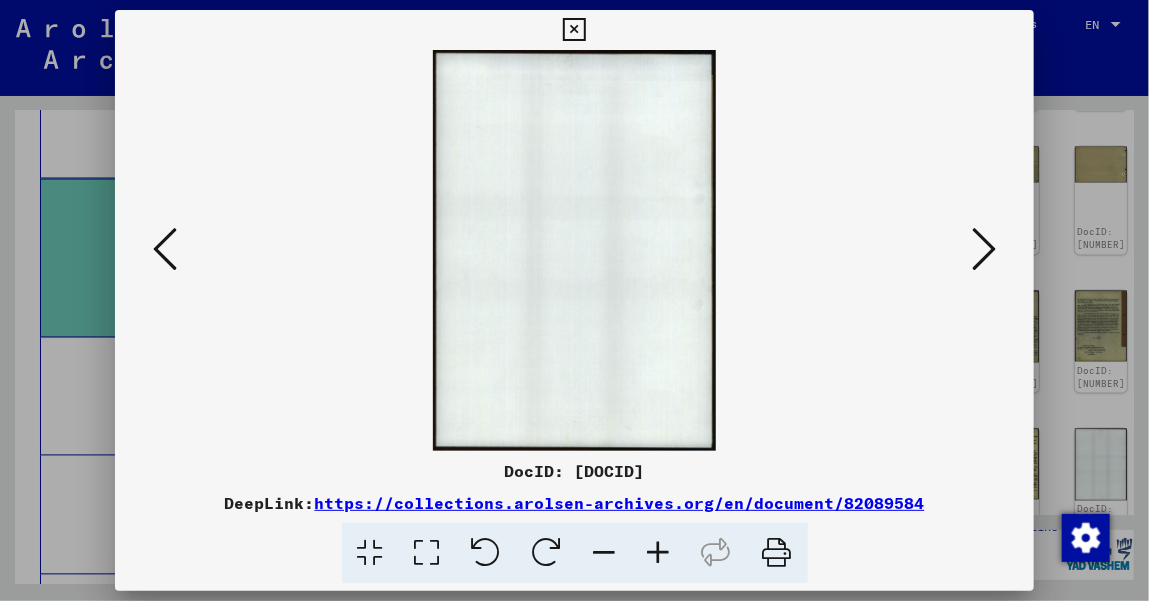 click at bounding box center [984, 249] 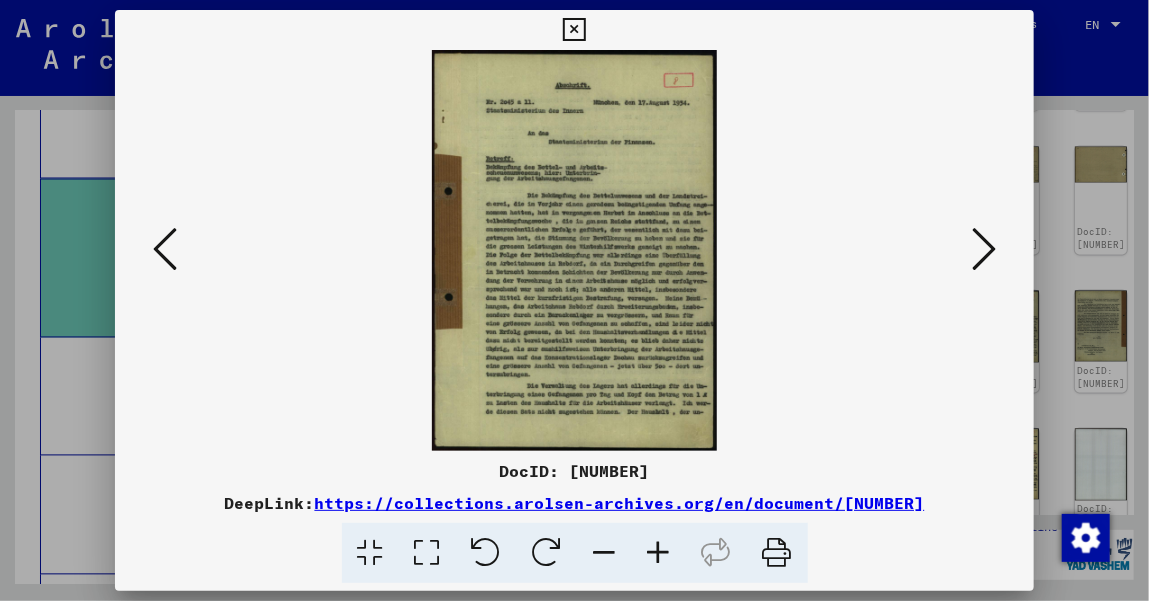 click at bounding box center (984, 249) 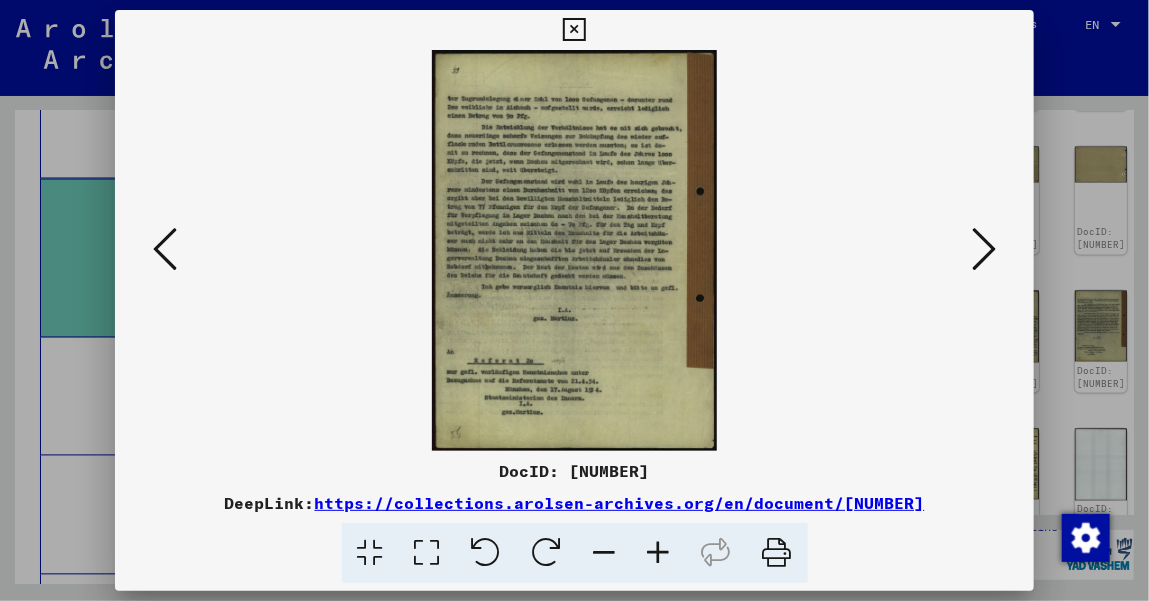 click at bounding box center [984, 249] 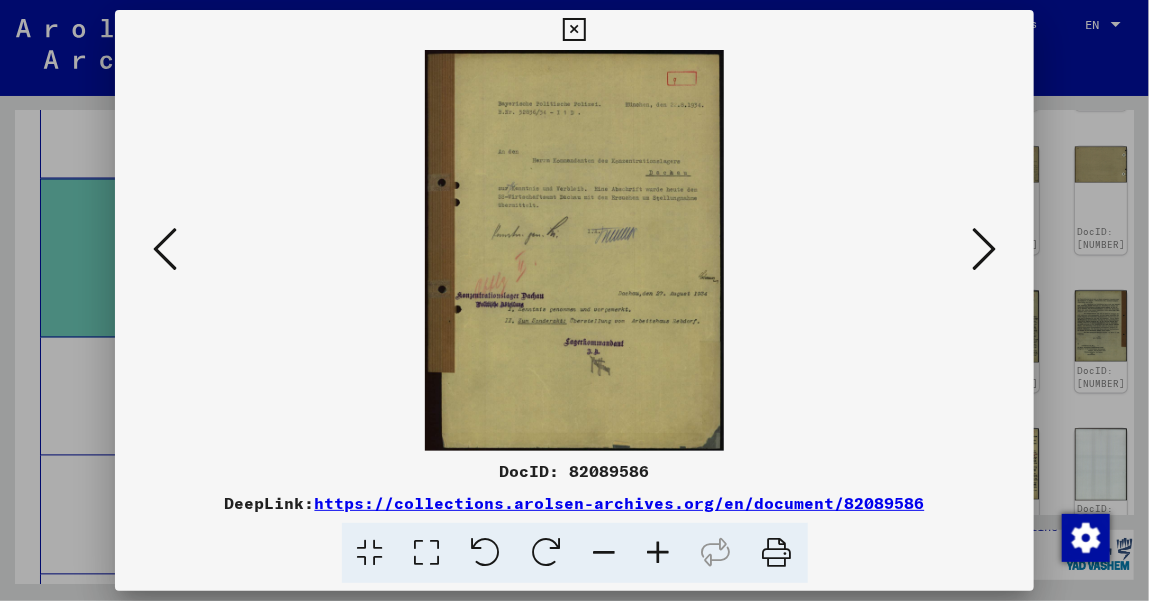 click at bounding box center [984, 249] 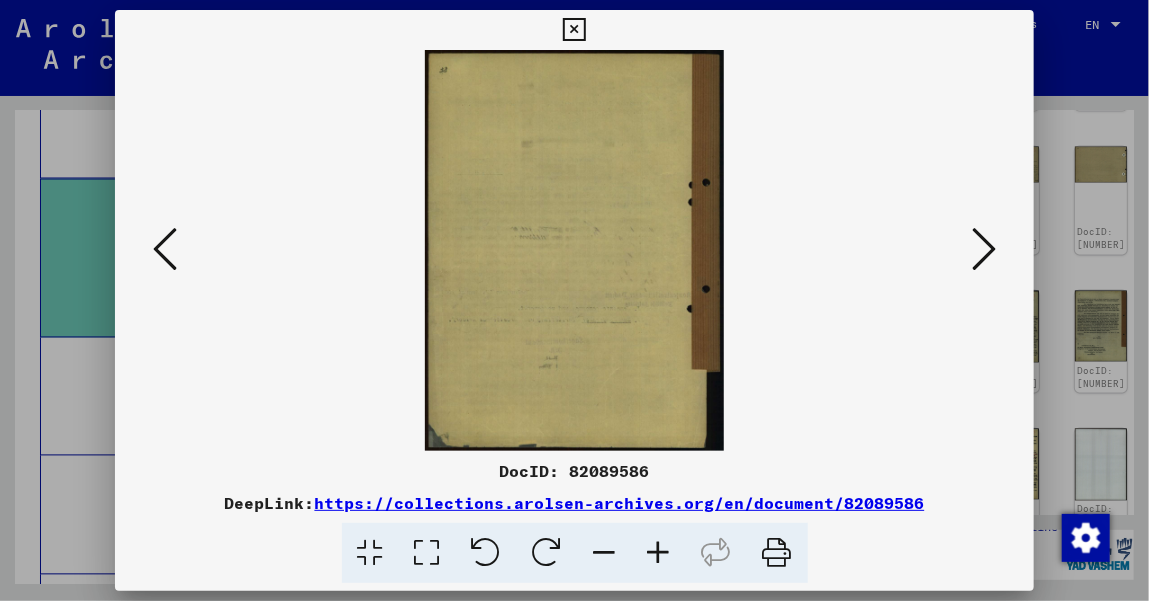 click at bounding box center [984, 249] 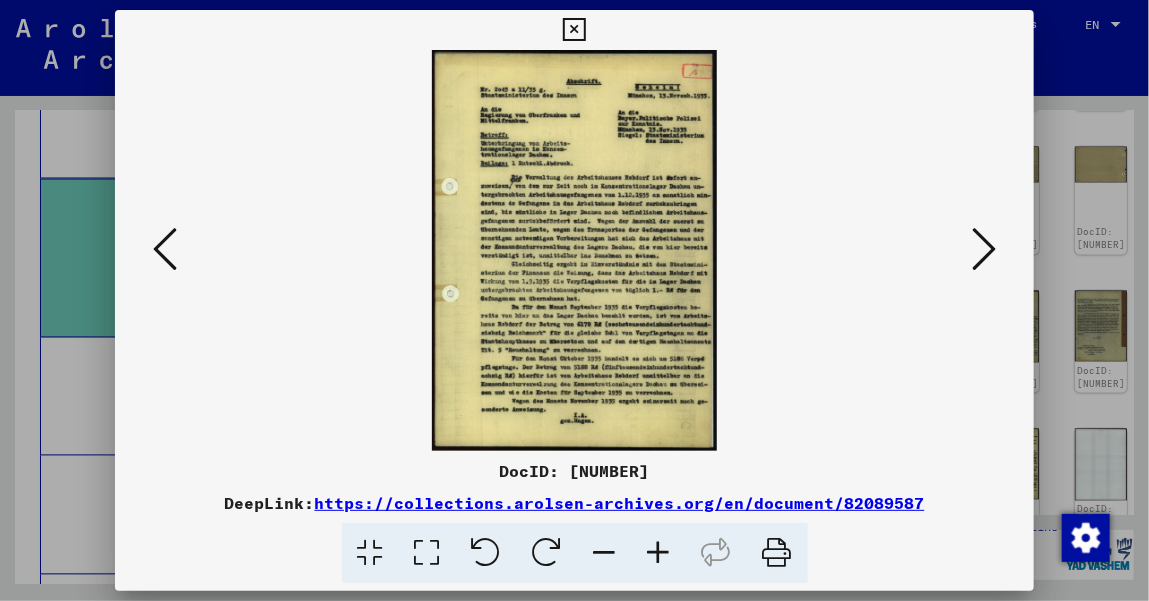 click at bounding box center [984, 249] 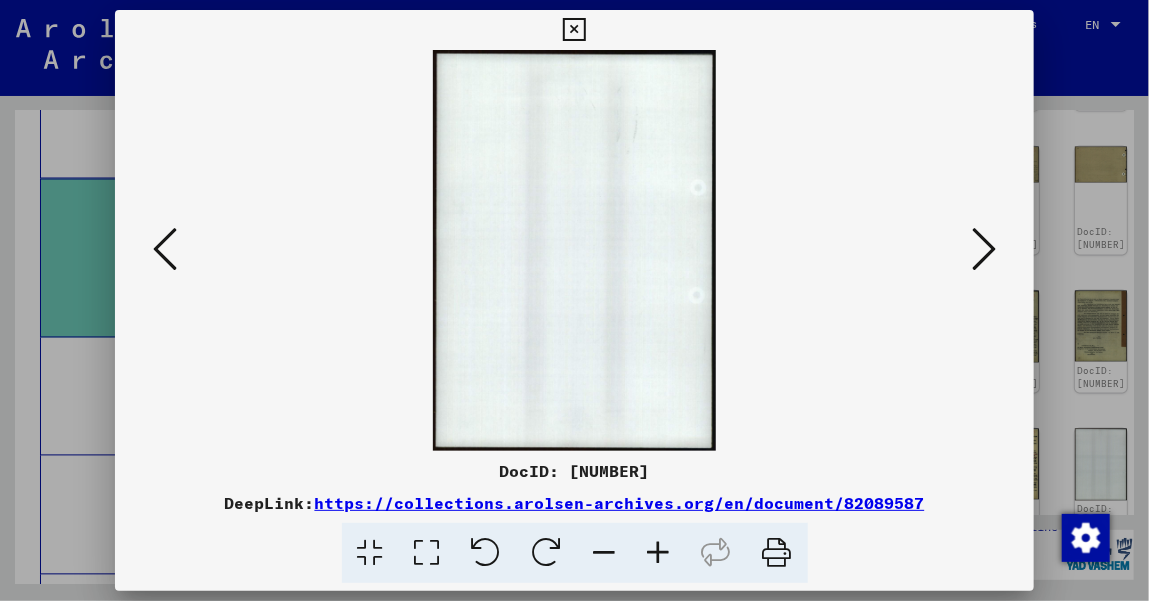 click at bounding box center [984, 249] 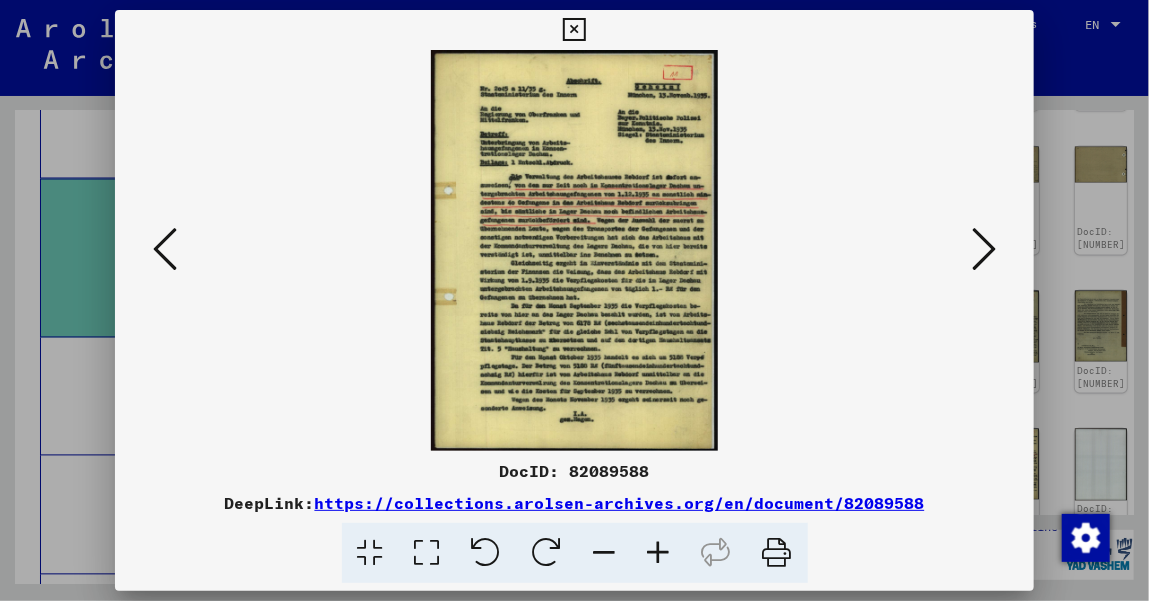 click at bounding box center (984, 249) 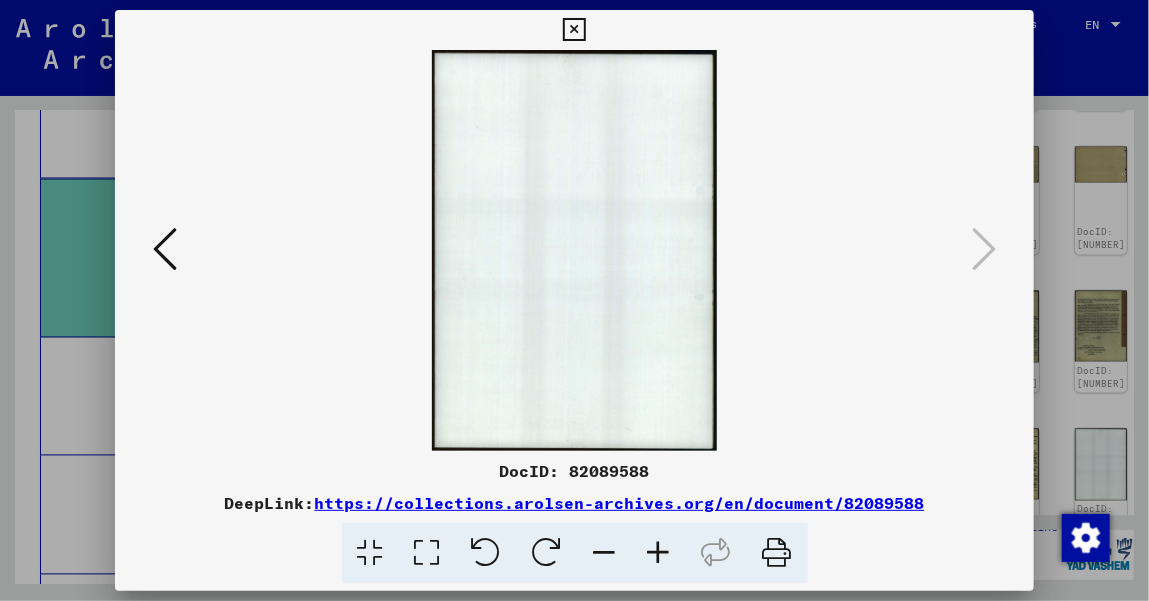 click at bounding box center (574, 30) 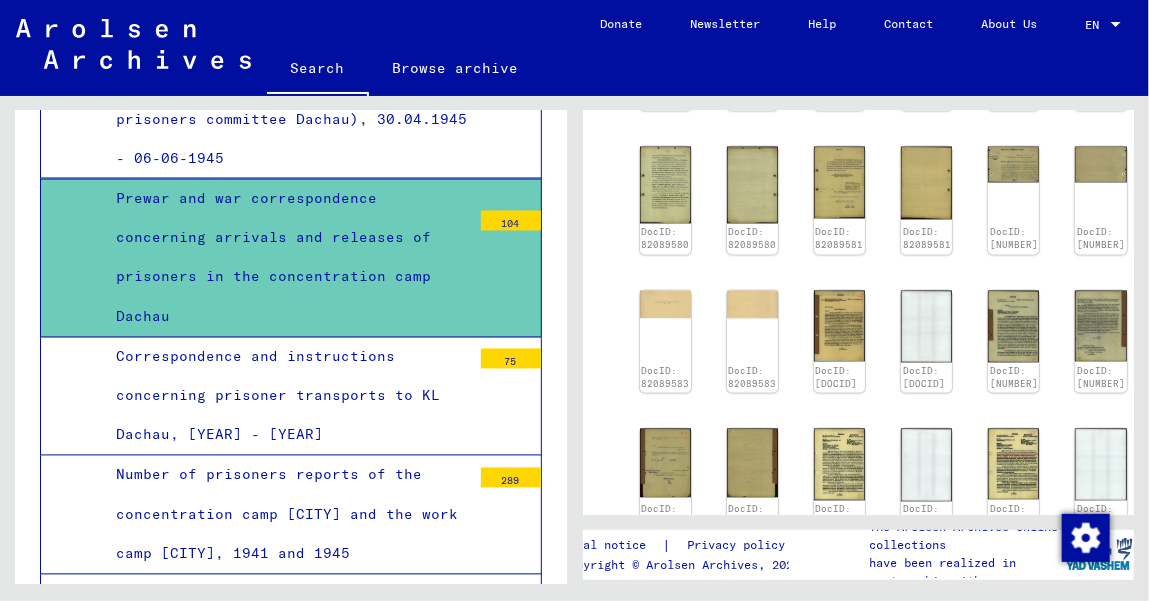 scroll, scrollTop: 1560, scrollLeft: 0, axis: vertical 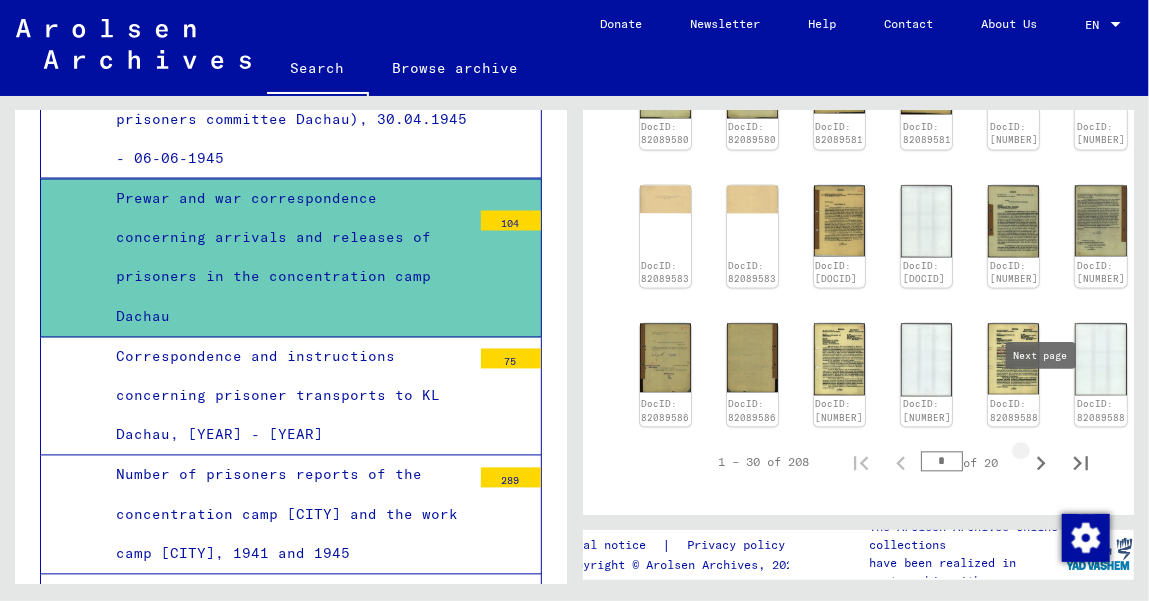 click 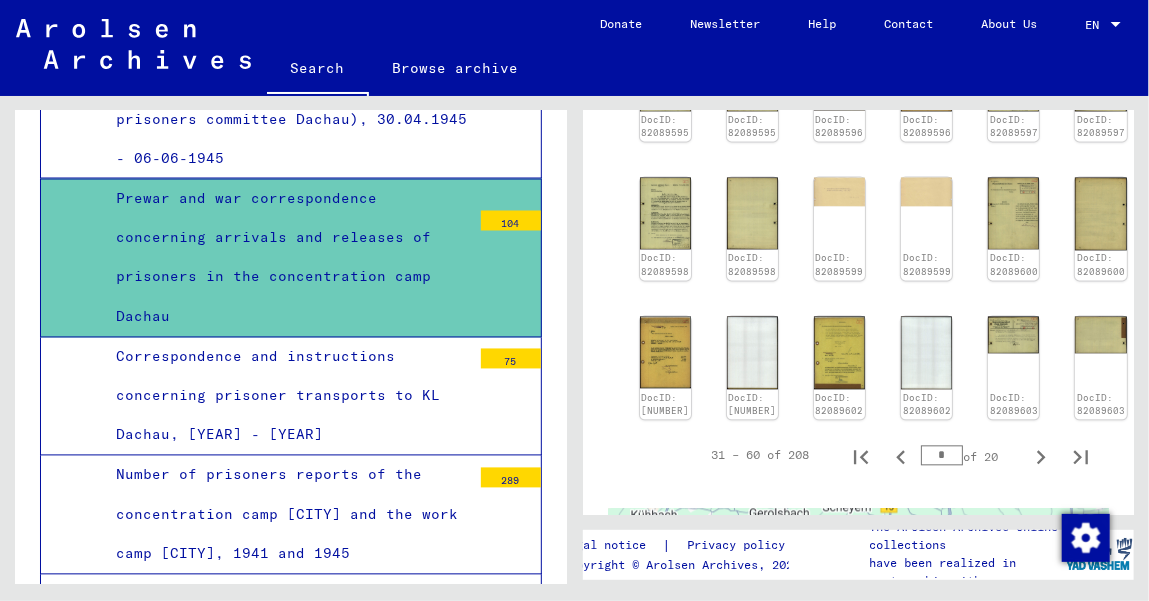 scroll, scrollTop: 1690, scrollLeft: 0, axis: vertical 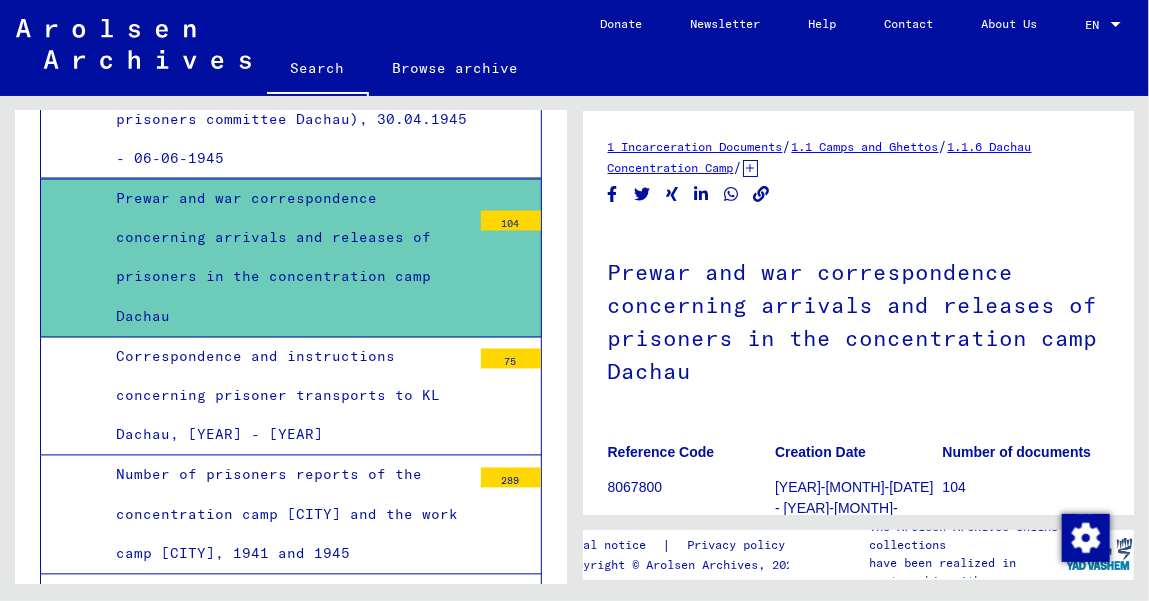click on "Prewar and war correspondence concerning arrivals and releases of      prisoners in the concentration camp Dachau" at bounding box center (286, 258) 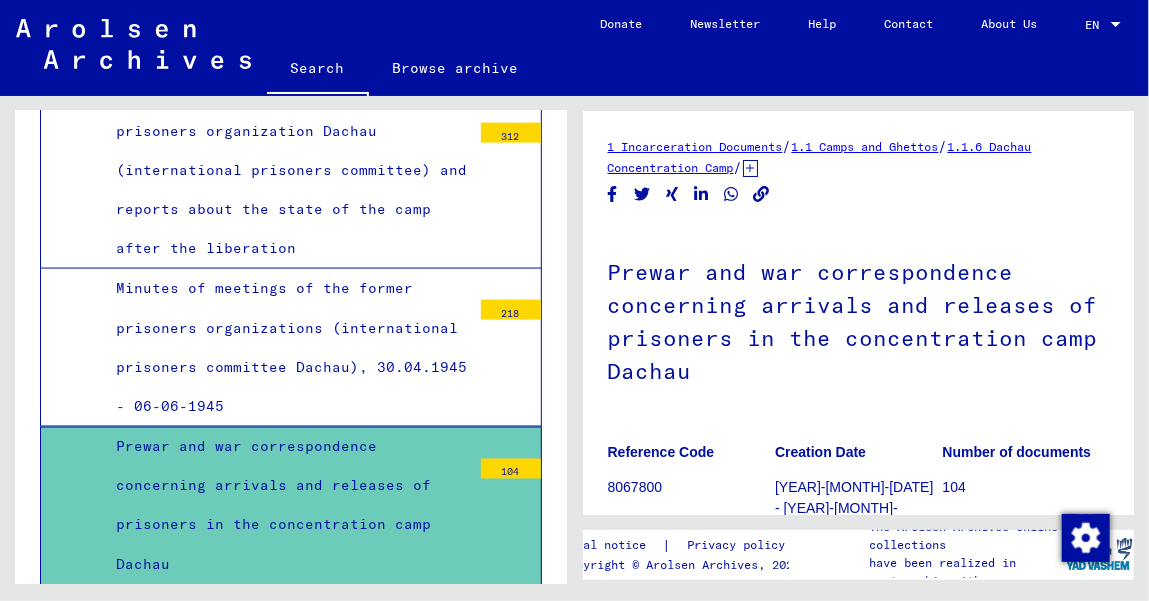 scroll, scrollTop: 1268, scrollLeft: 0, axis: vertical 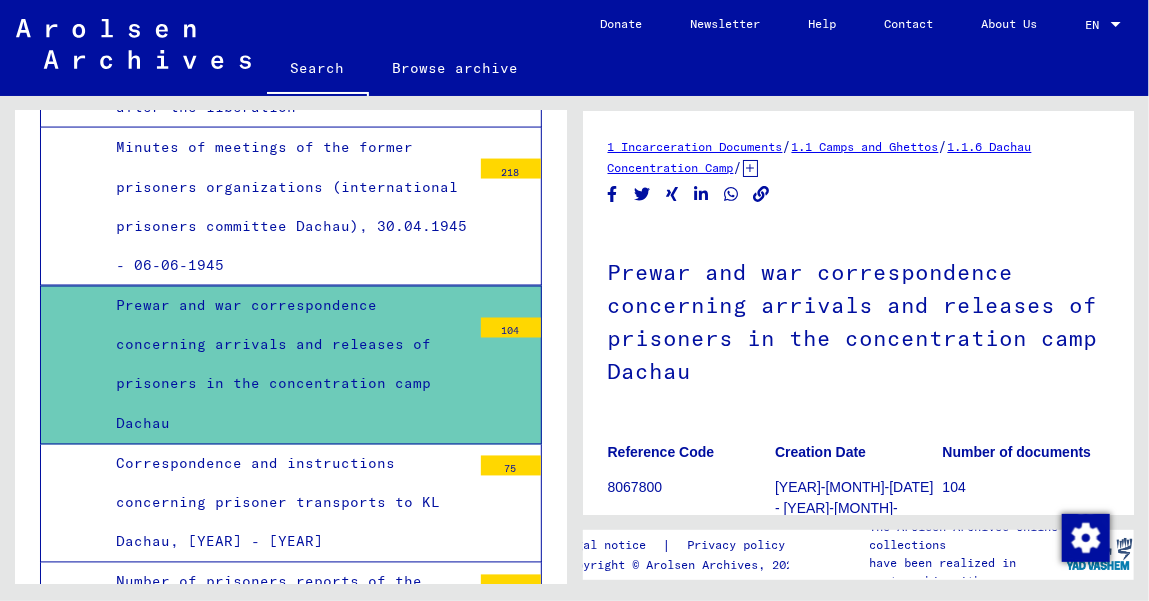 click on "Prewar and war correspondence concerning arrivals and releases of      prisoners in the concentration camp Dachau" at bounding box center (286, 365) 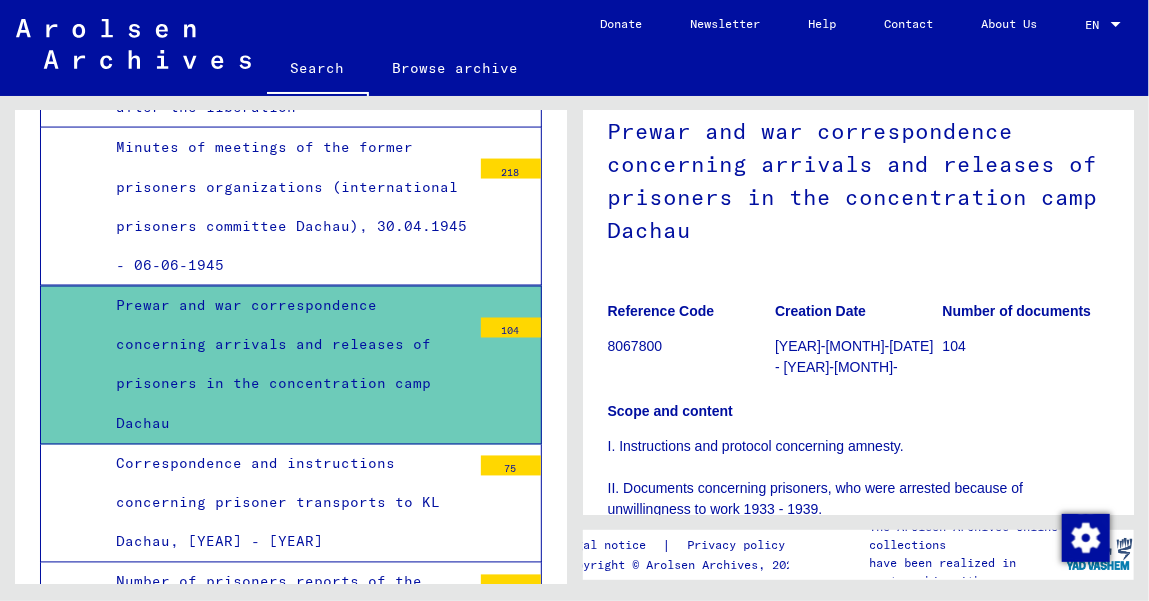 scroll, scrollTop: 35, scrollLeft: 0, axis: vertical 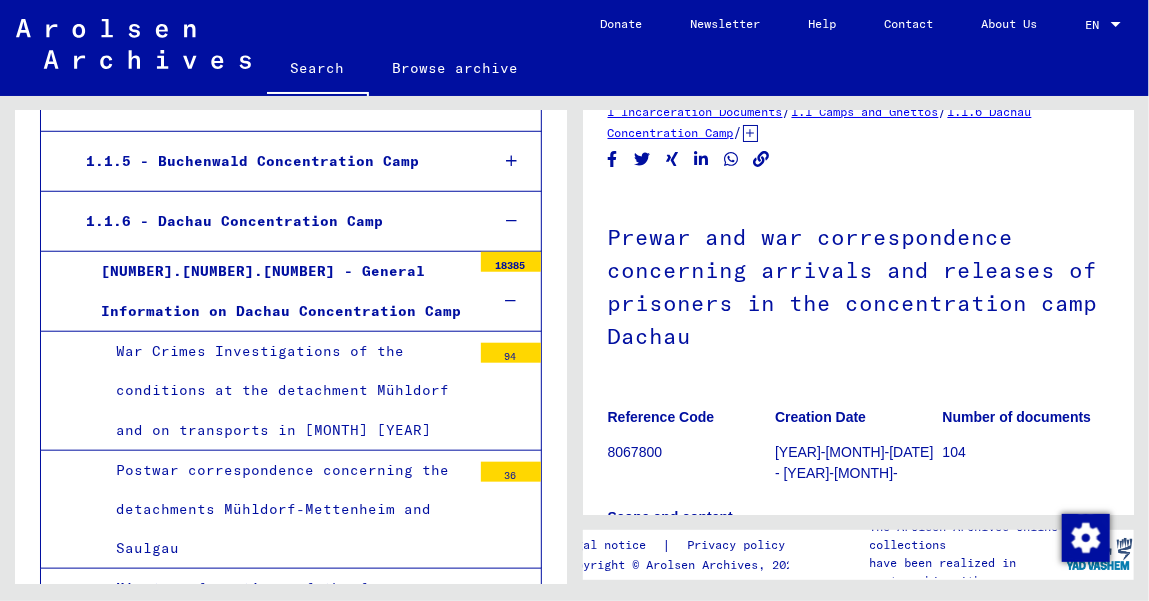 click on "[NUMBER].[NUMBER].[NUMBER] - General Information on Dachau Concentration Camp" at bounding box center (278, 291) 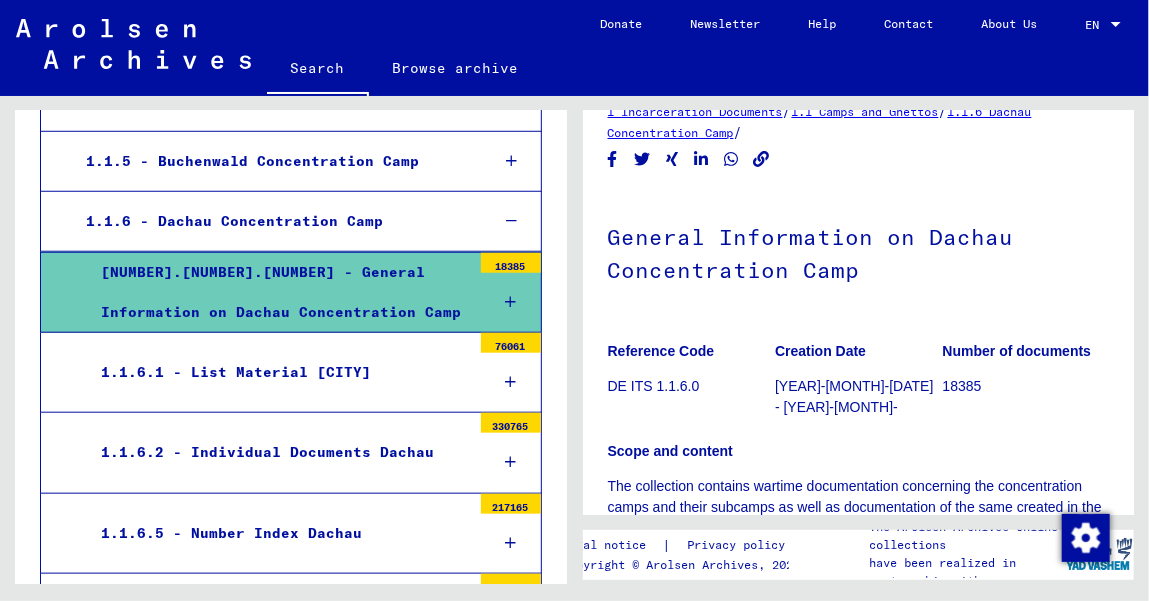 scroll, scrollTop: 0, scrollLeft: 0, axis: both 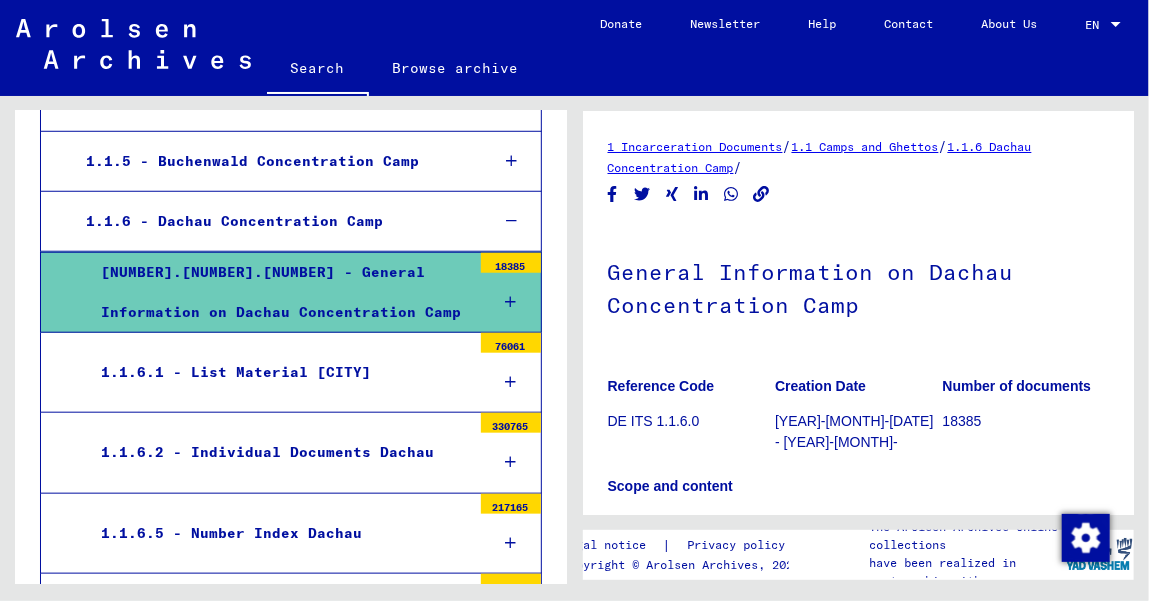 click on "1.1.6 - Dachau Concentration Camp" at bounding box center [272, 221] 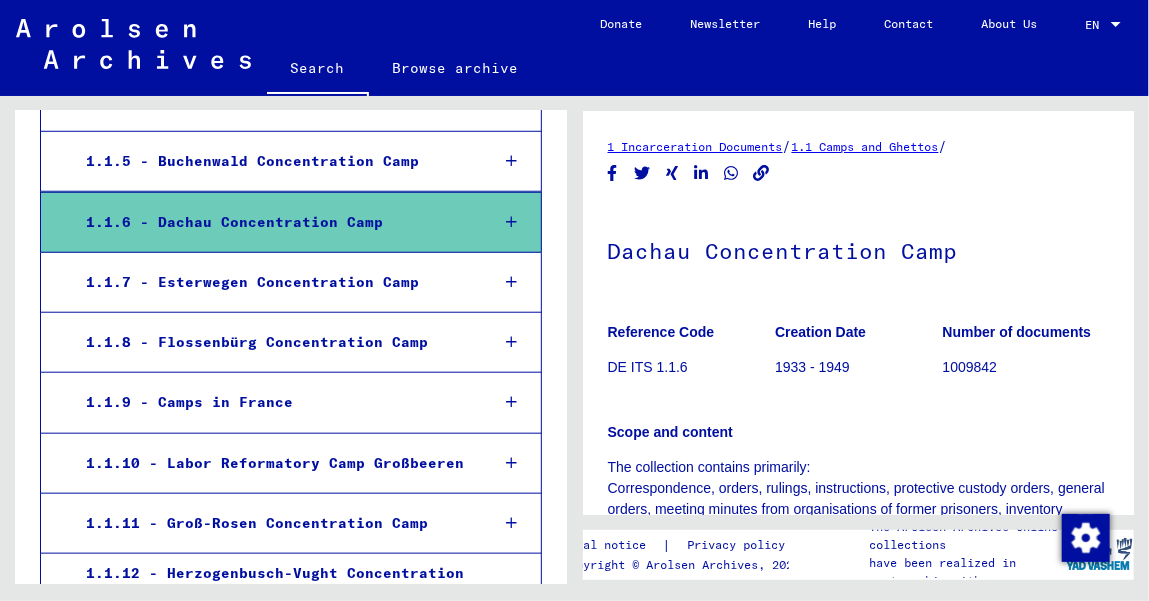 scroll, scrollTop: 595, scrollLeft: 0, axis: vertical 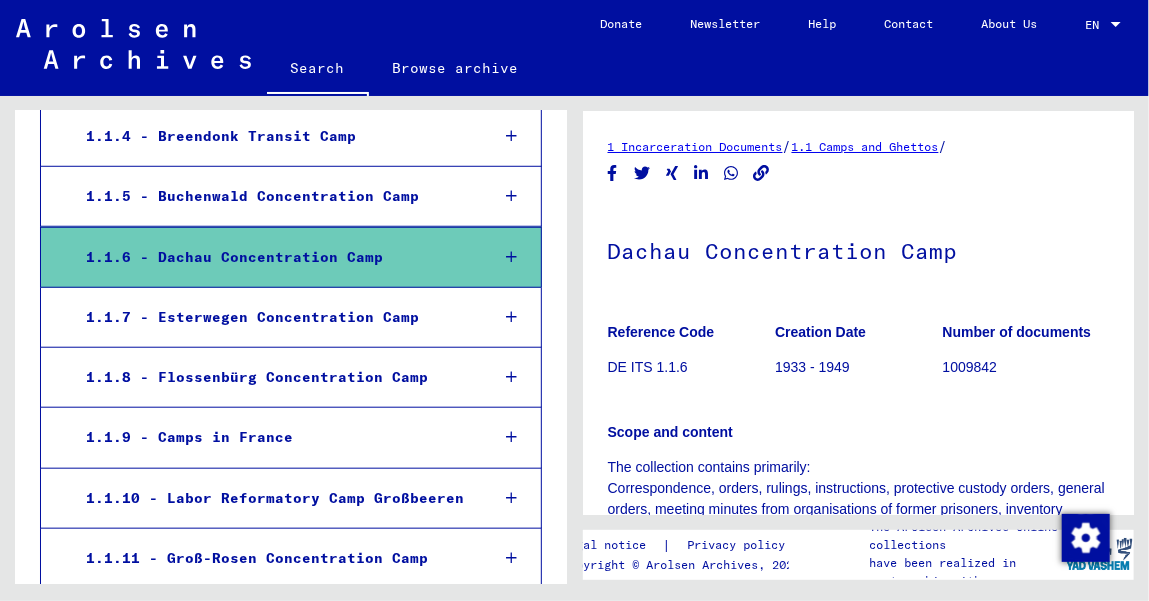 click on "1.1.6 - Dachau Concentration Camp" at bounding box center (272, 257) 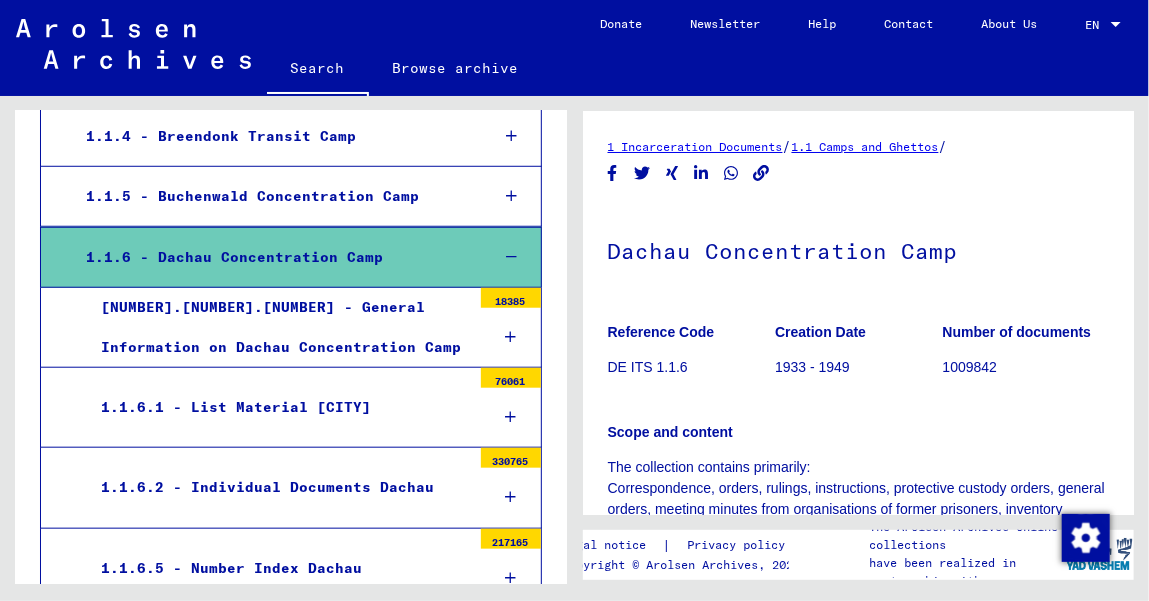 click on "1.1.6 - Dachau Concentration Camp" at bounding box center [272, 257] 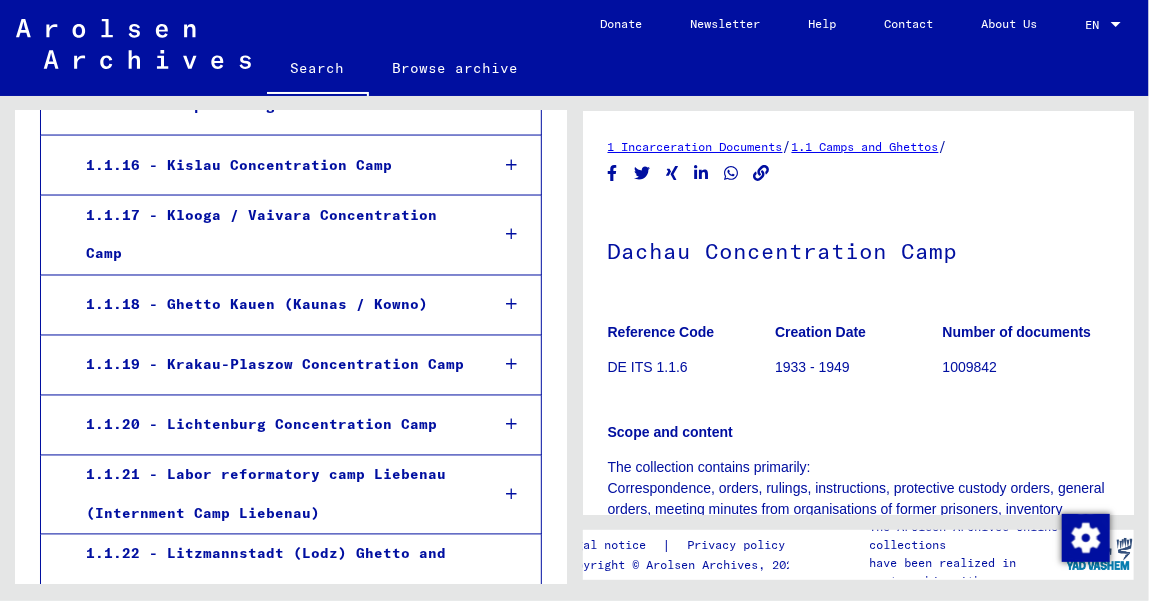 scroll, scrollTop: 1339, scrollLeft: 0, axis: vertical 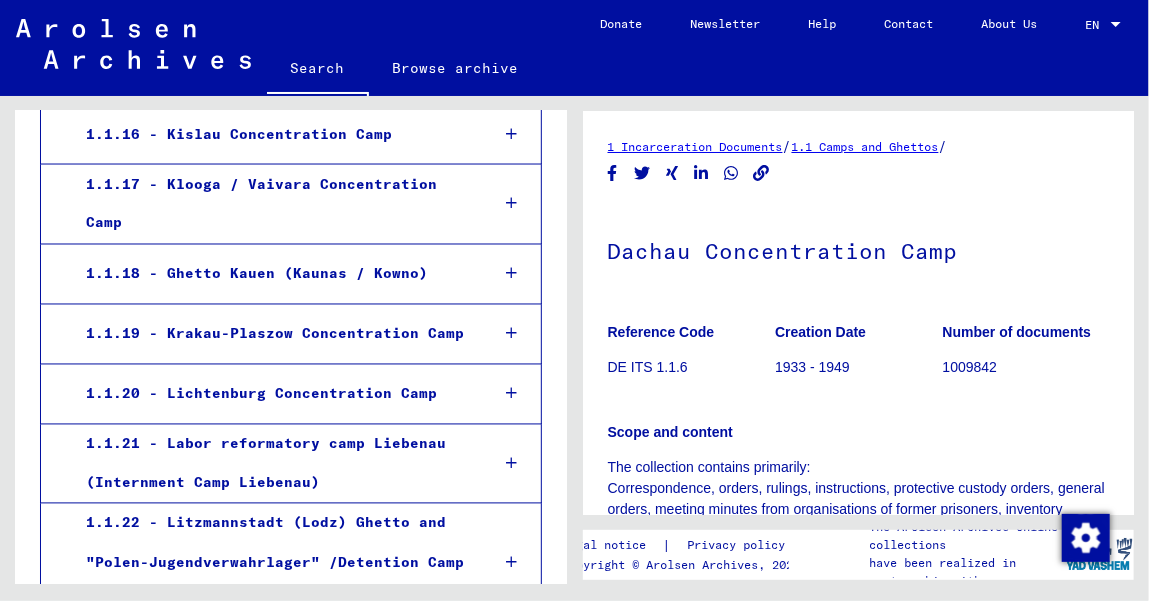 click on "1.1.18 - Ghetto Kauen (Kaunas / Kowno)" at bounding box center (272, 274) 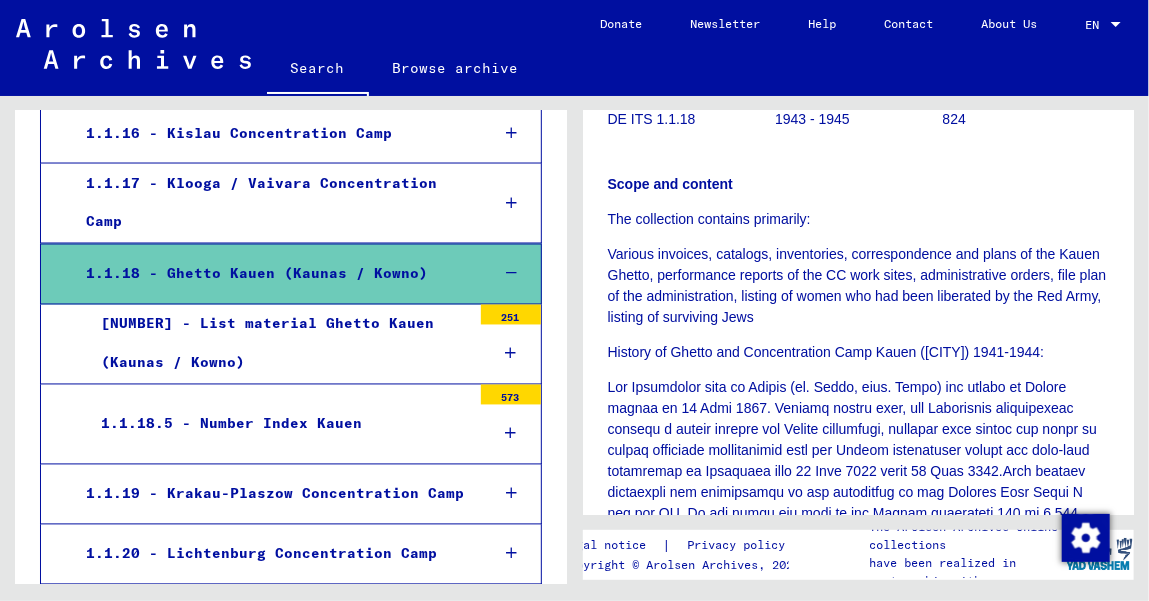 scroll, scrollTop: 390, scrollLeft: 0, axis: vertical 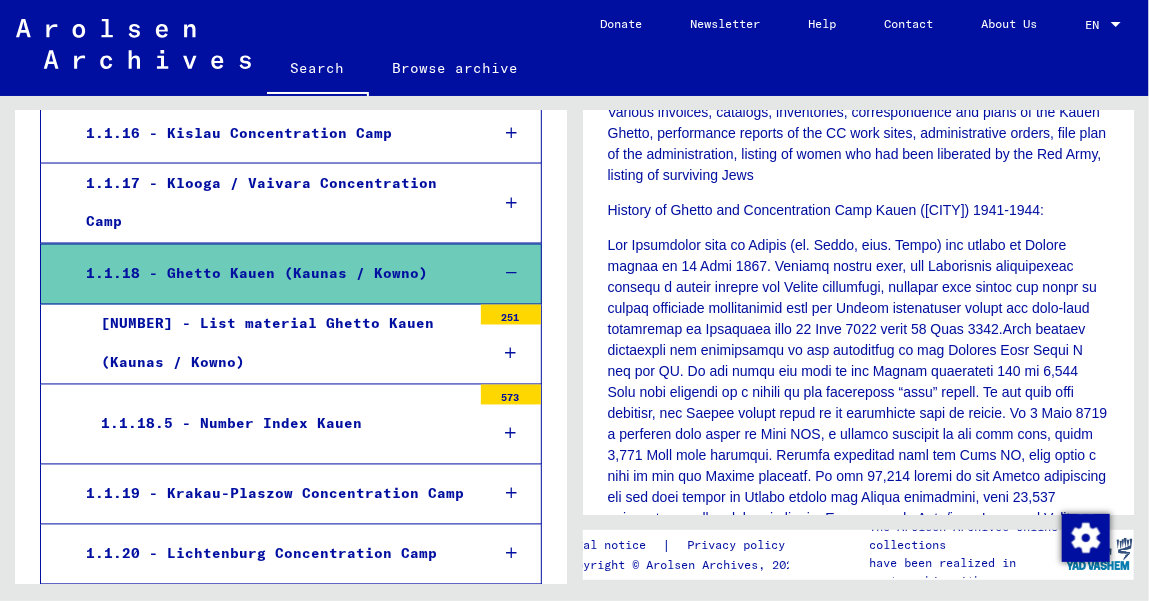click on "[NUMBER] - List material Ghetto Kauen (Kaunas / Kowno)" at bounding box center (278, 344) 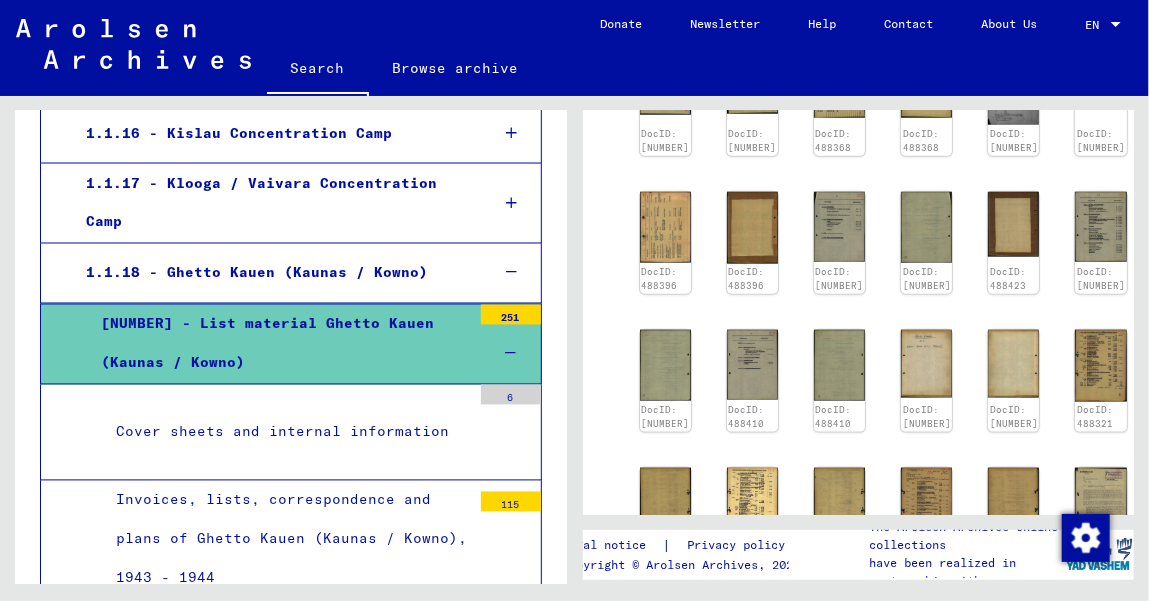 scroll, scrollTop: 1064, scrollLeft: 0, axis: vertical 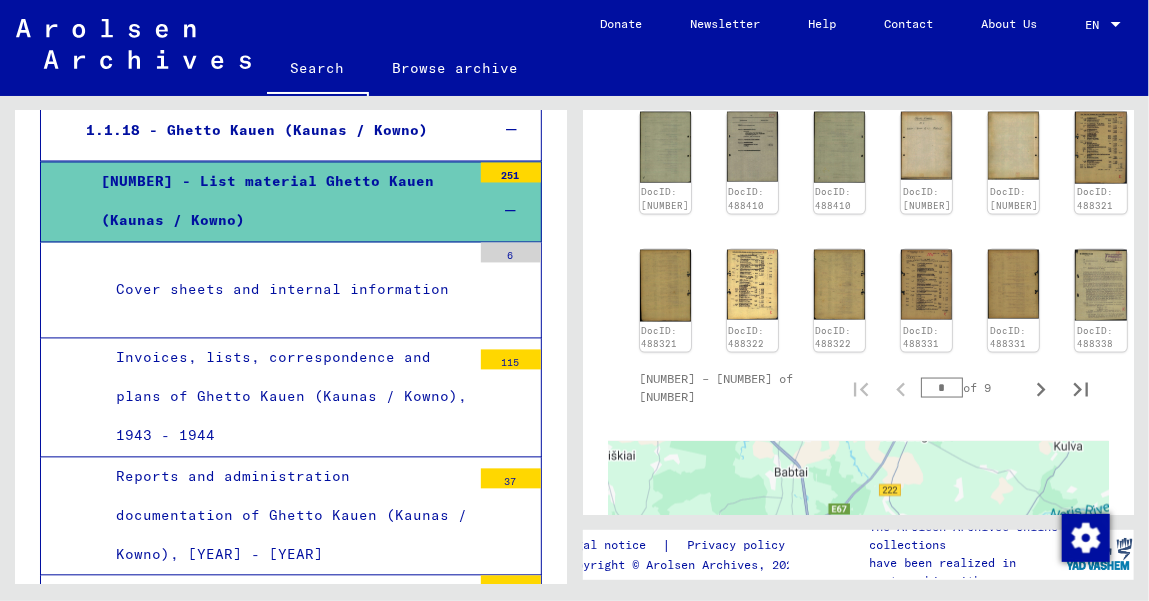 click on "Invoices, lists, correspondence and plans of Ghetto Kauen (Kaunas /      Kowno), 1943 - 1944" at bounding box center [286, 398] 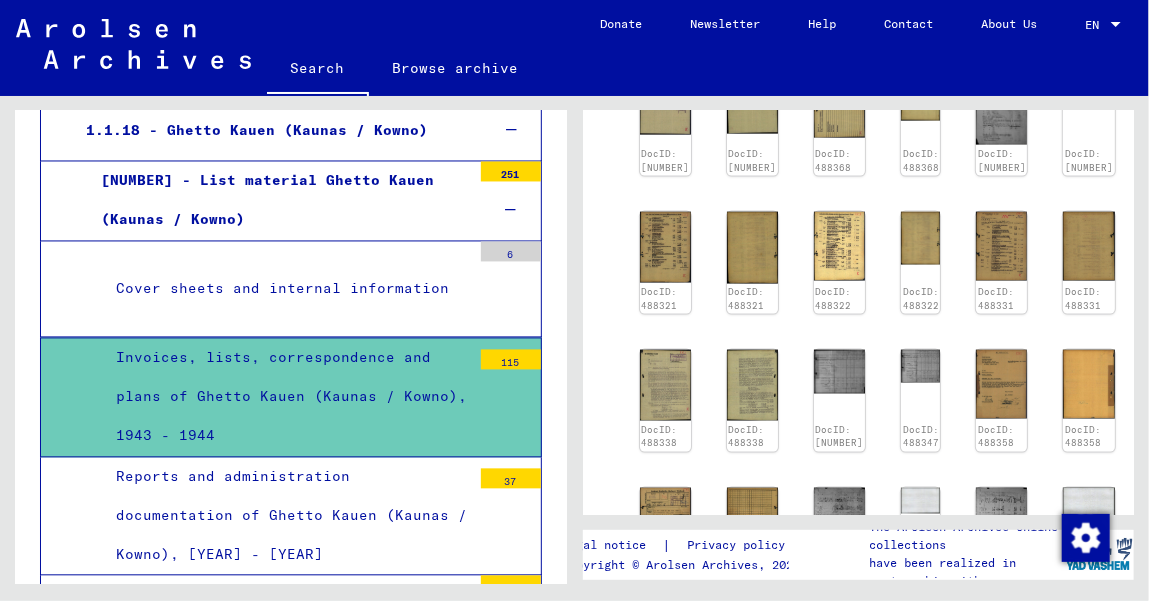 scroll, scrollTop: 1241, scrollLeft: 0, axis: vertical 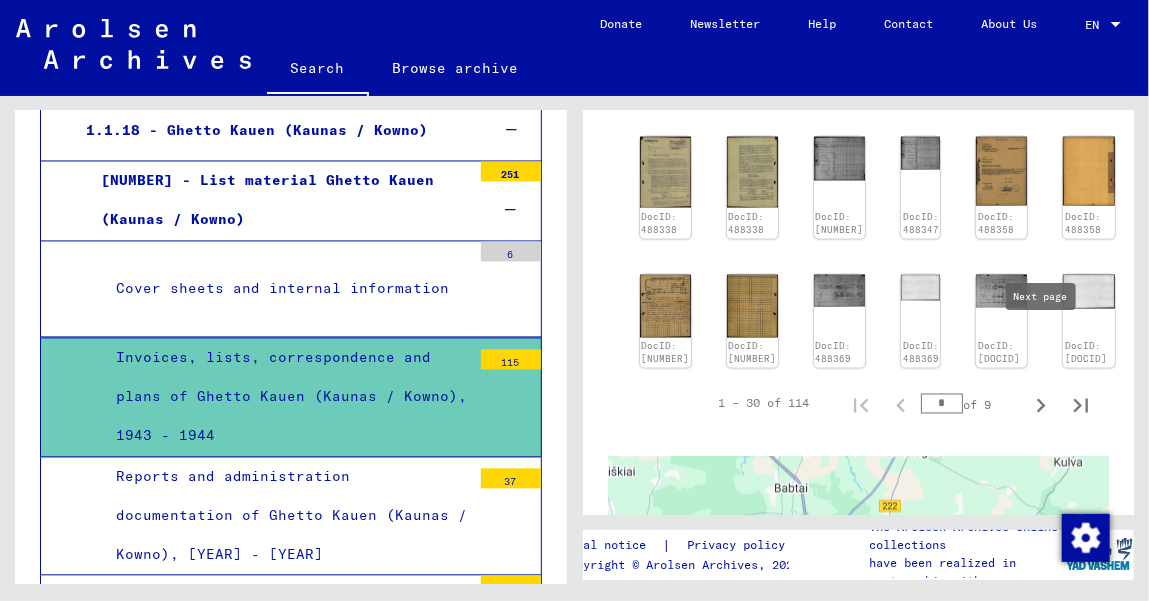 click 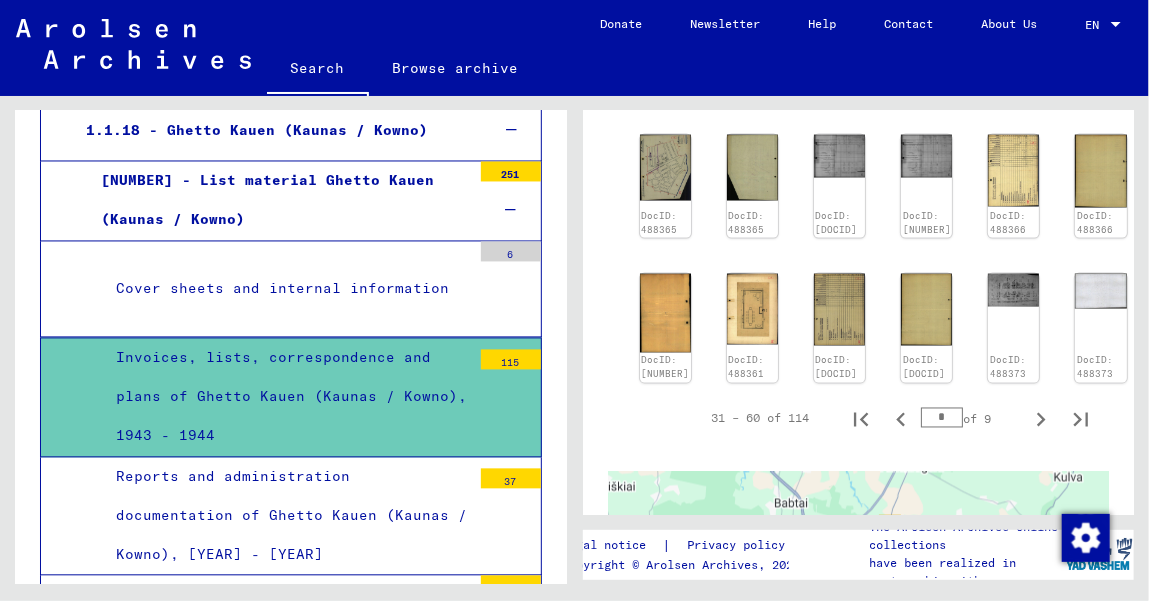 scroll, scrollTop: 1374, scrollLeft: 0, axis: vertical 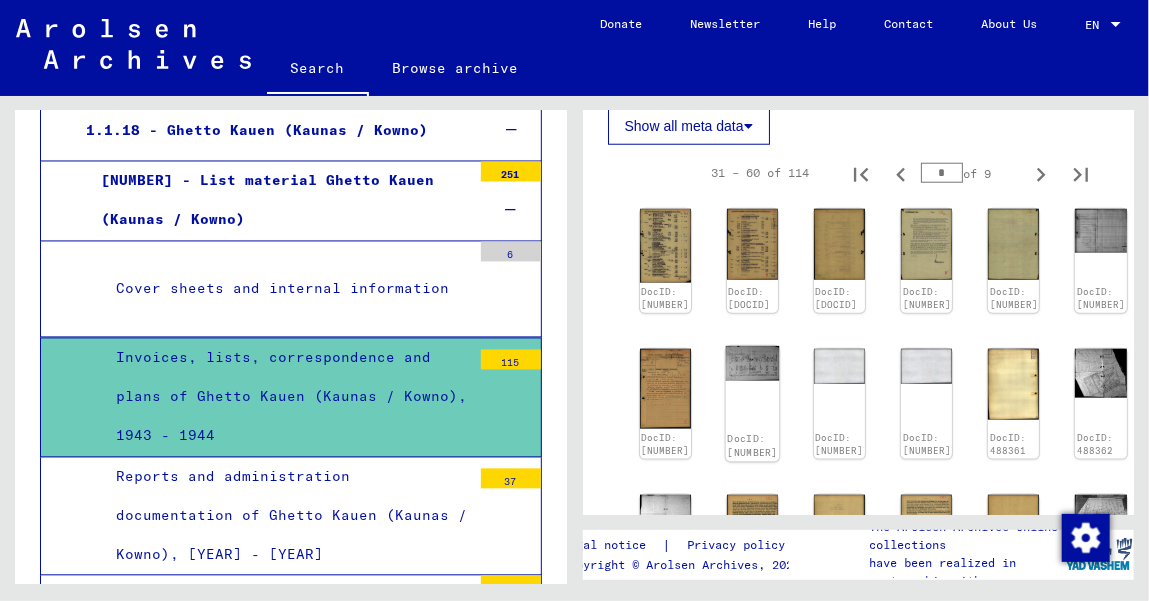 click 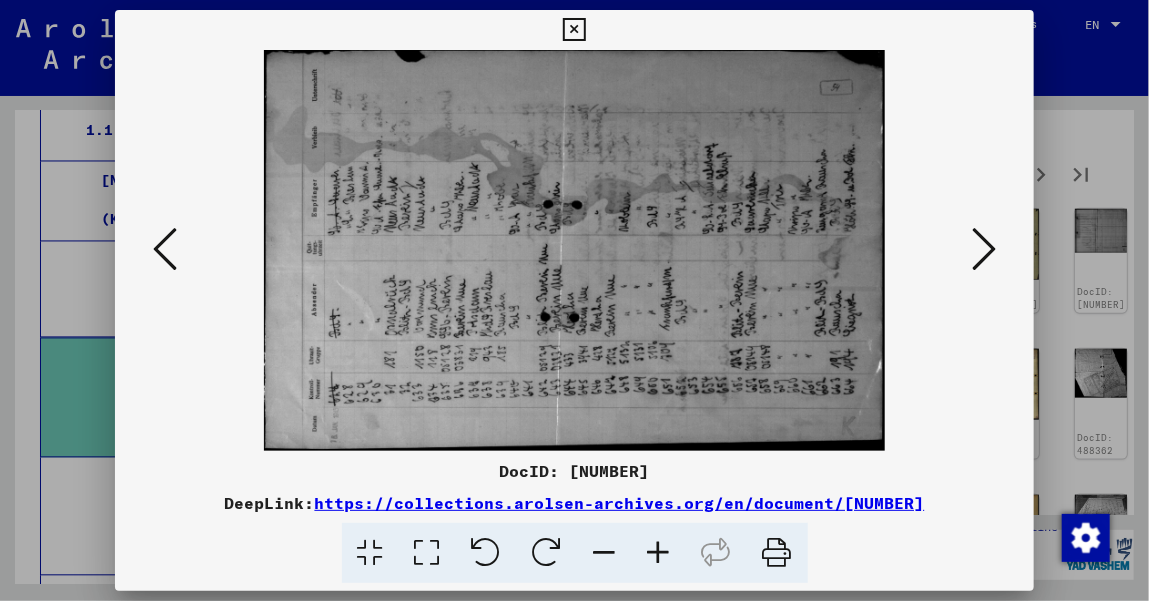 click at bounding box center (984, 249) 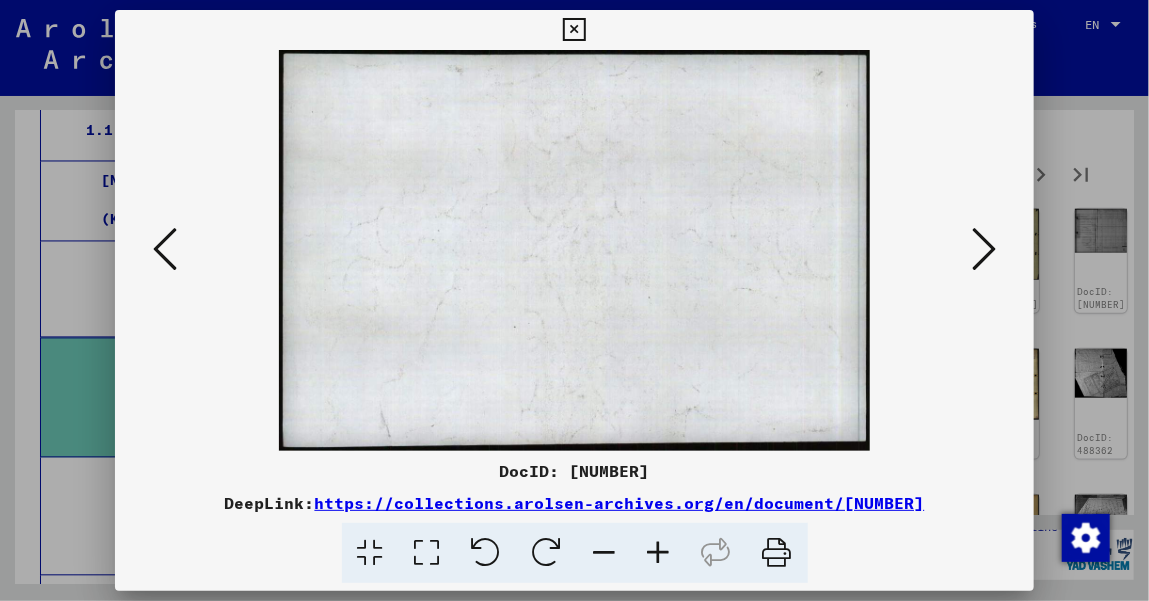 click at bounding box center (984, 249) 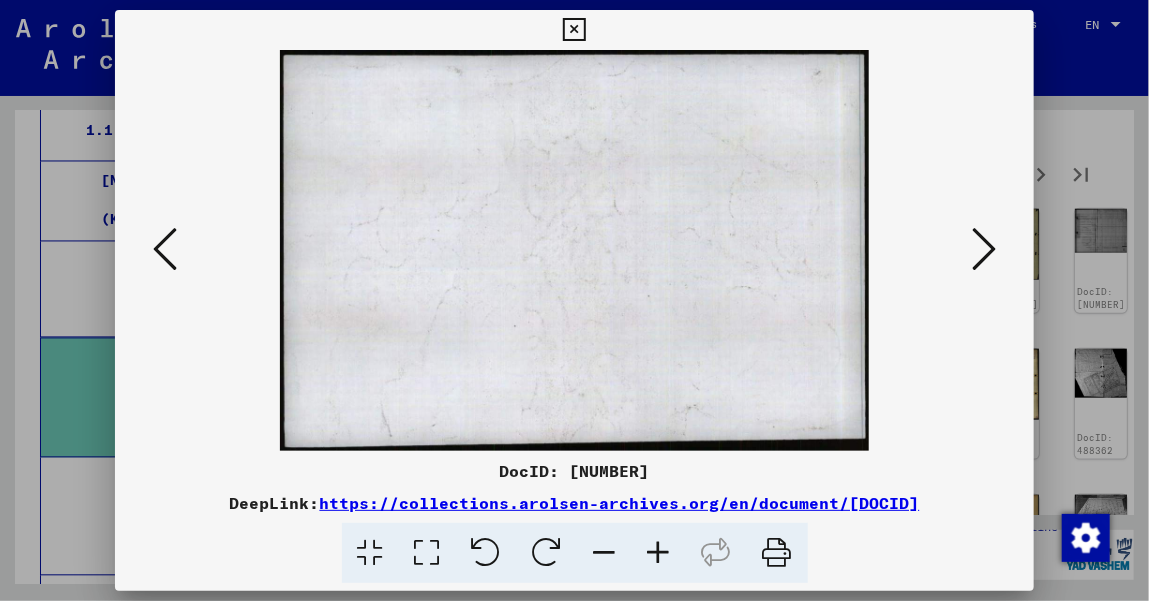 click at bounding box center (574, 30) 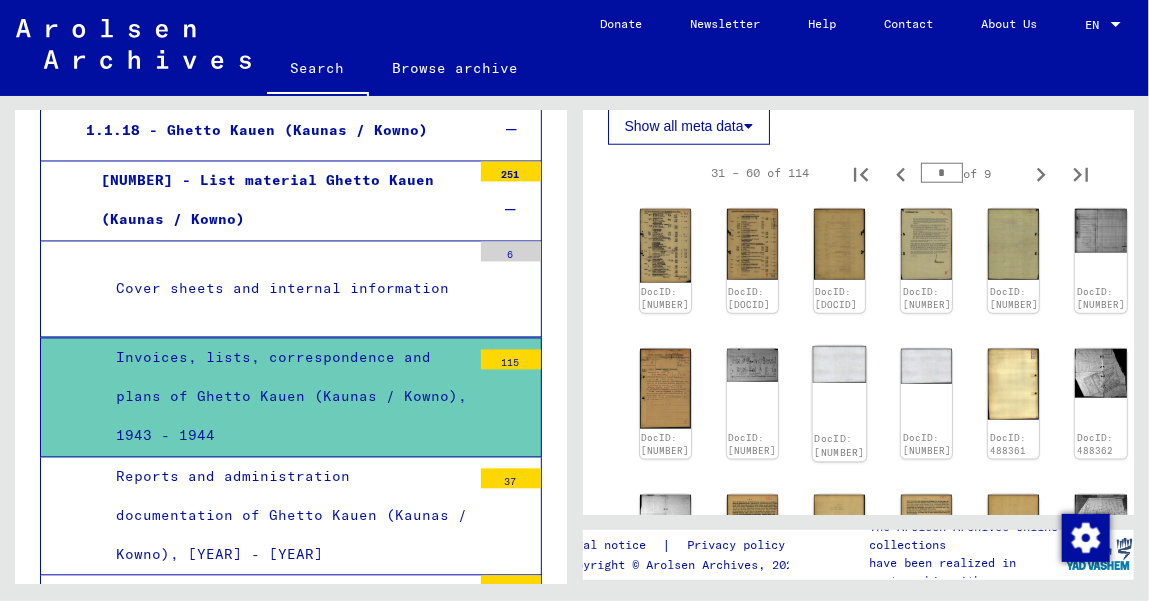 scroll, scrollTop: 851, scrollLeft: 0, axis: vertical 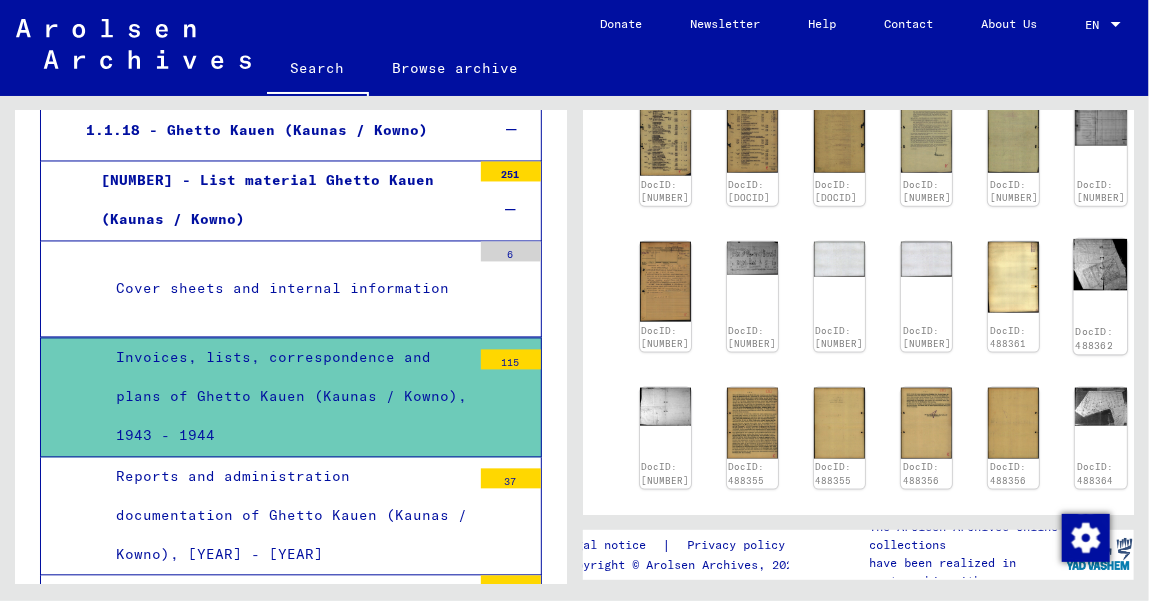 click 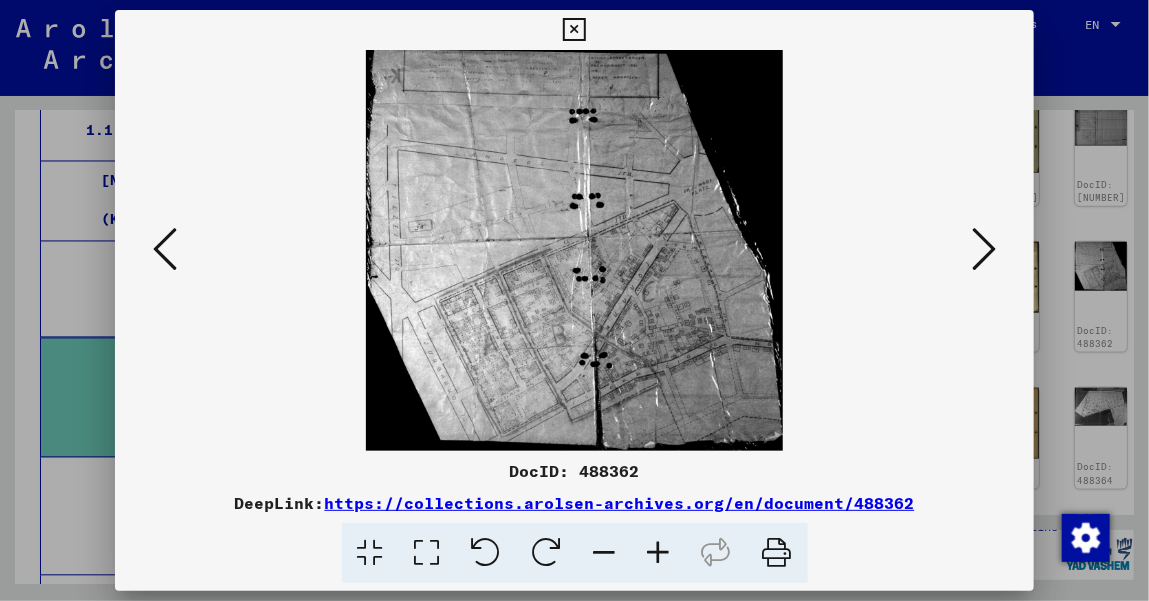 click at bounding box center [659, 553] 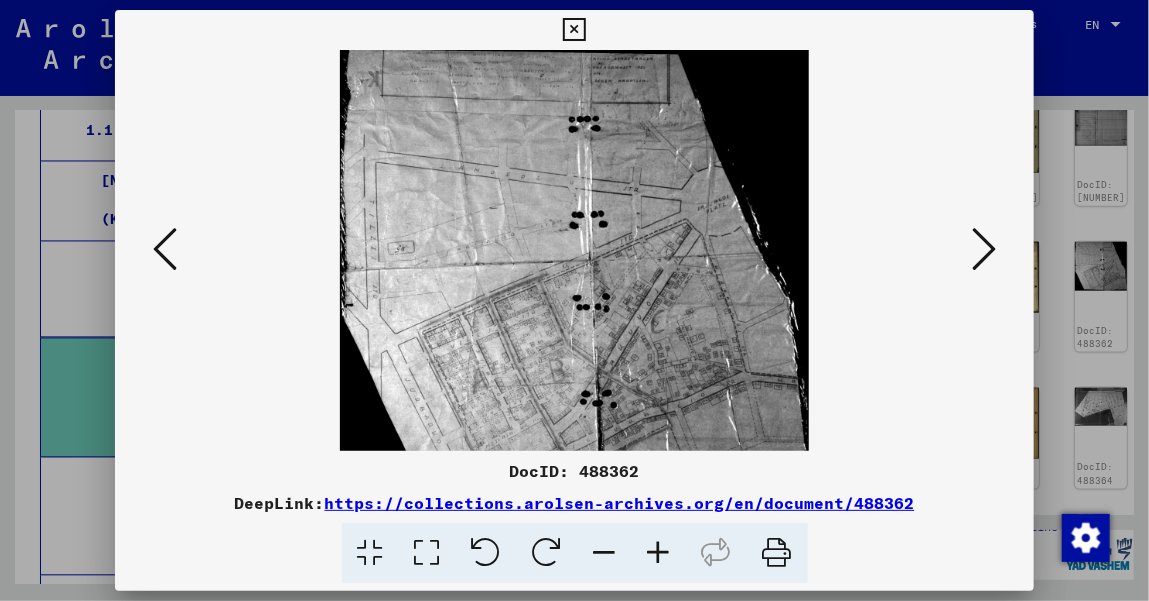 click at bounding box center [659, 553] 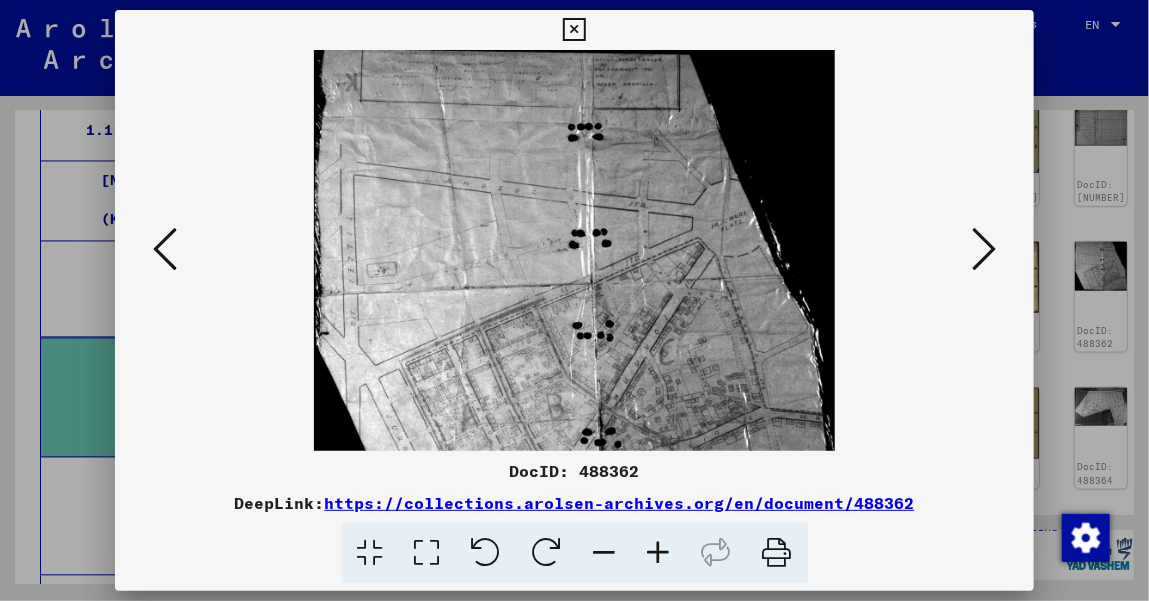 click at bounding box center [659, 553] 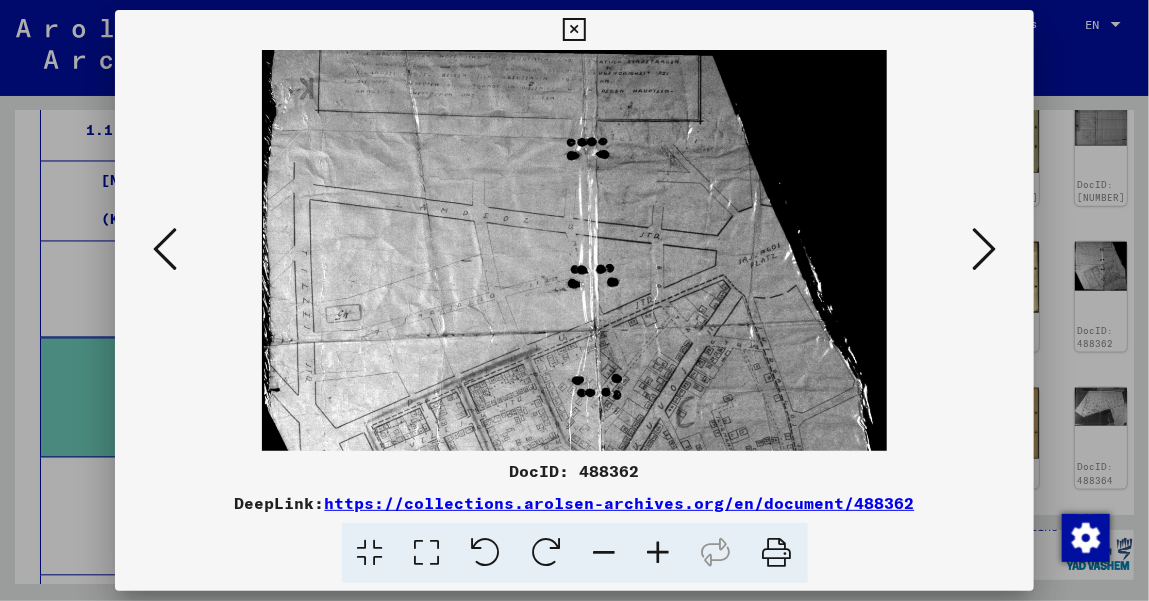 click at bounding box center (659, 553) 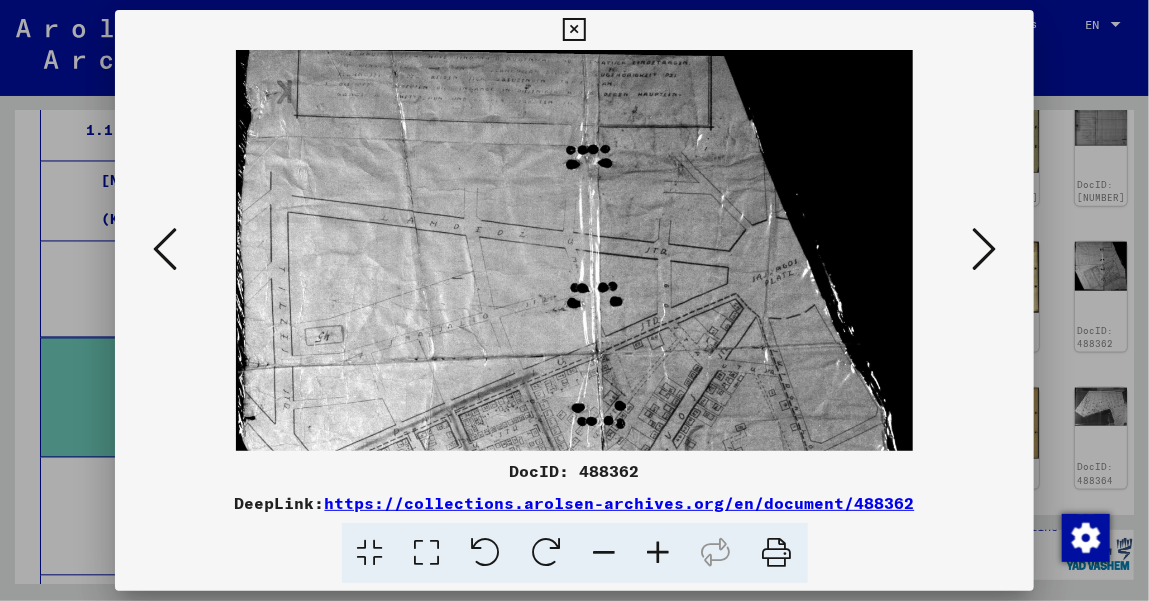 click at bounding box center [659, 553] 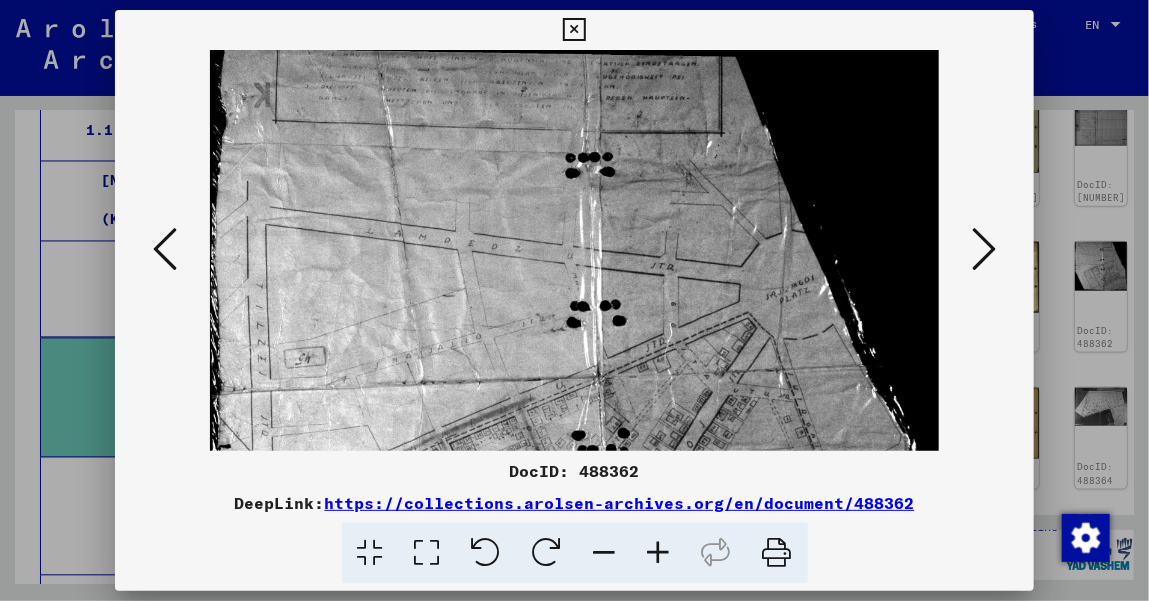 click at bounding box center [659, 553] 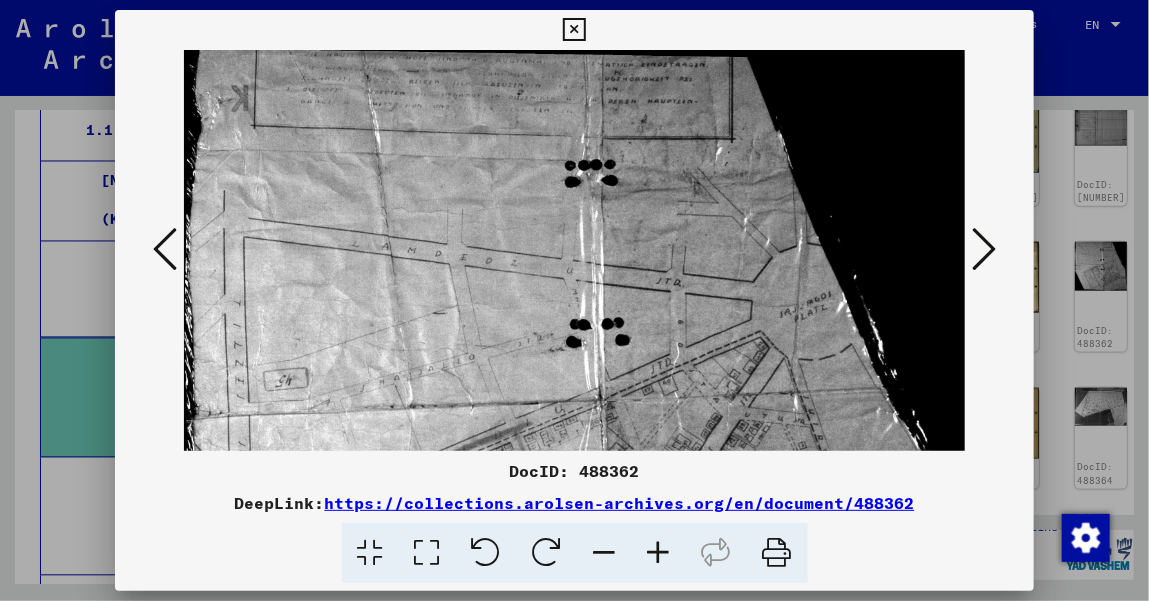 click at bounding box center (659, 553) 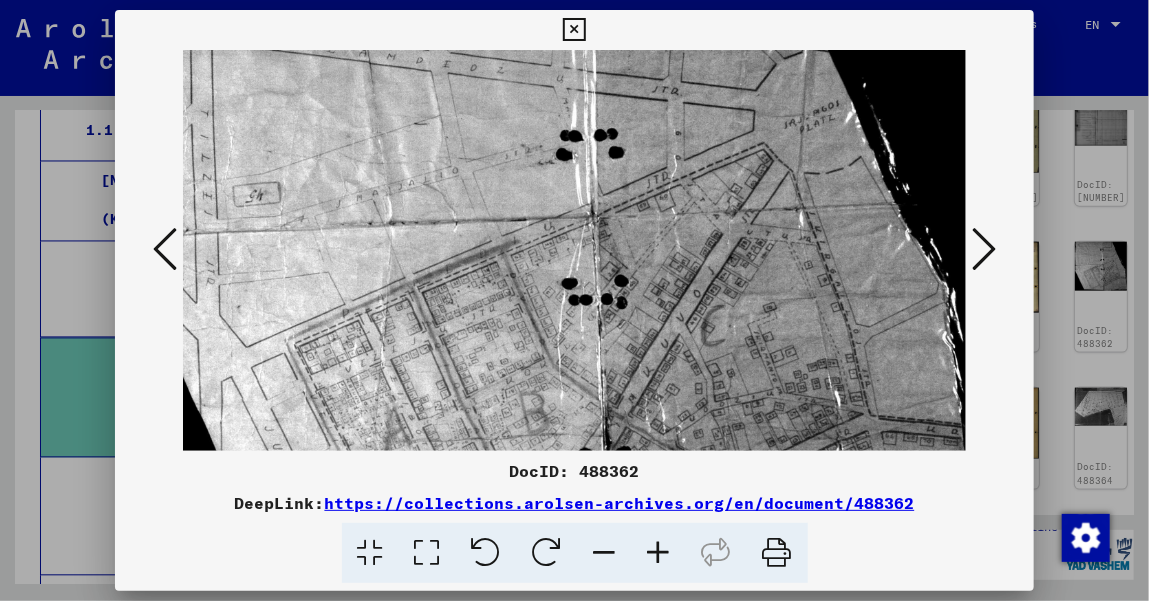 scroll, scrollTop: 238, scrollLeft: 35, axis: both 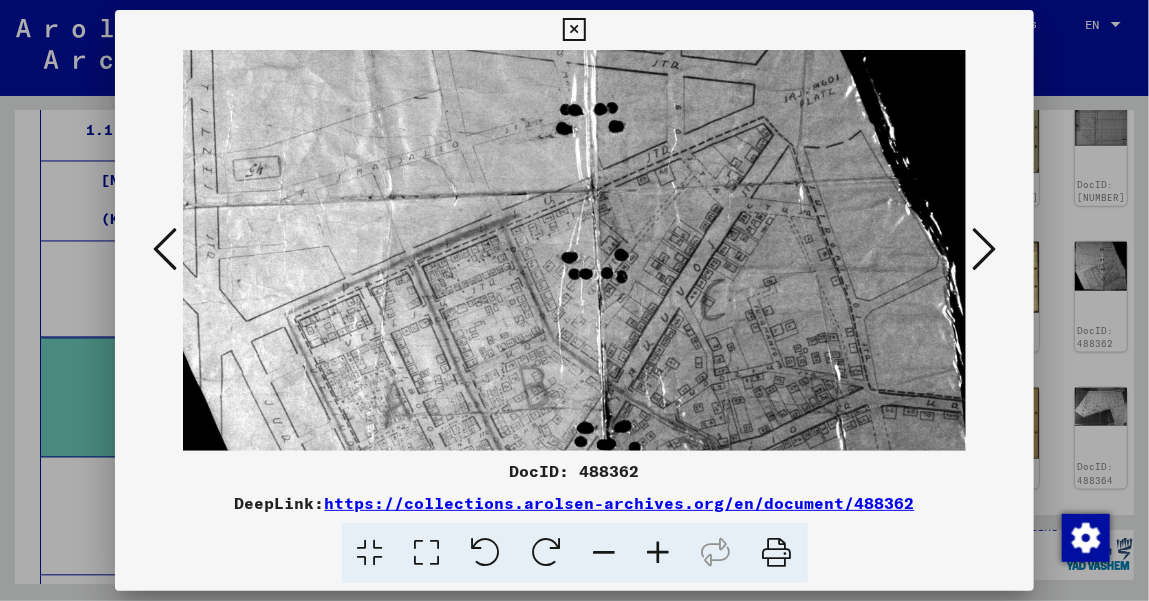 drag, startPoint x: 716, startPoint y: 325, endPoint x: 658, endPoint y: 105, distance: 227.51703 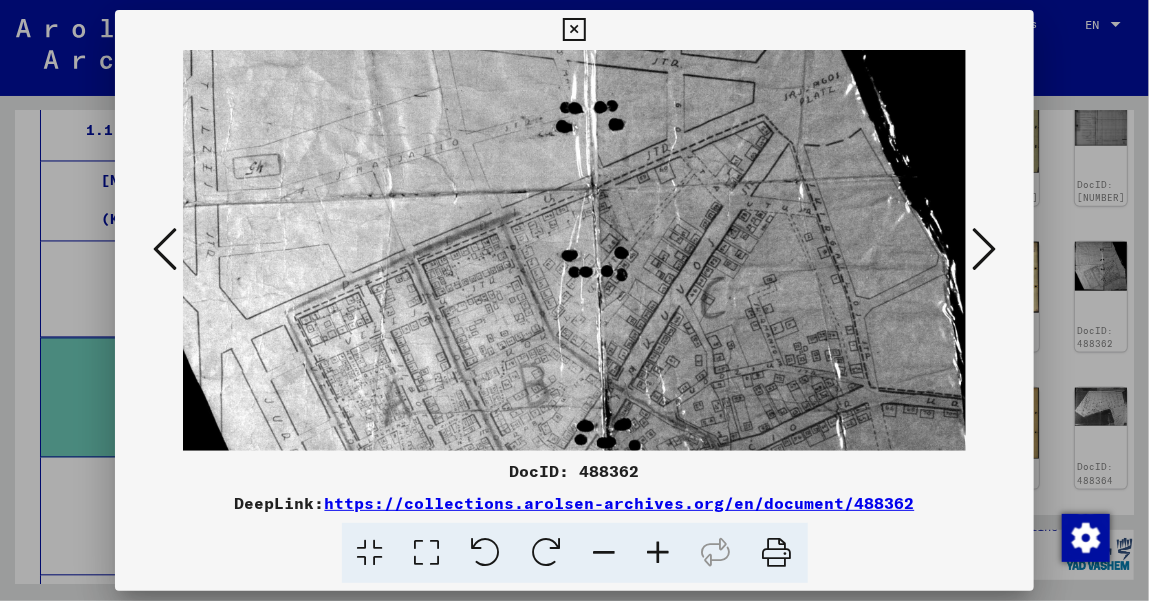 click at bounding box center (565, 215) 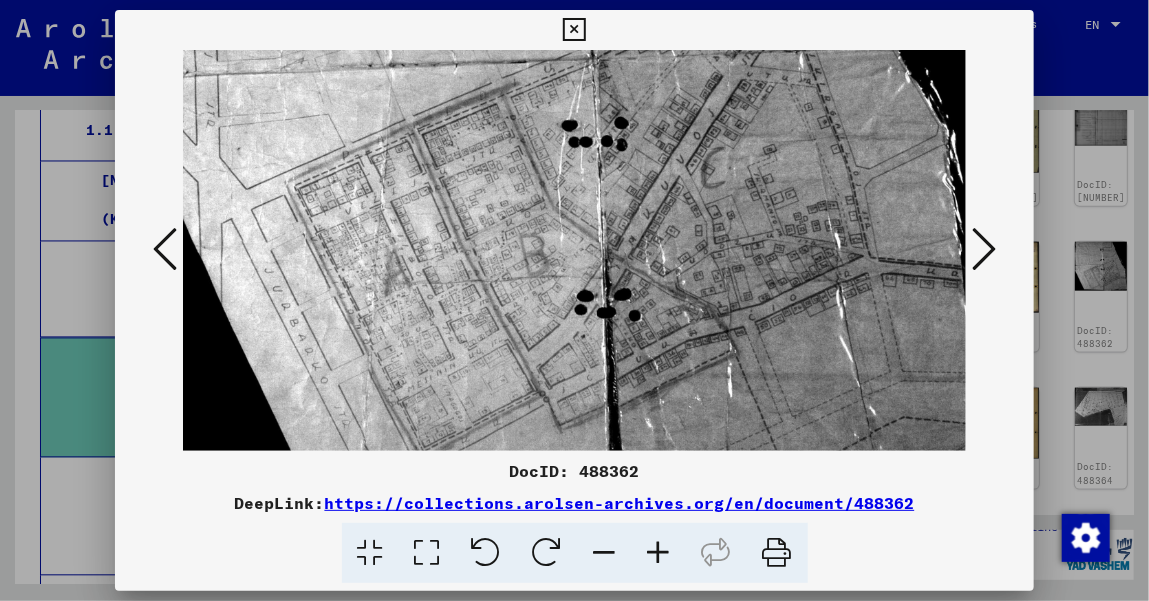 drag, startPoint x: 745, startPoint y: 333, endPoint x: 650, endPoint y: 203, distance: 161.01242 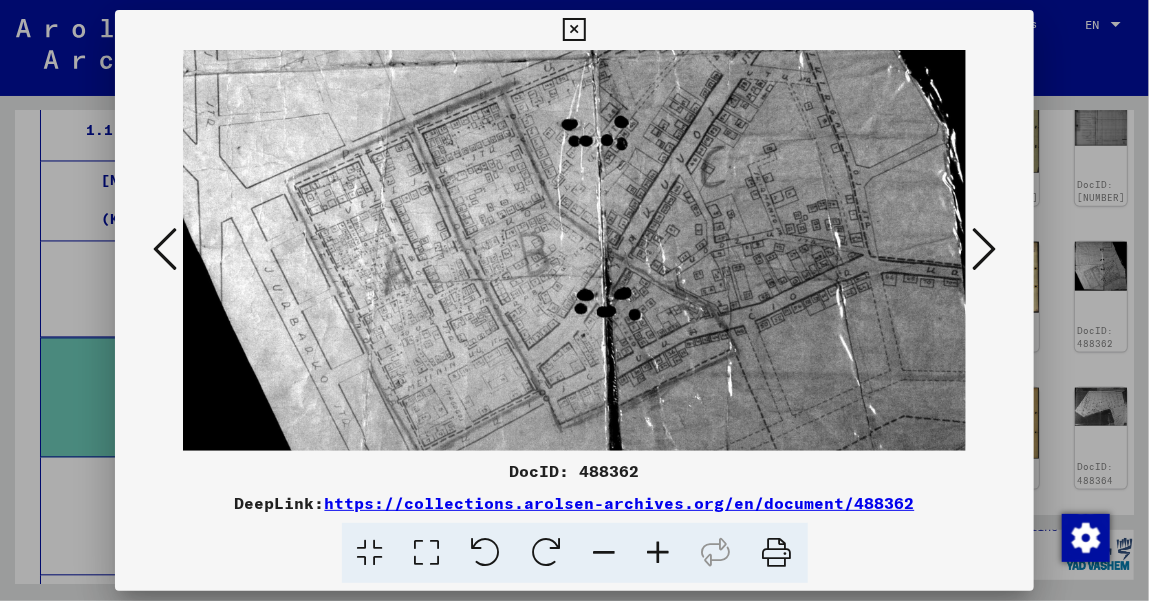 click at bounding box center [659, 553] 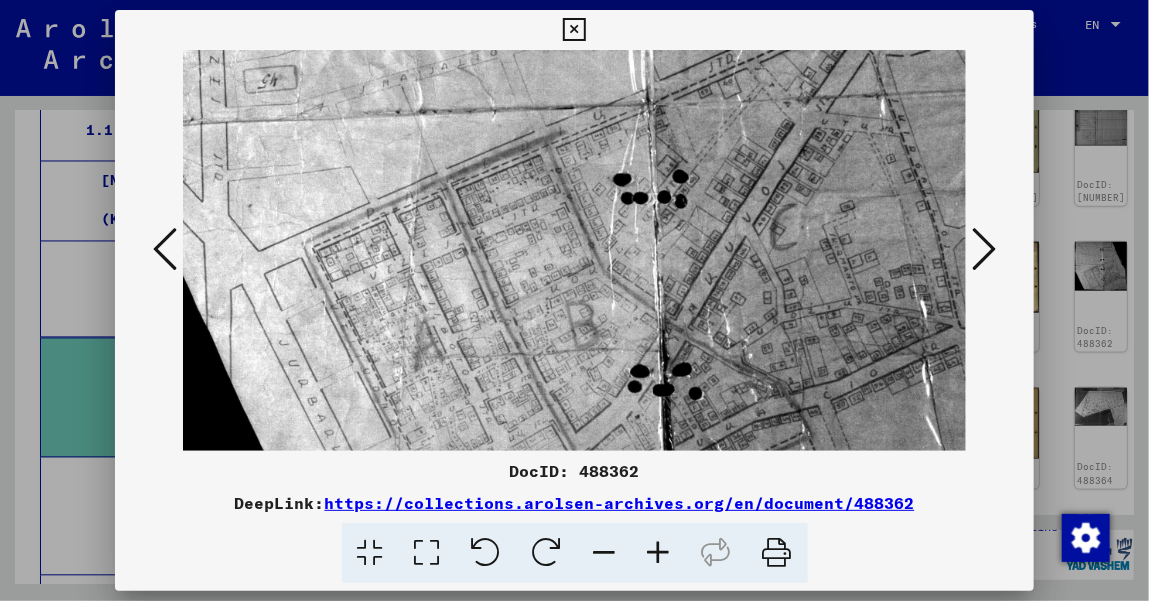 click at bounding box center (659, 553) 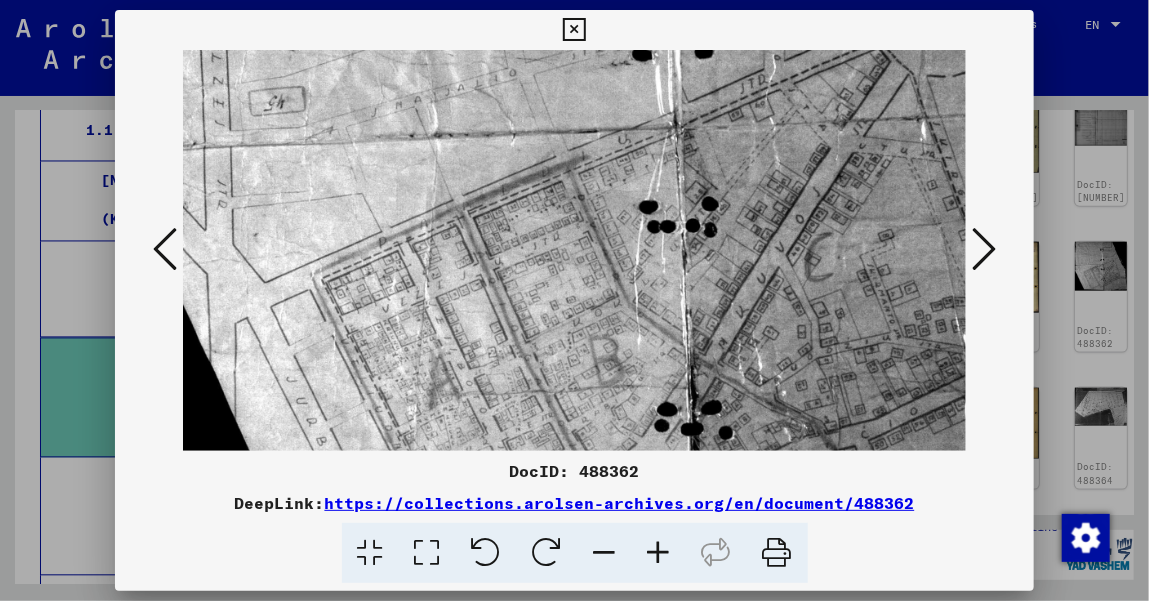 click at bounding box center (659, 553) 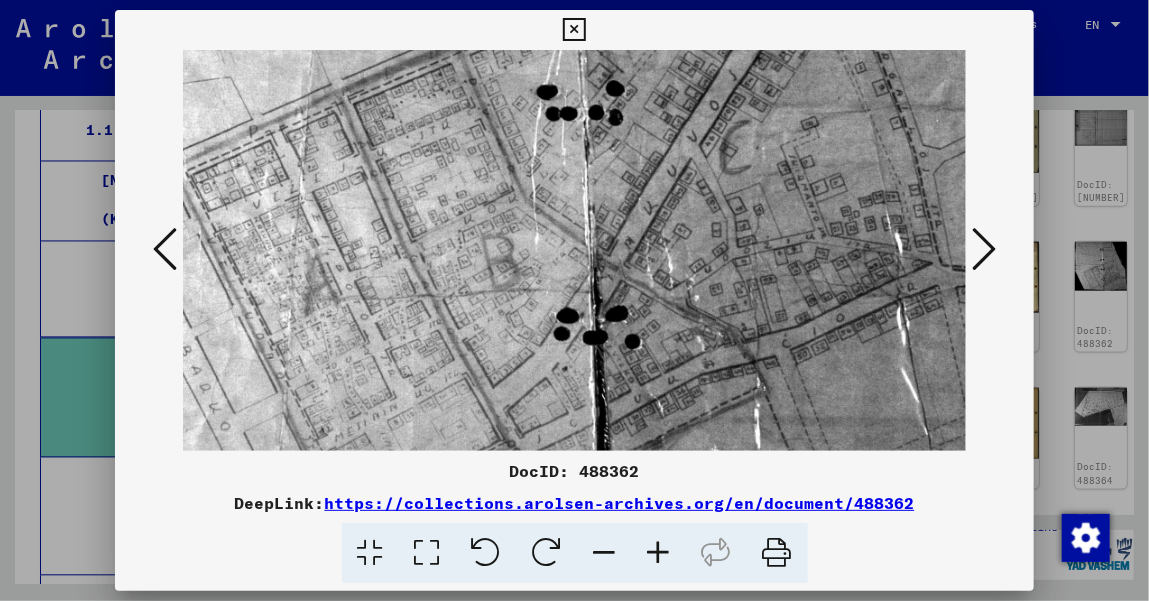 scroll, scrollTop: 577, scrollLeft: 245, axis: both 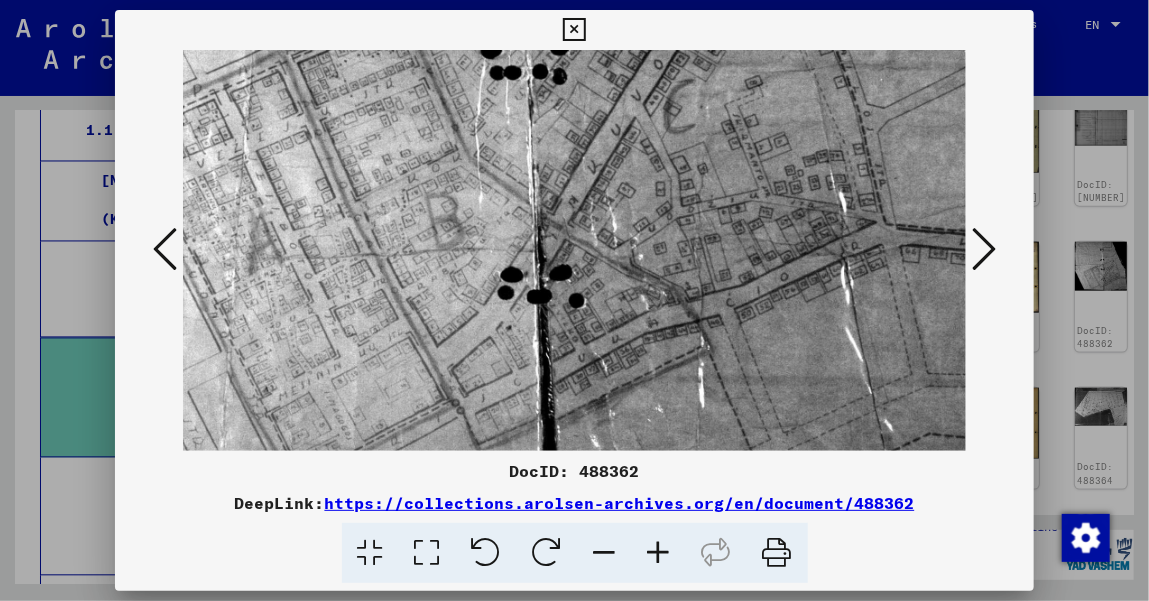 drag, startPoint x: 763, startPoint y: 320, endPoint x: 554, endPoint y: 111, distance: 295.57065 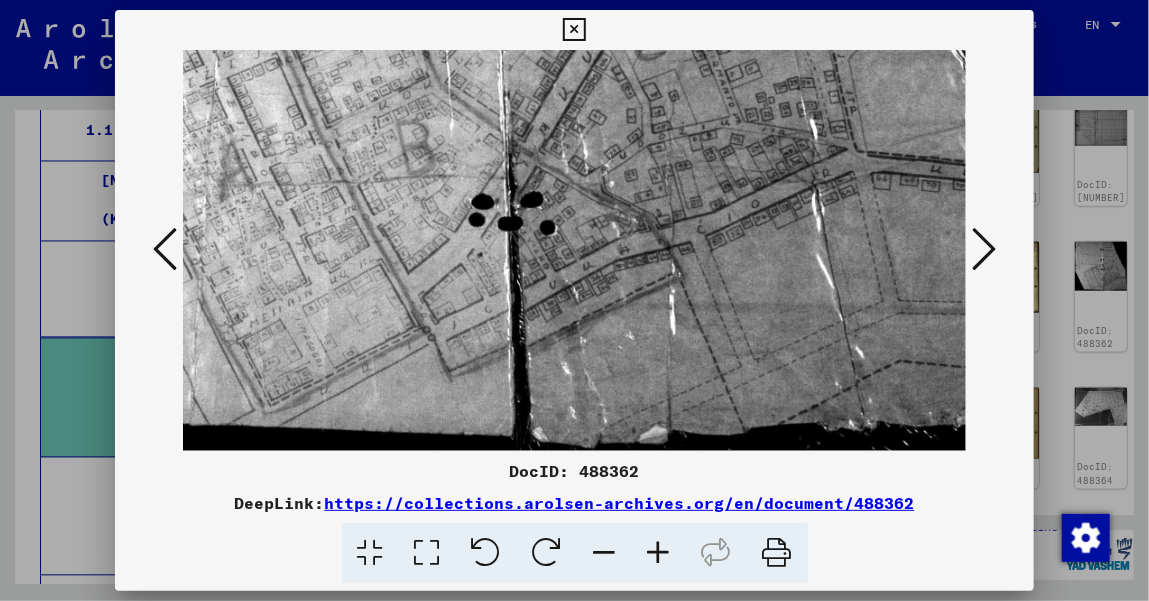scroll, scrollTop: 650, scrollLeft: 275, axis: both 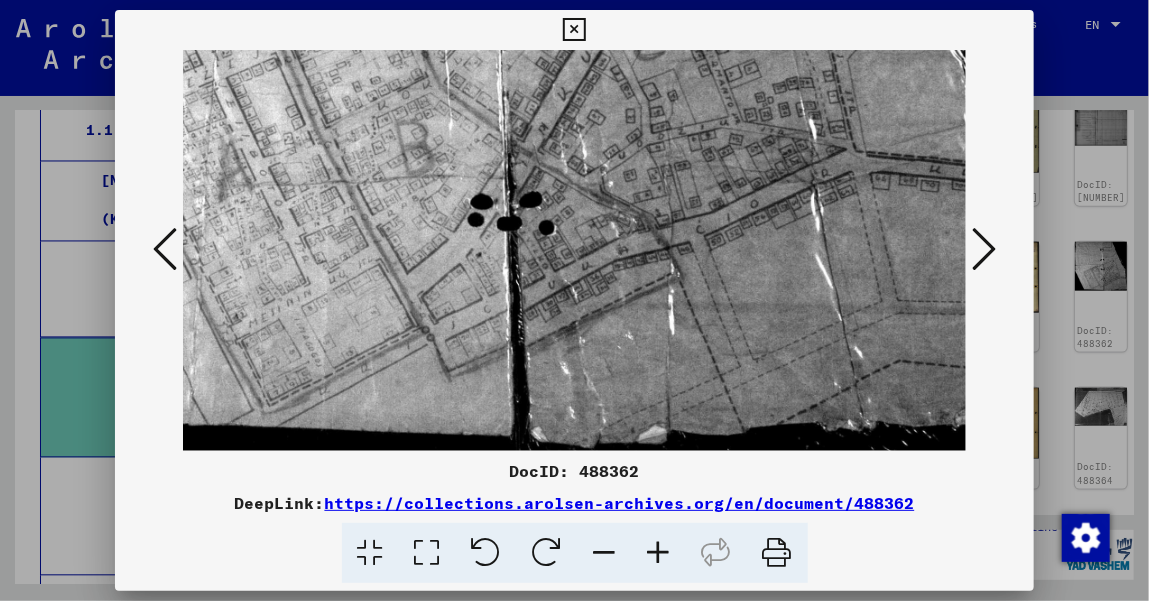drag, startPoint x: 709, startPoint y: 291, endPoint x: 679, endPoint y: 186, distance: 109.201645 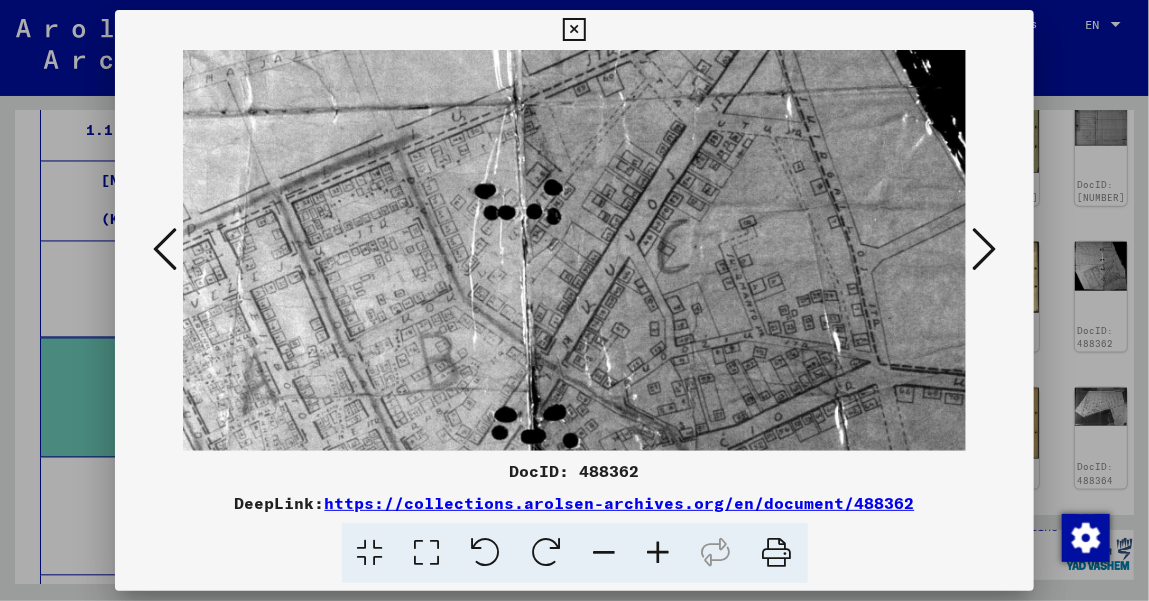 drag, startPoint x: 606, startPoint y: 118, endPoint x: 606, endPoint y: 283, distance: 165 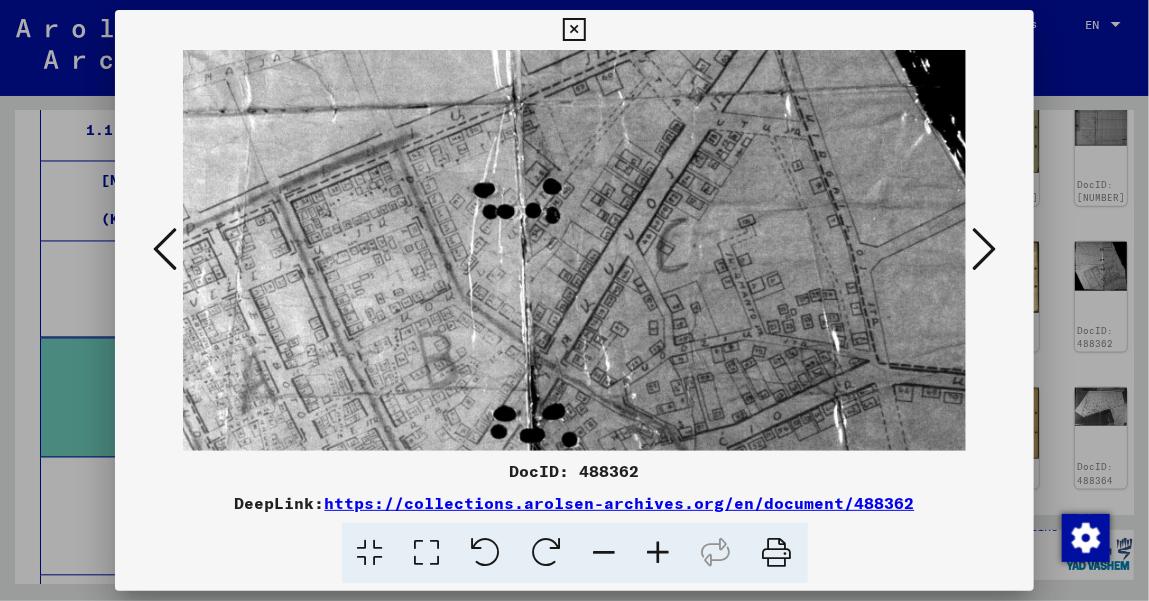 click at bounding box center [605, 553] 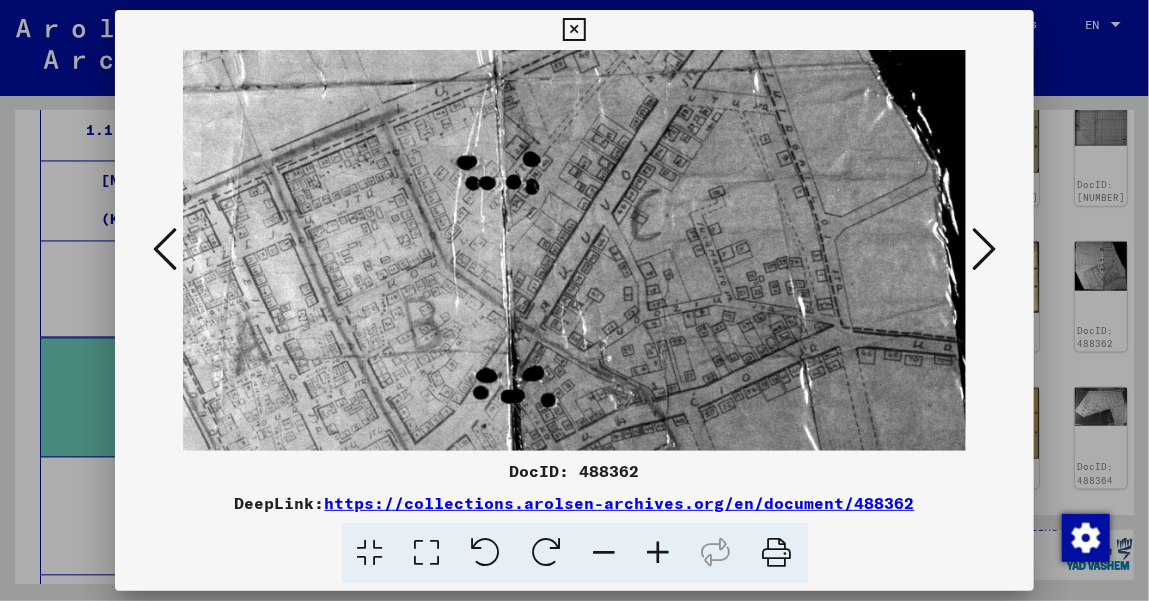 click at bounding box center (605, 553) 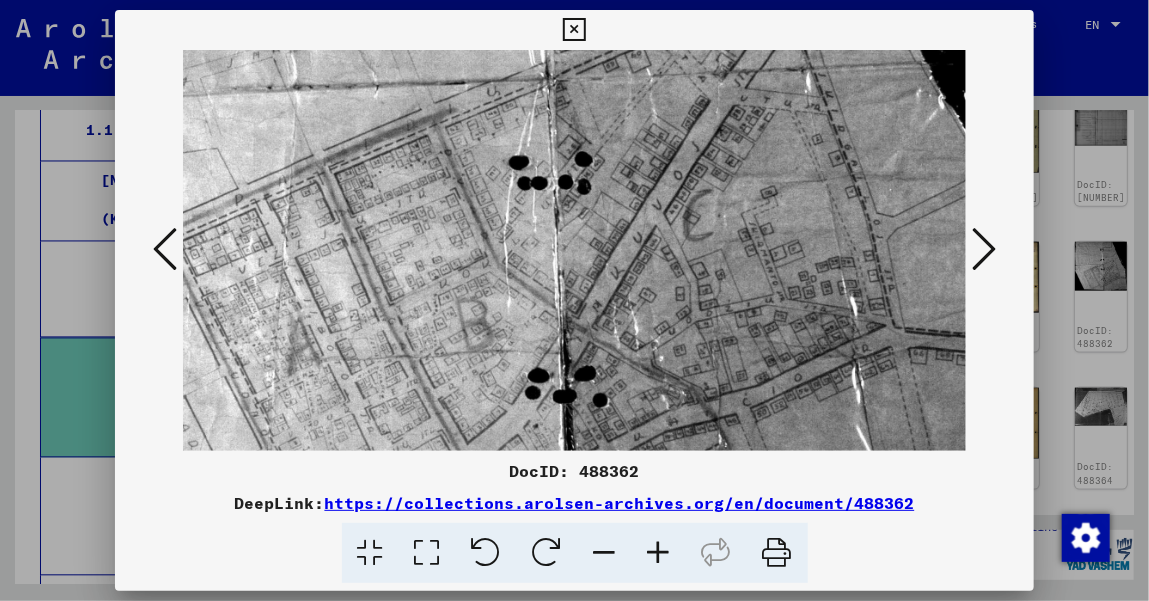 click at bounding box center [605, 553] 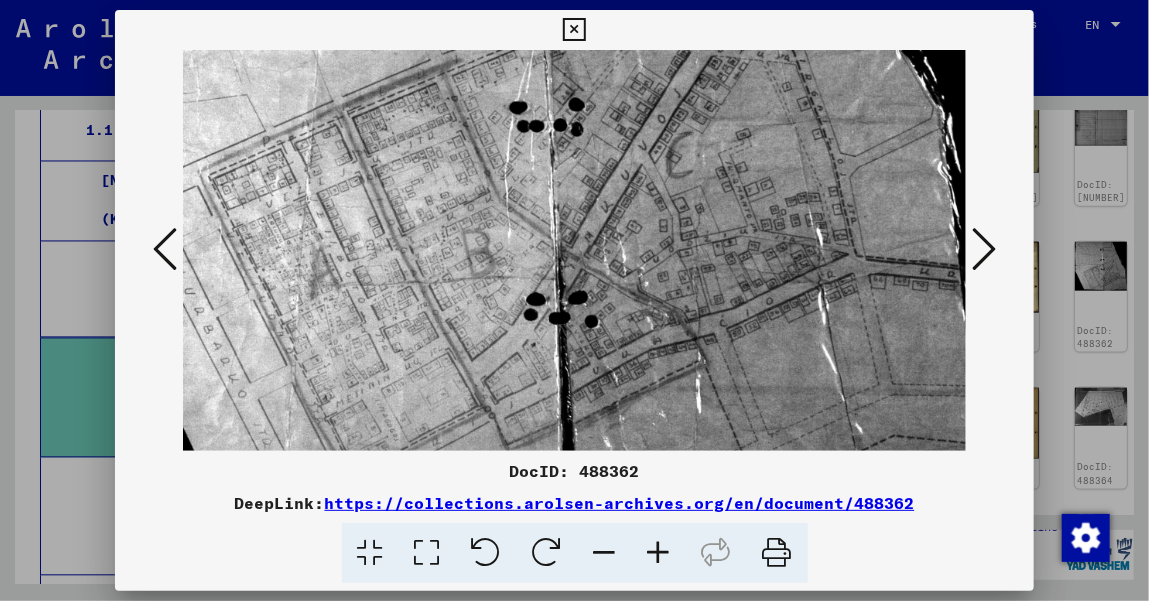 click at bounding box center [605, 553] 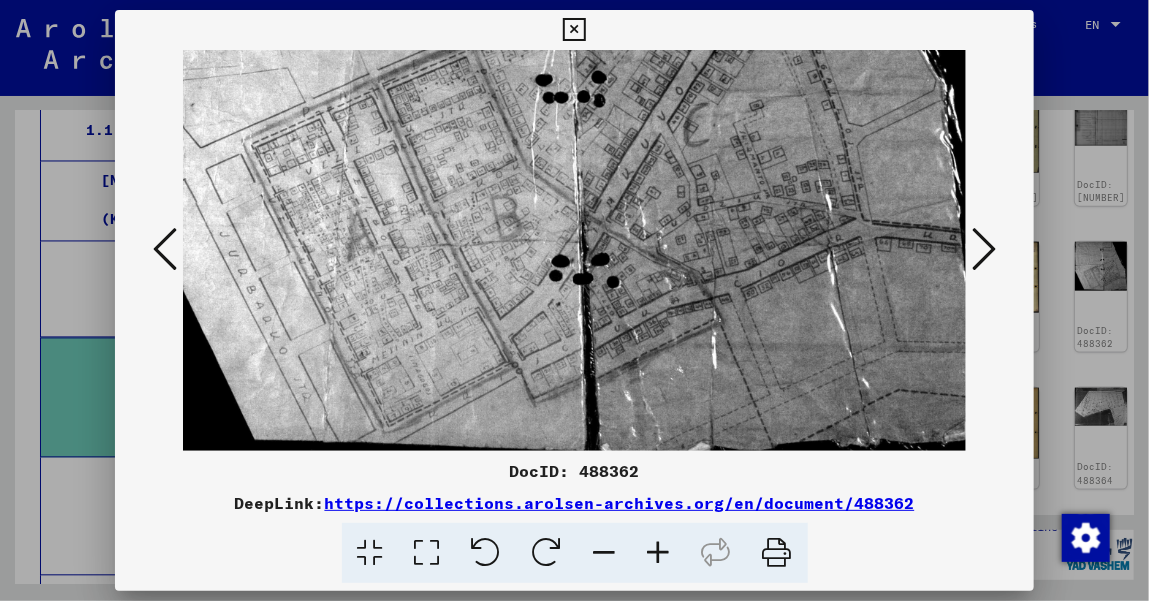 click at bounding box center [605, 553] 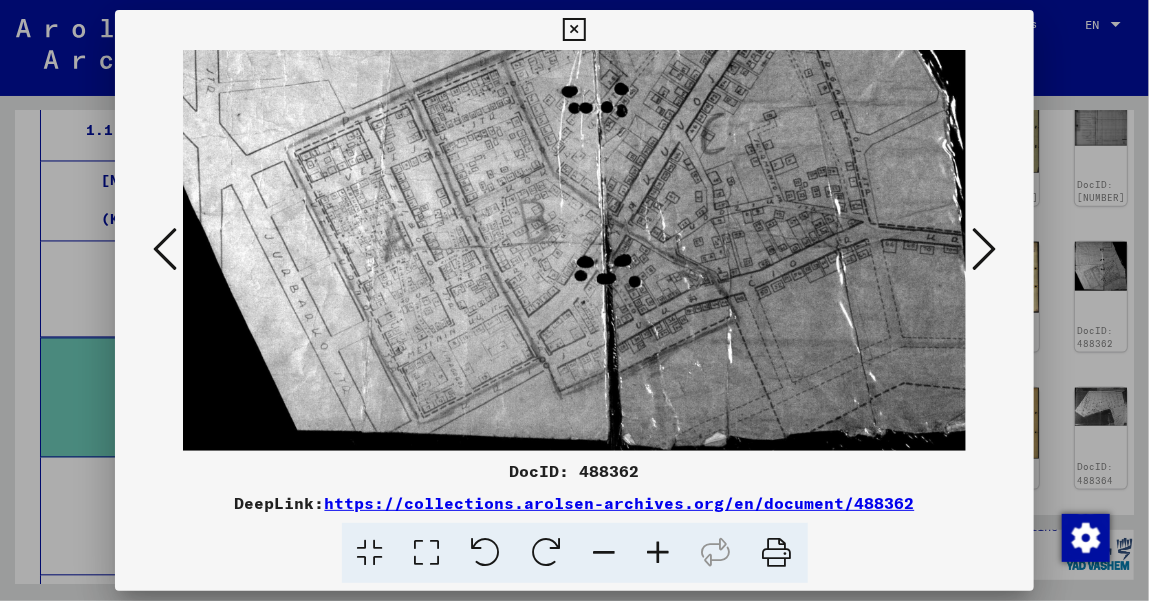 click at bounding box center (605, 553) 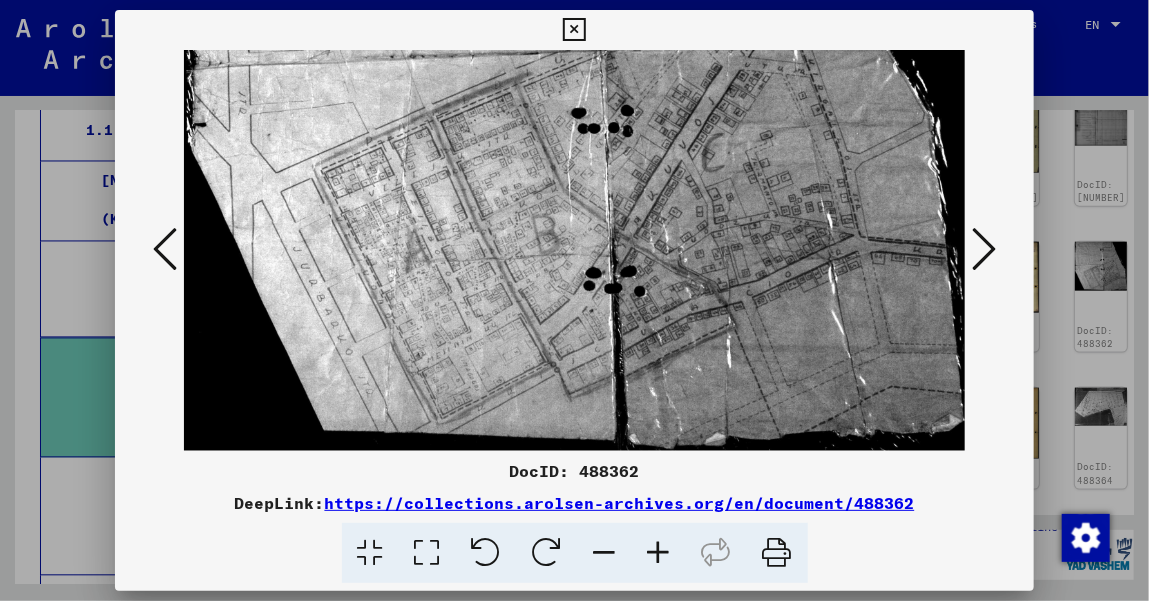 click at bounding box center (605, 553) 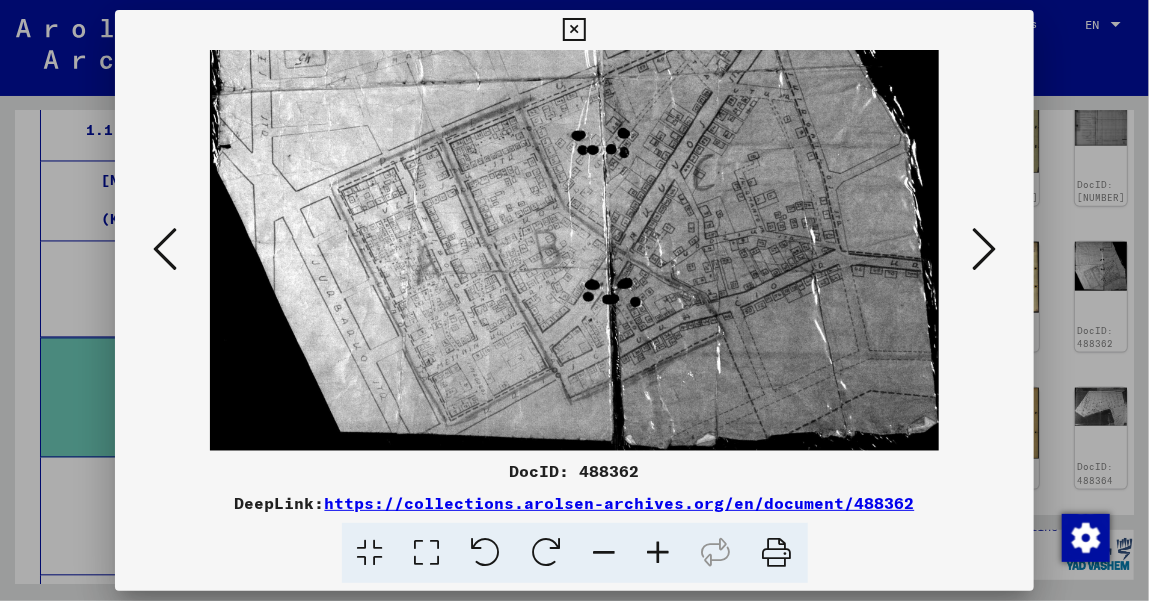 click at bounding box center [605, 553] 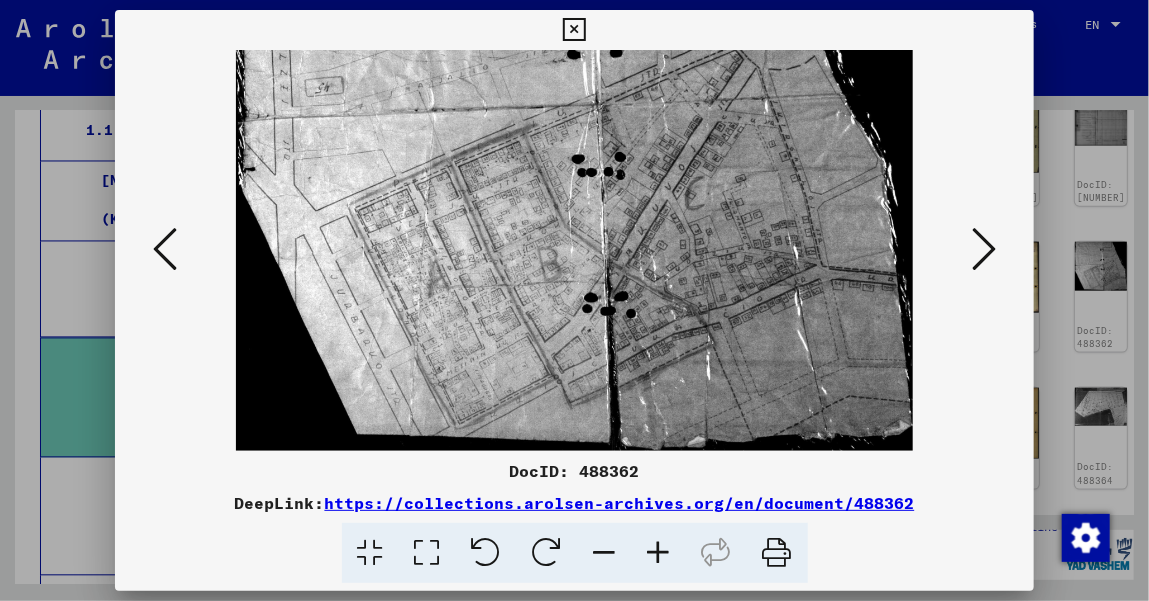 click at bounding box center [605, 553] 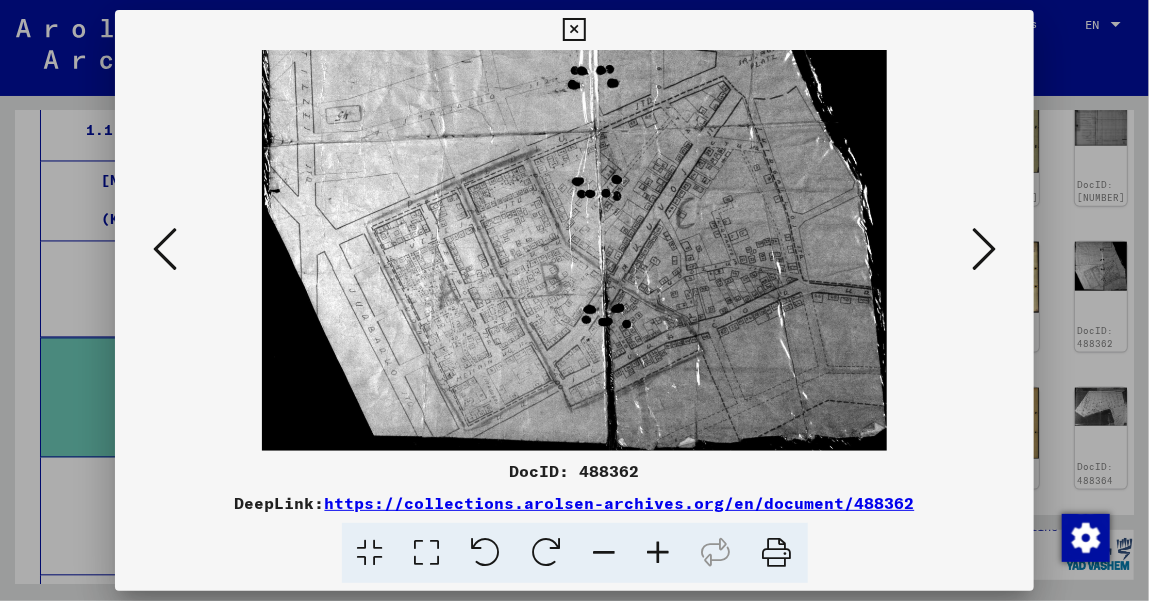 click at bounding box center (605, 553) 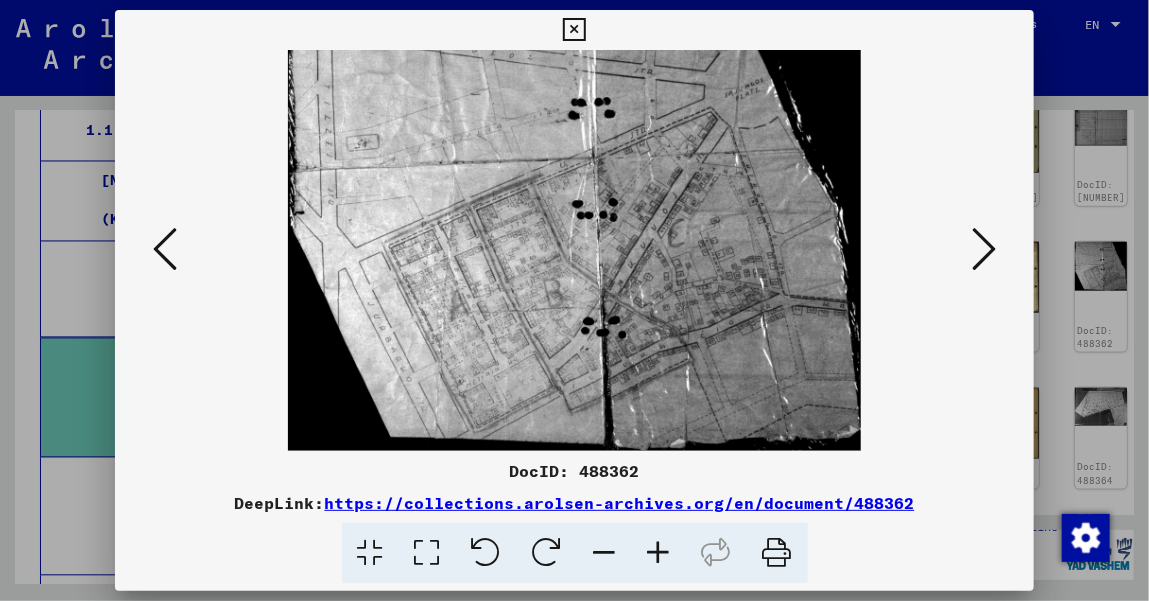 click at bounding box center [605, 553] 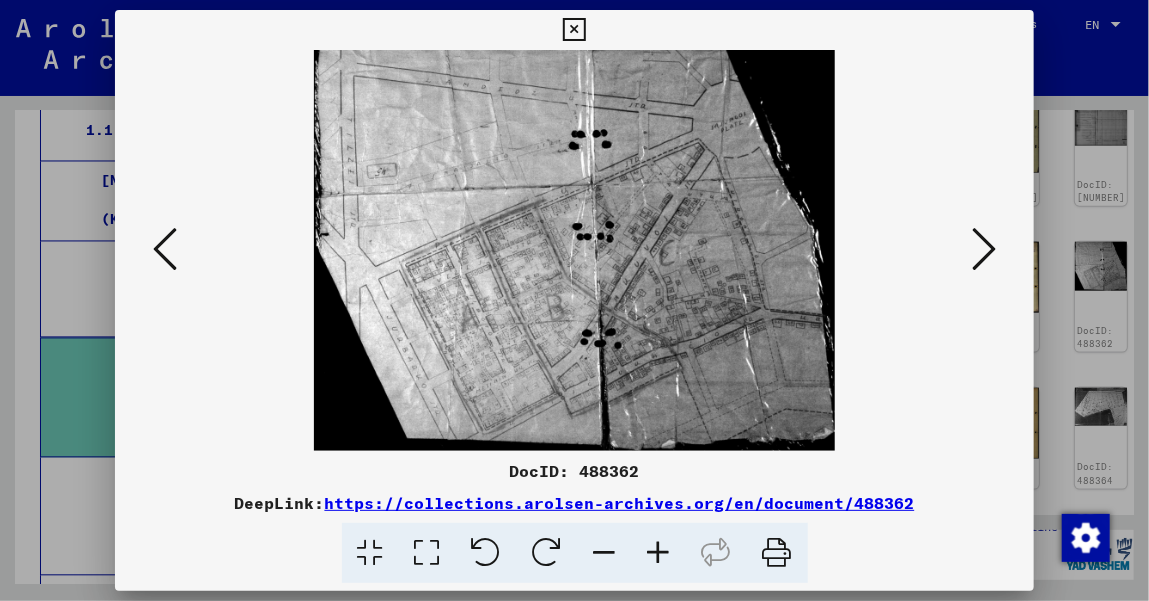 click at bounding box center (605, 553) 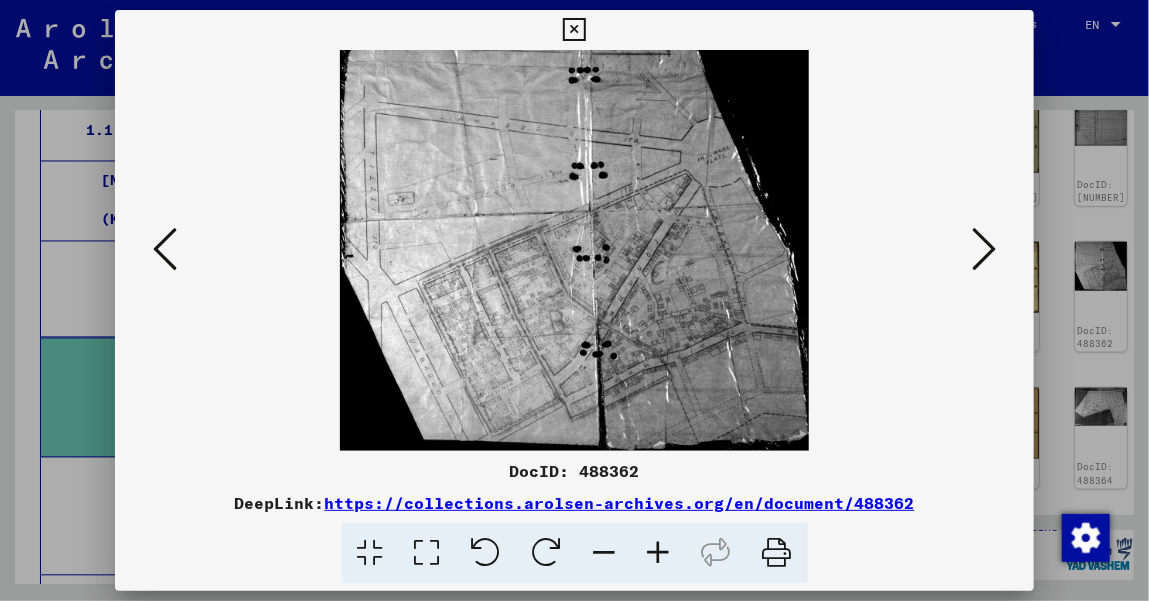 click at bounding box center (605, 553) 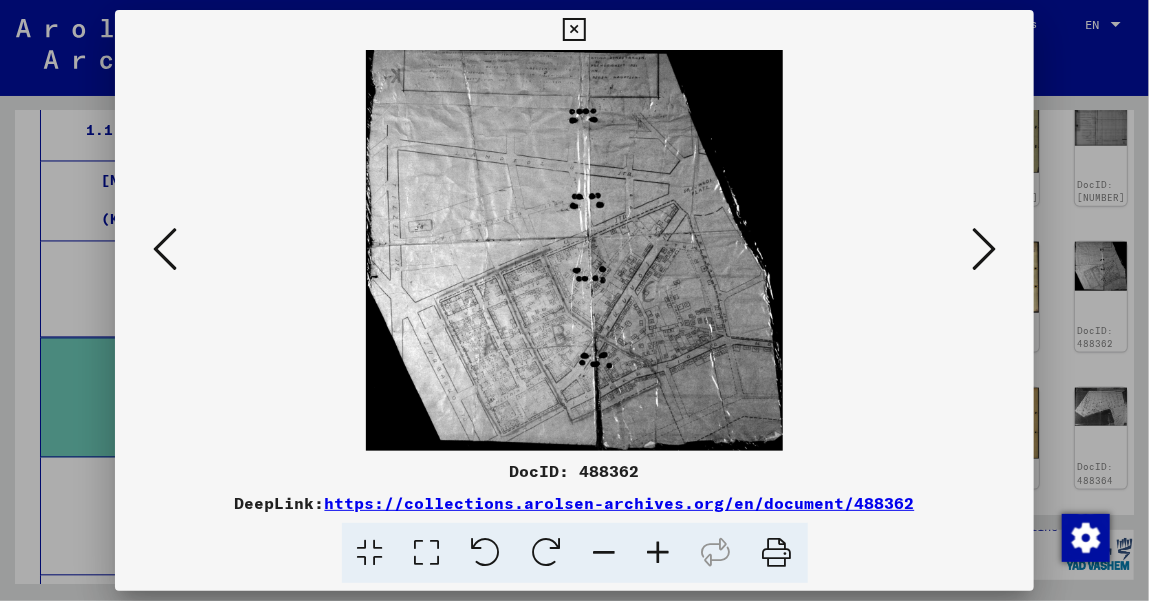 click at bounding box center [605, 553] 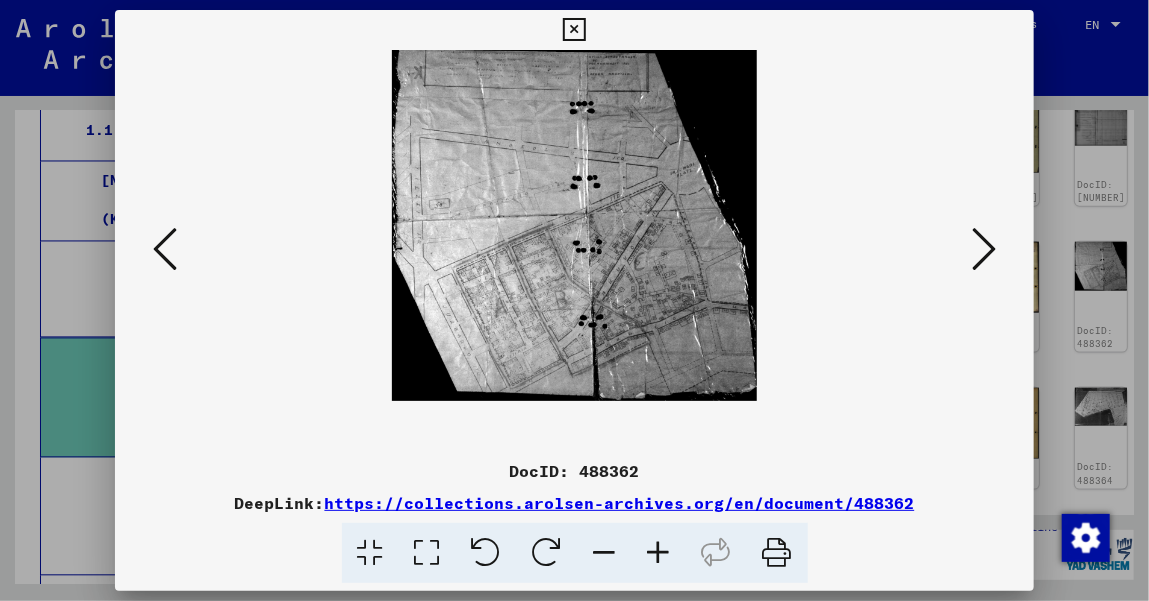 click at bounding box center (165, 249) 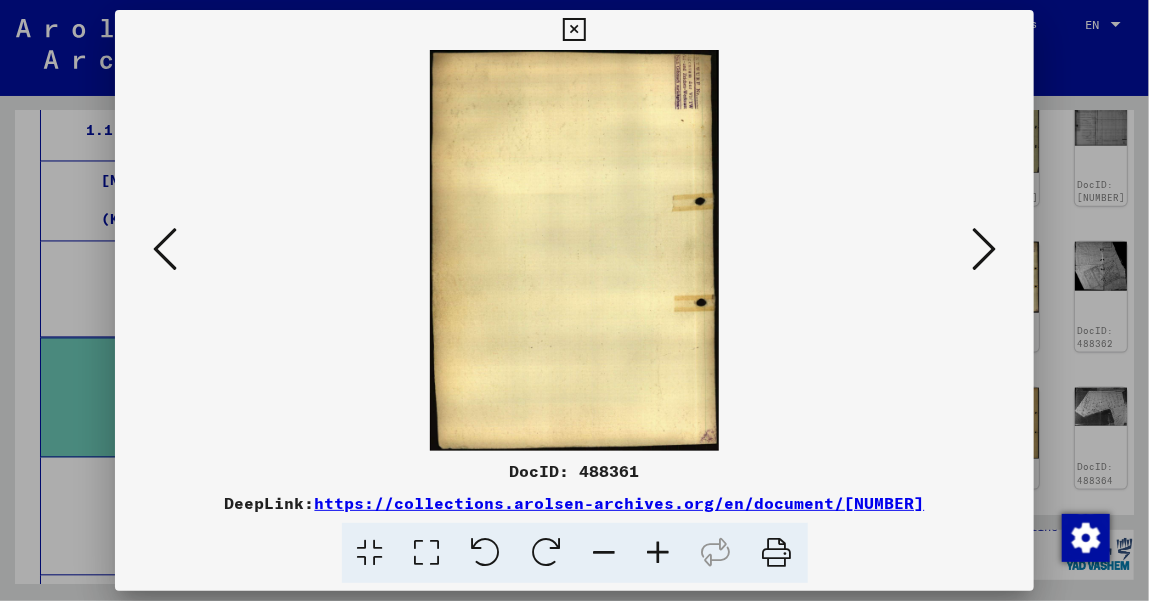 click at bounding box center [165, 249] 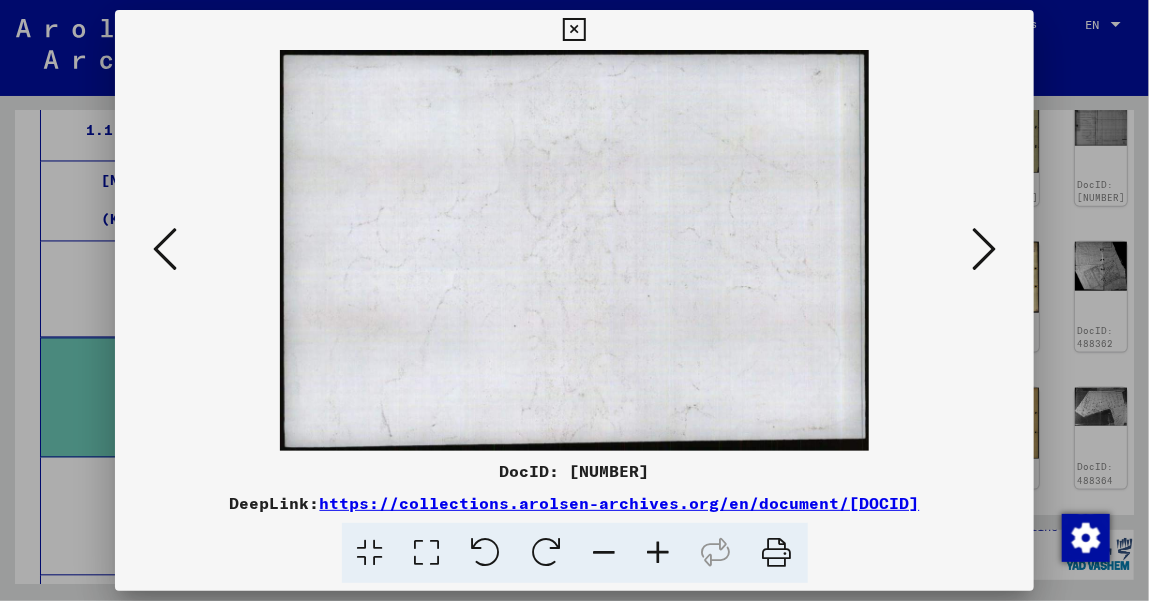 click at bounding box center [165, 249] 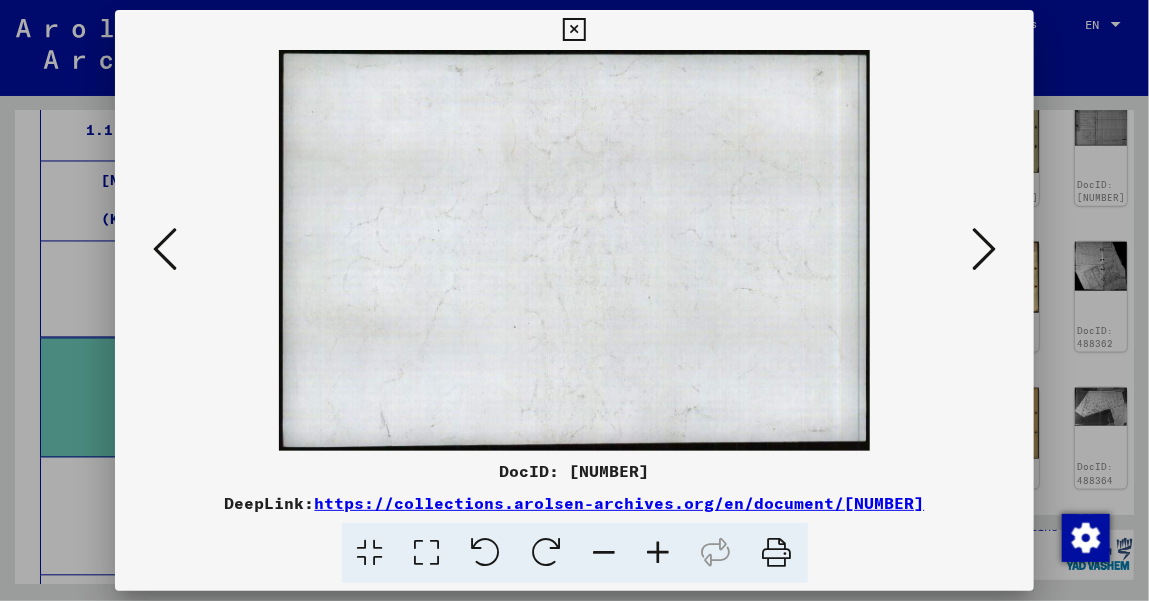 click at bounding box center (984, 249) 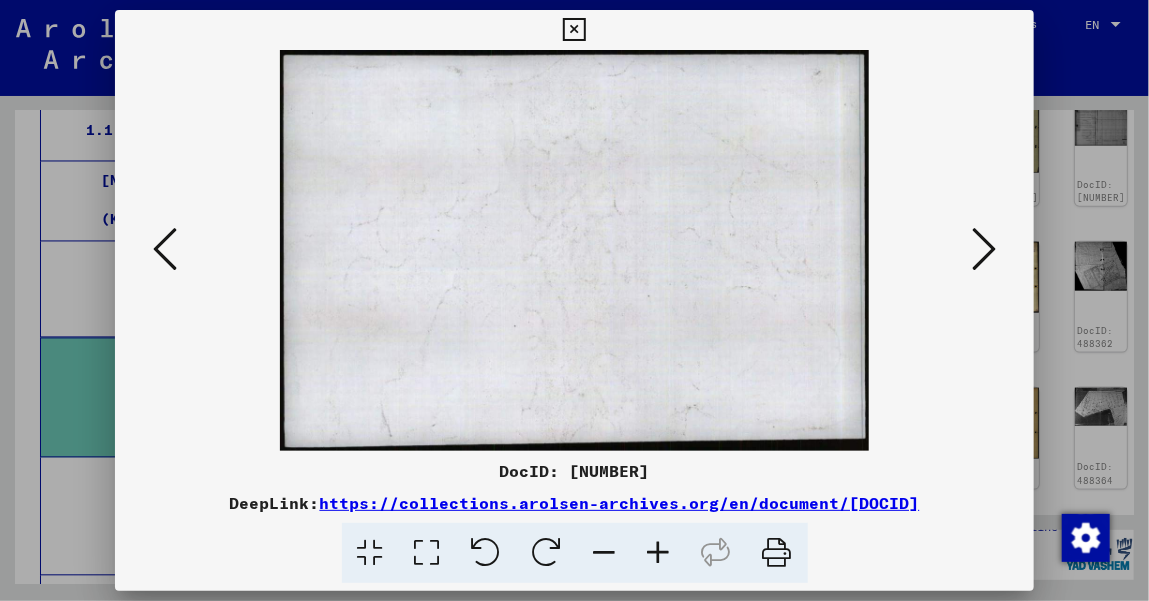click at bounding box center (984, 249) 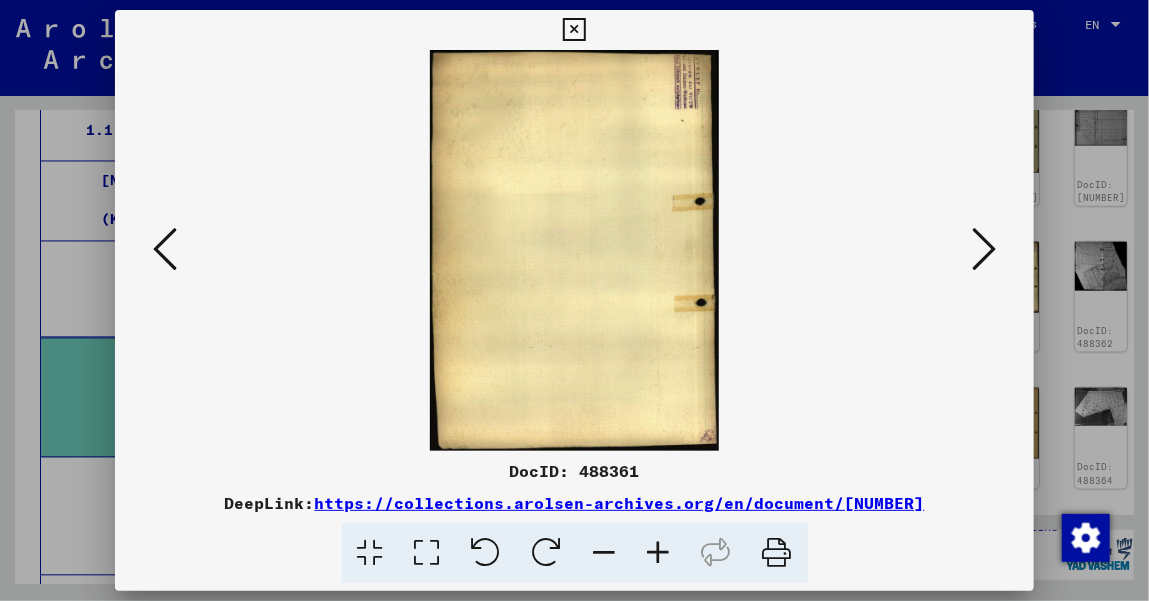 click at bounding box center [984, 249] 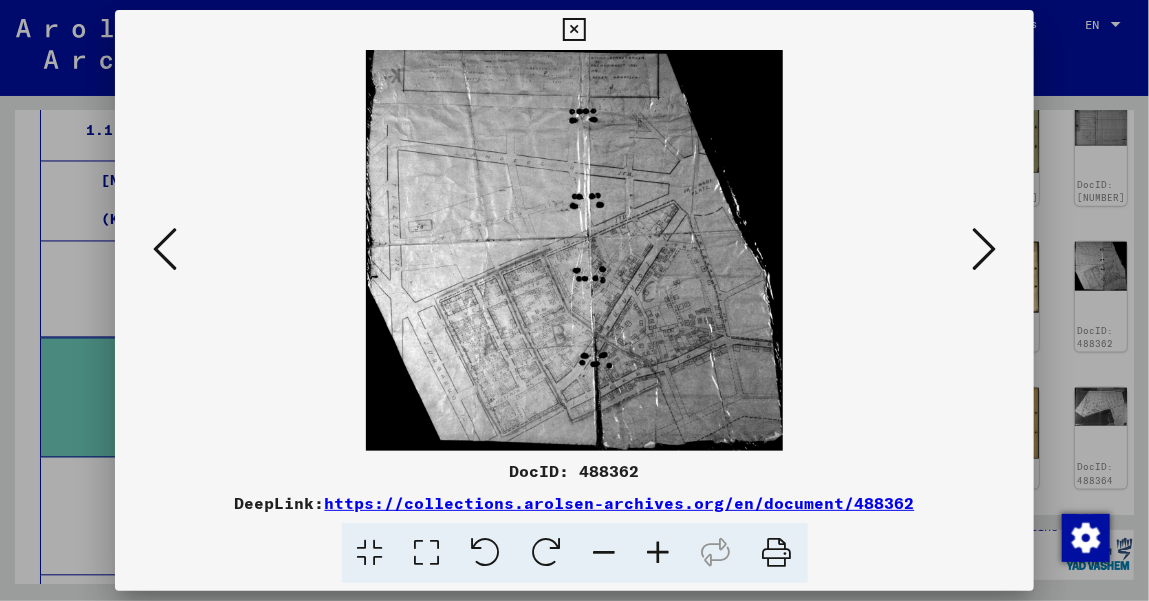 click at bounding box center (984, 249) 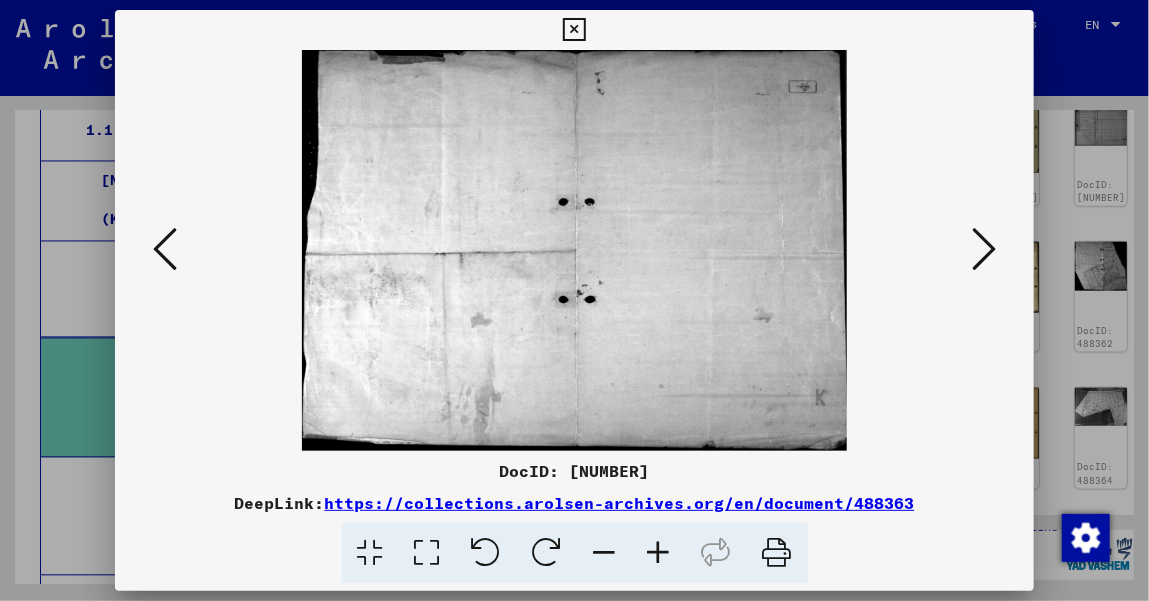 click at bounding box center (984, 249) 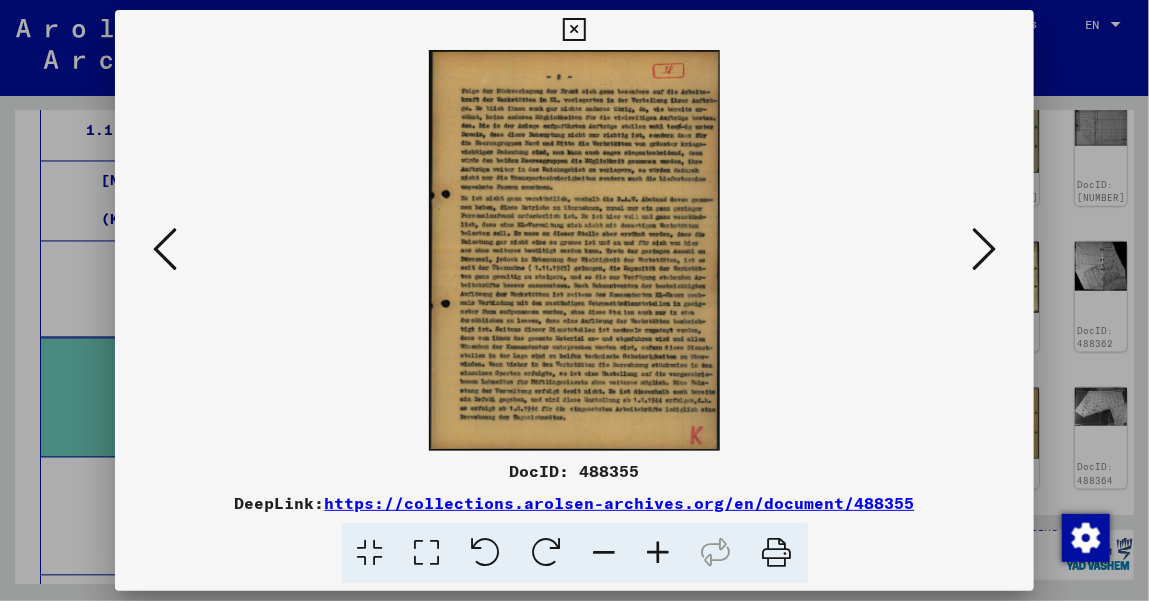 click at bounding box center (984, 249) 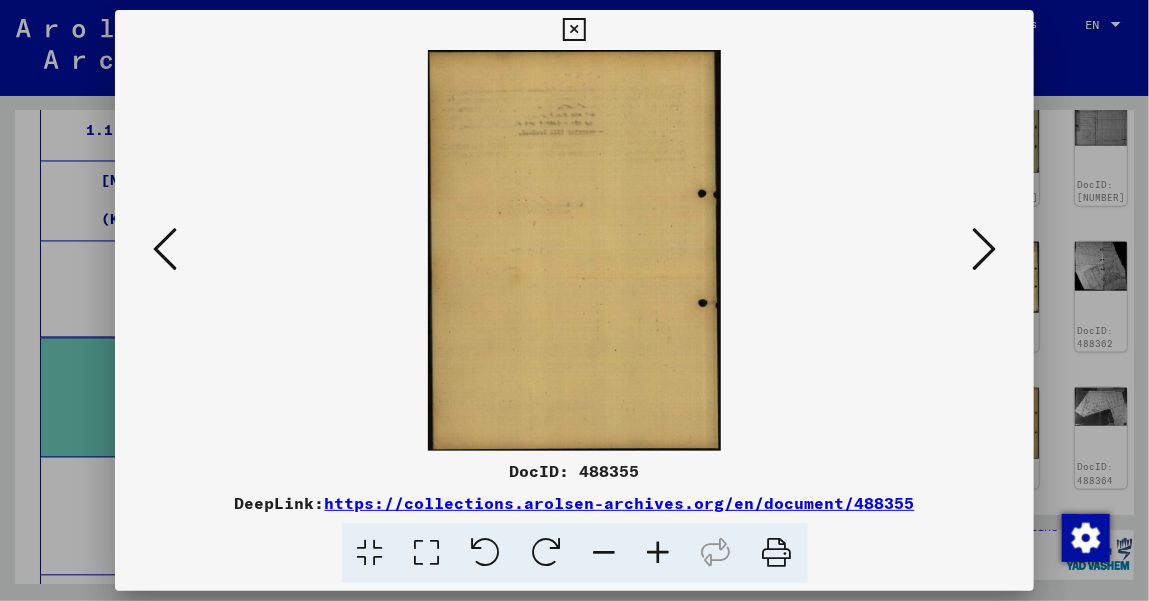 click at bounding box center [984, 249] 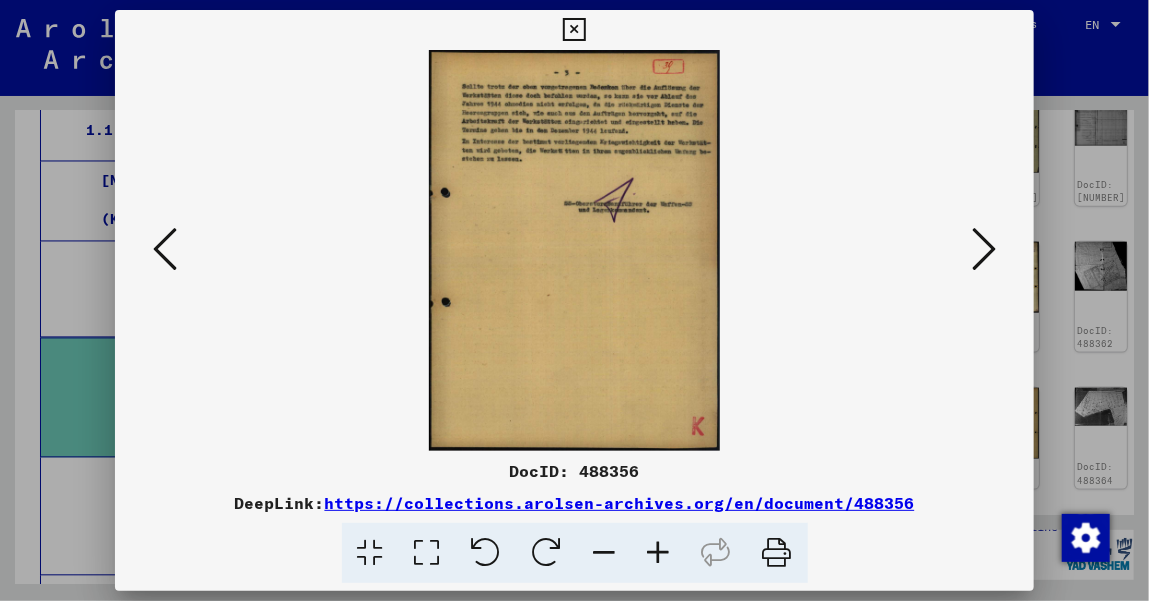 click at bounding box center [984, 249] 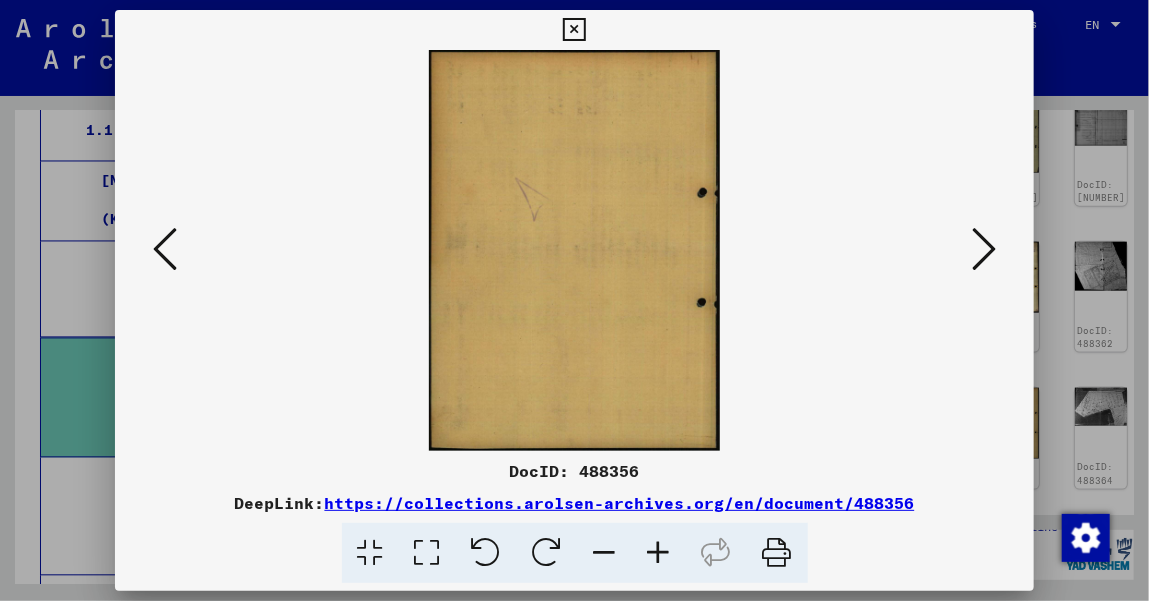 click at bounding box center (984, 249) 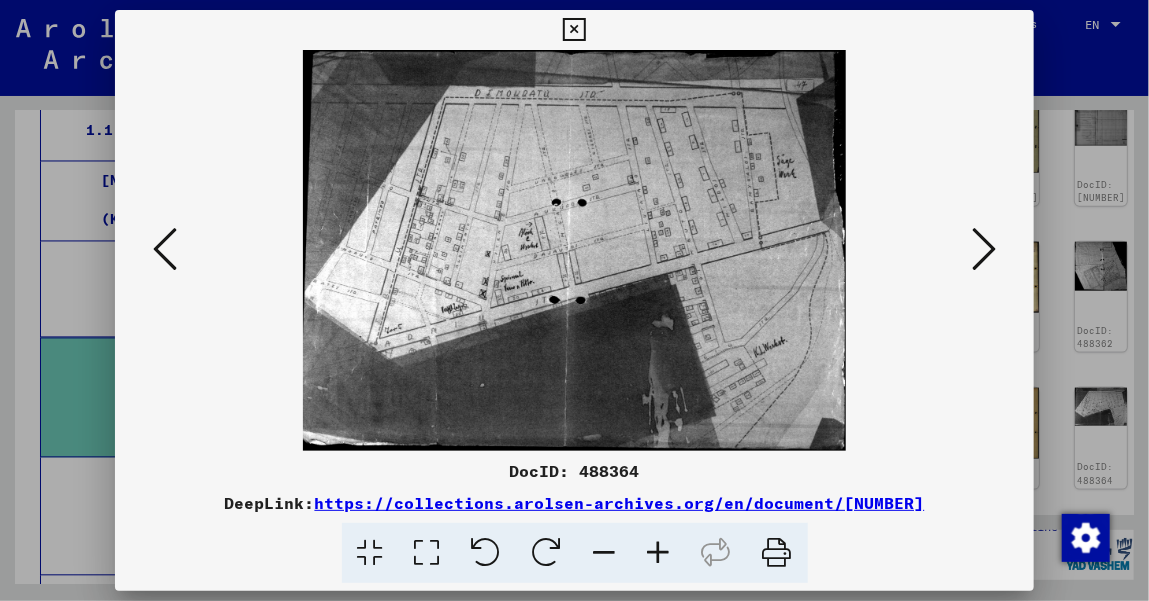click at bounding box center (984, 249) 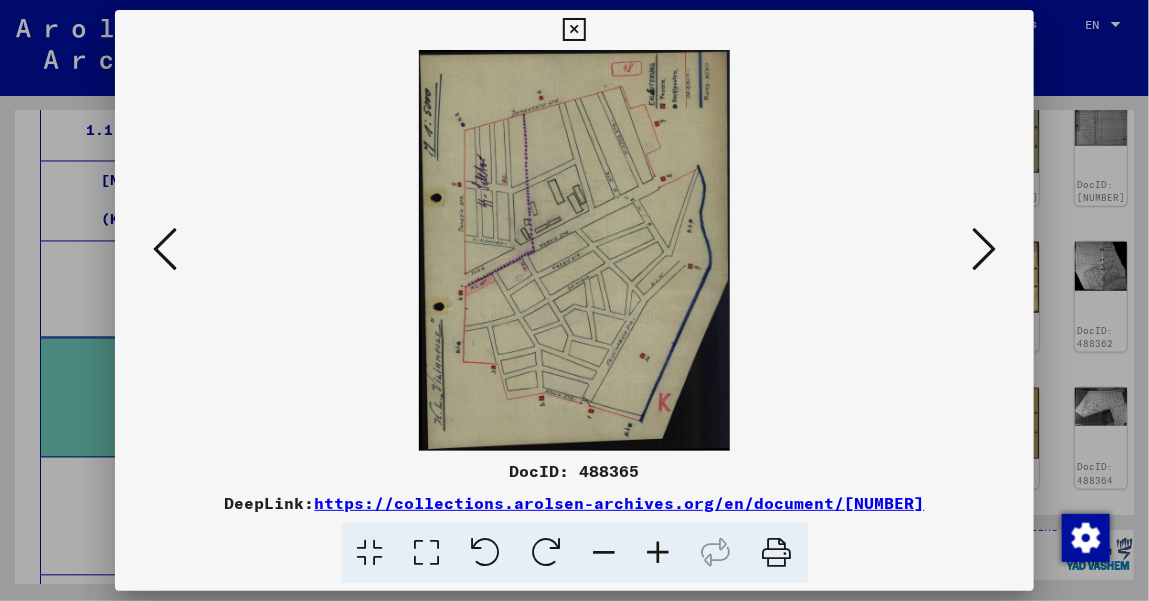 click at bounding box center [984, 249] 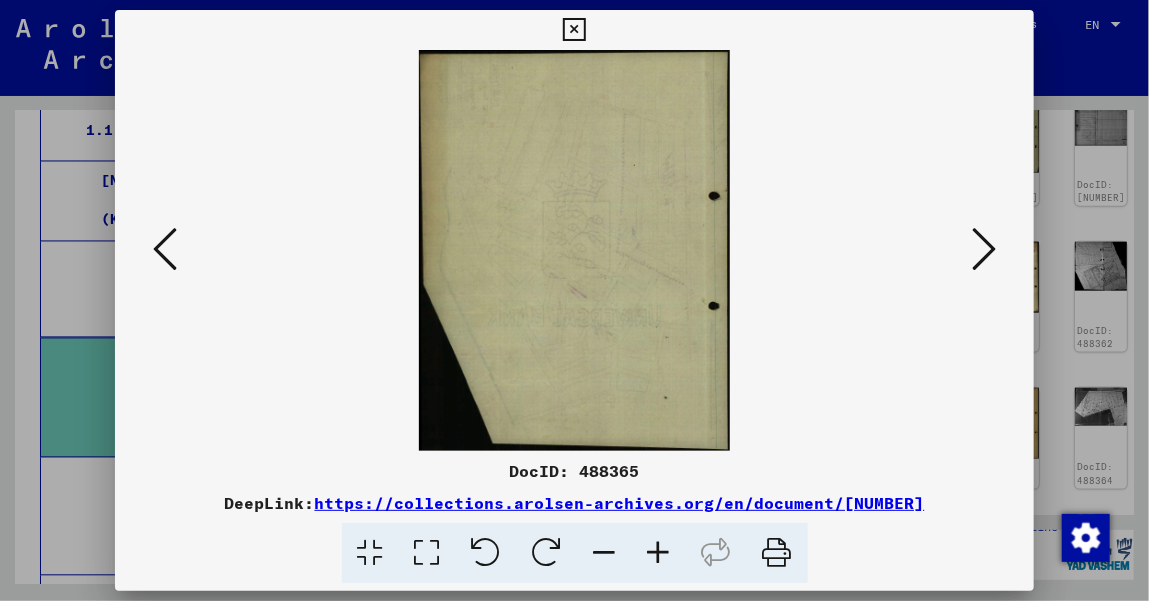 click at bounding box center (984, 249) 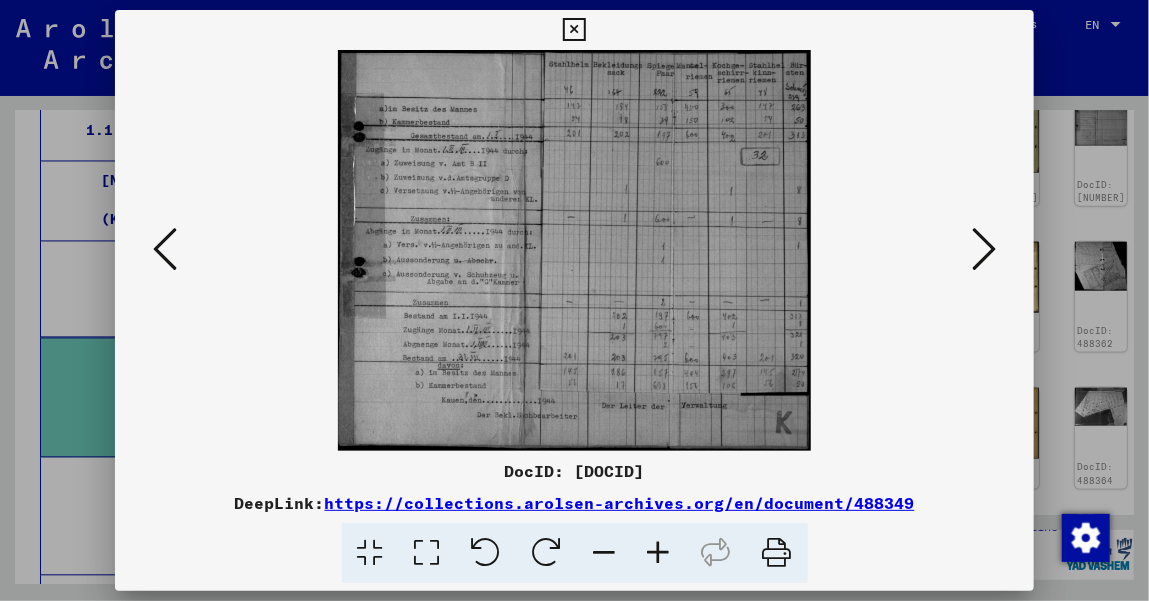 click at bounding box center (165, 250) 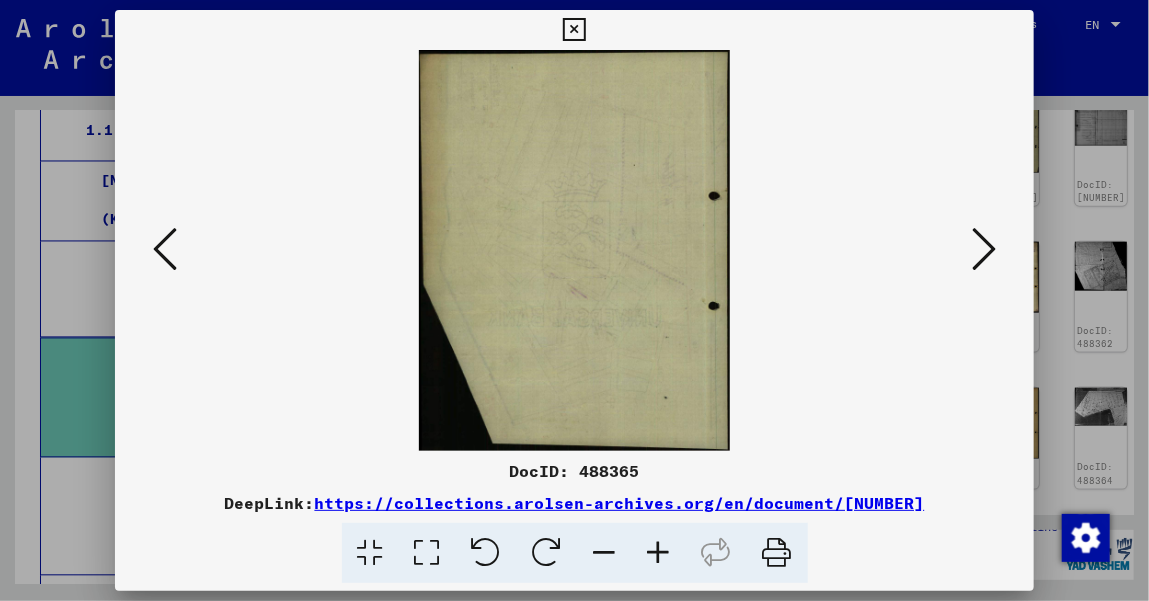 click at bounding box center [165, 250] 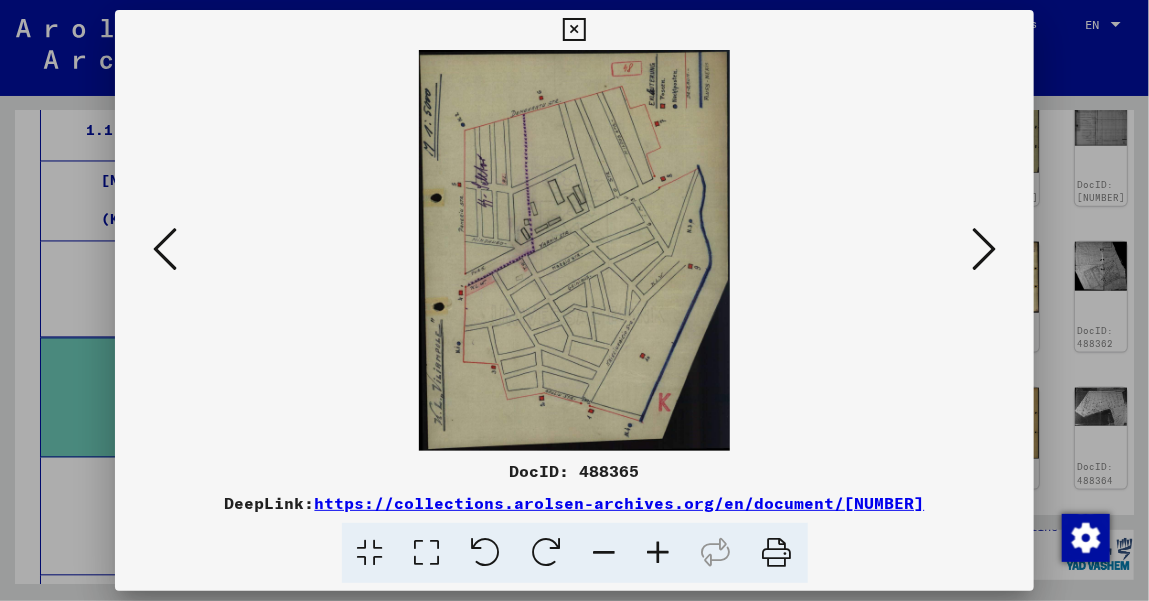 click at bounding box center [574, 30] 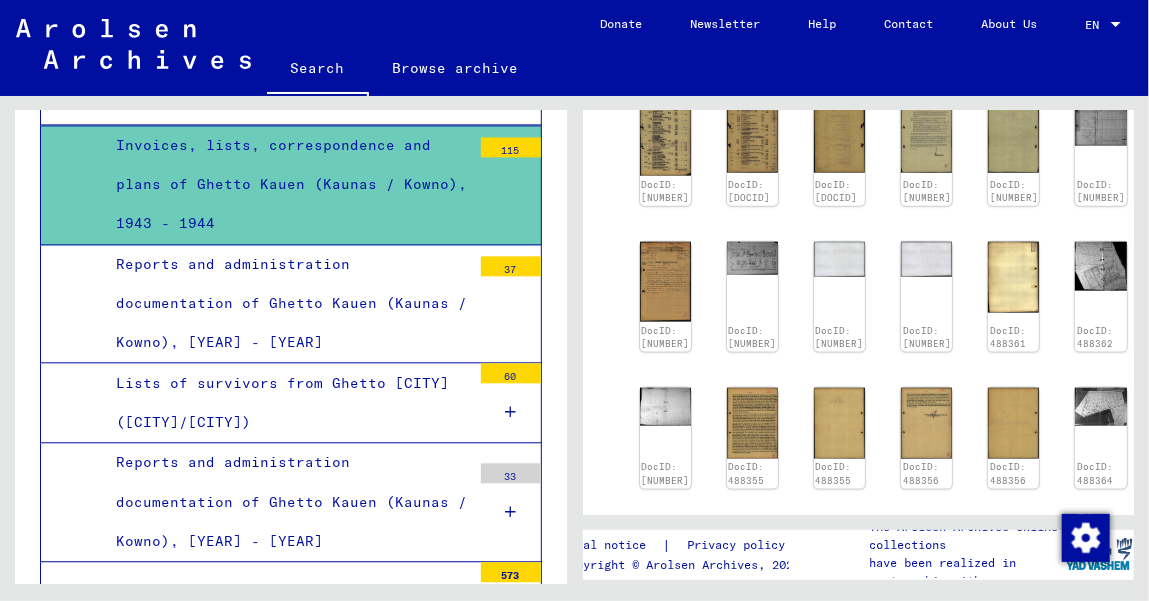 scroll, scrollTop: 1623, scrollLeft: 0, axis: vertical 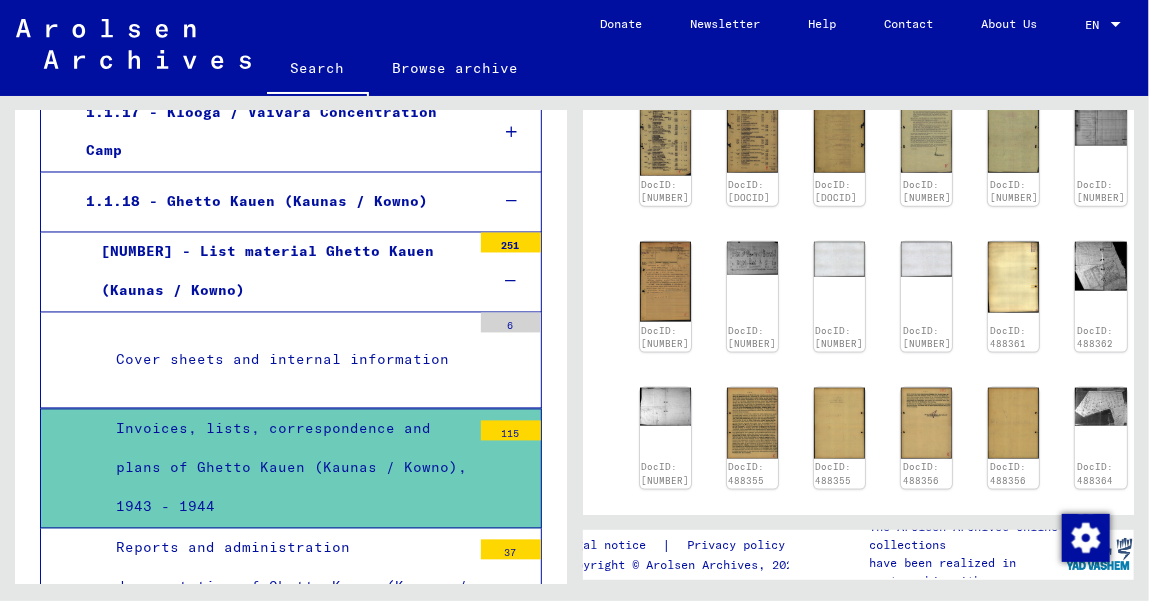 click on "[NUMBER] - List material Ghetto Kauen (Kaunas / Kowno)" at bounding box center (278, 272) 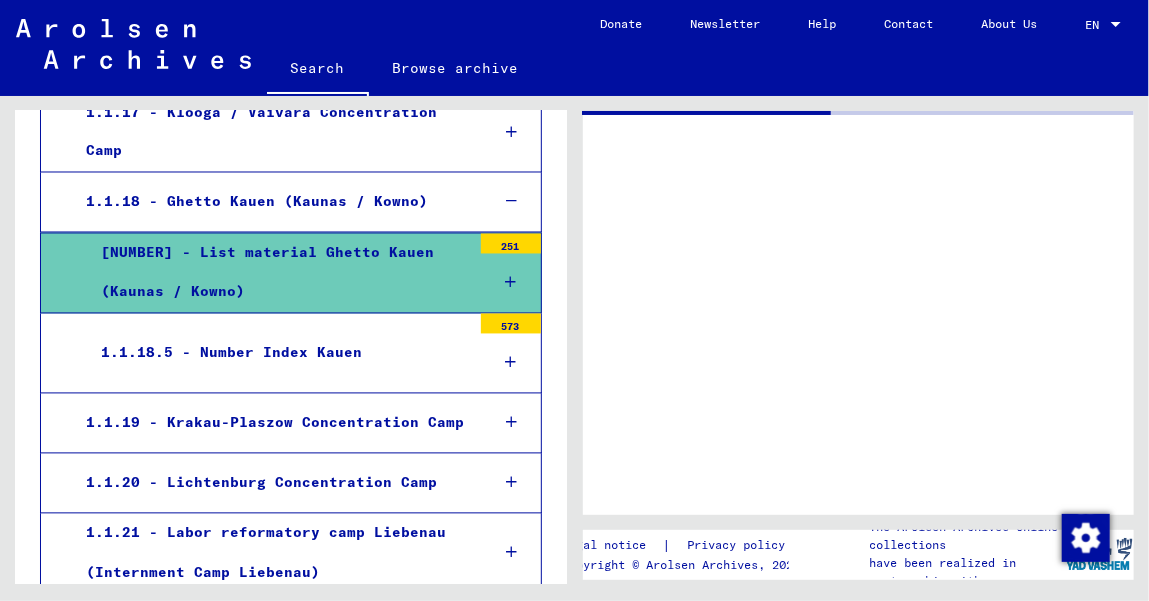 scroll, scrollTop: 0, scrollLeft: 0, axis: both 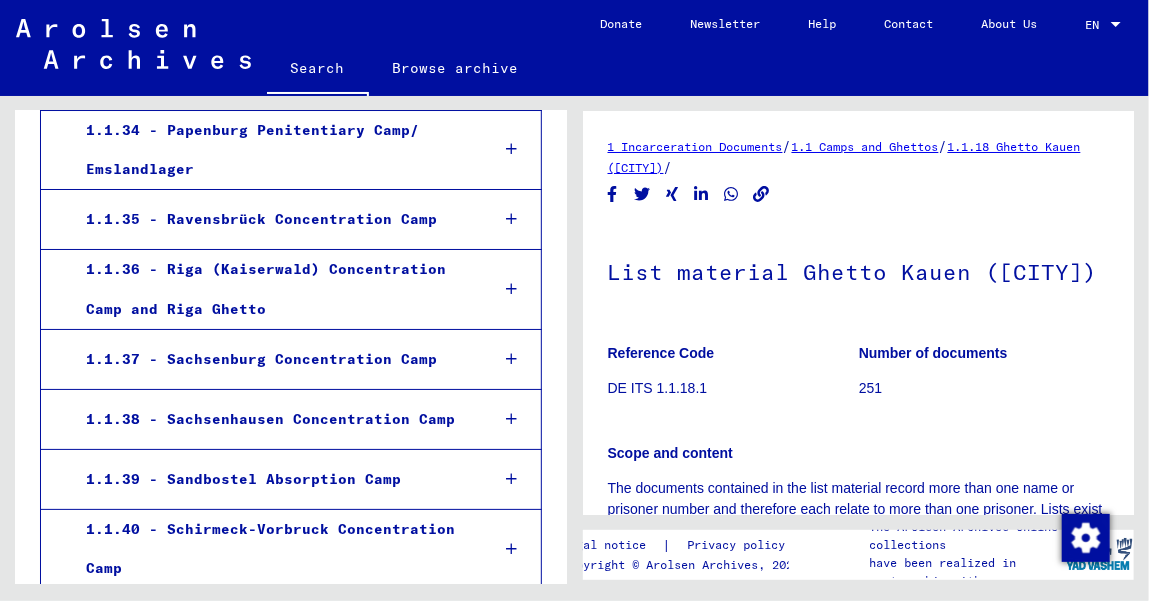 click on "1.1.36 - Riga (Kaiserwald) Concentration Camp and Riga Ghetto" at bounding box center [272, 289] 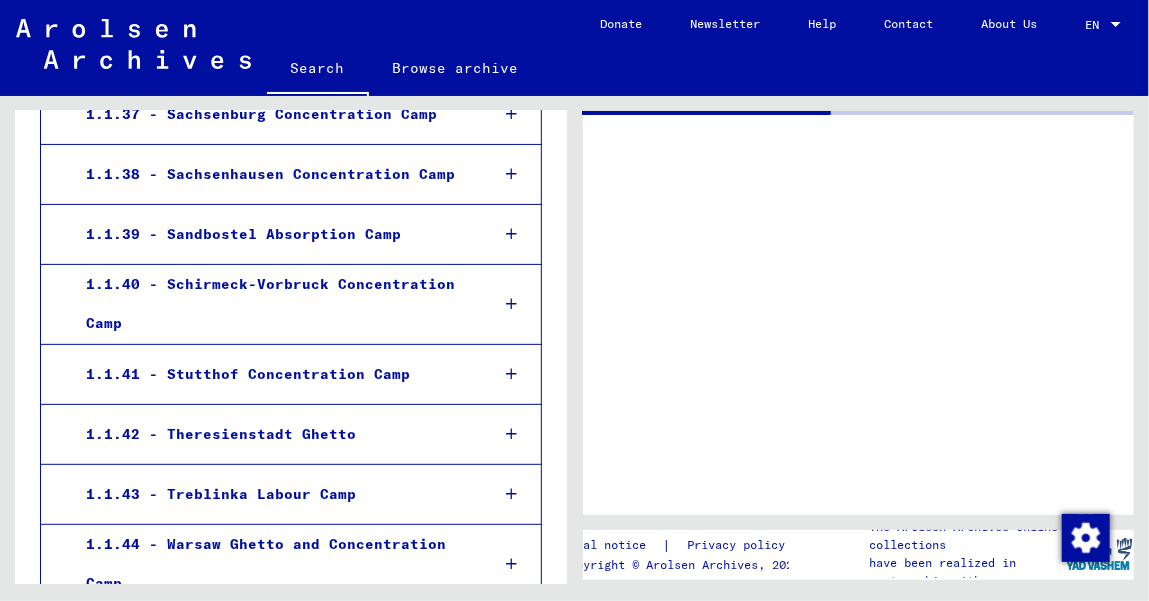 scroll, scrollTop: 3076, scrollLeft: 0, axis: vertical 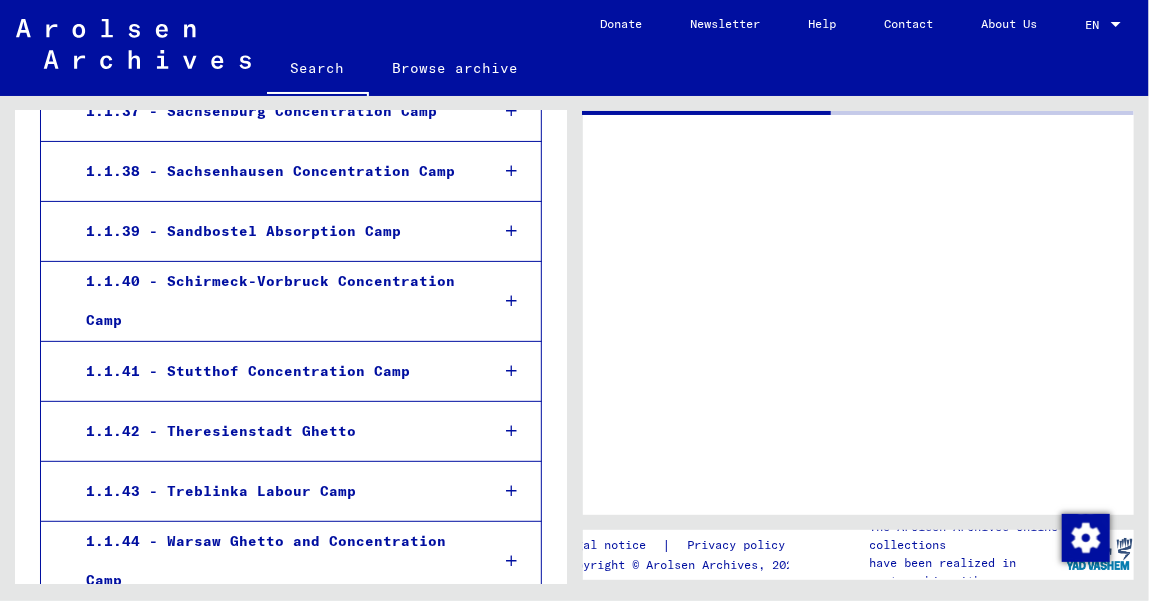 click on "1.1.42 - Theresienstadt Ghetto" at bounding box center [272, 431] 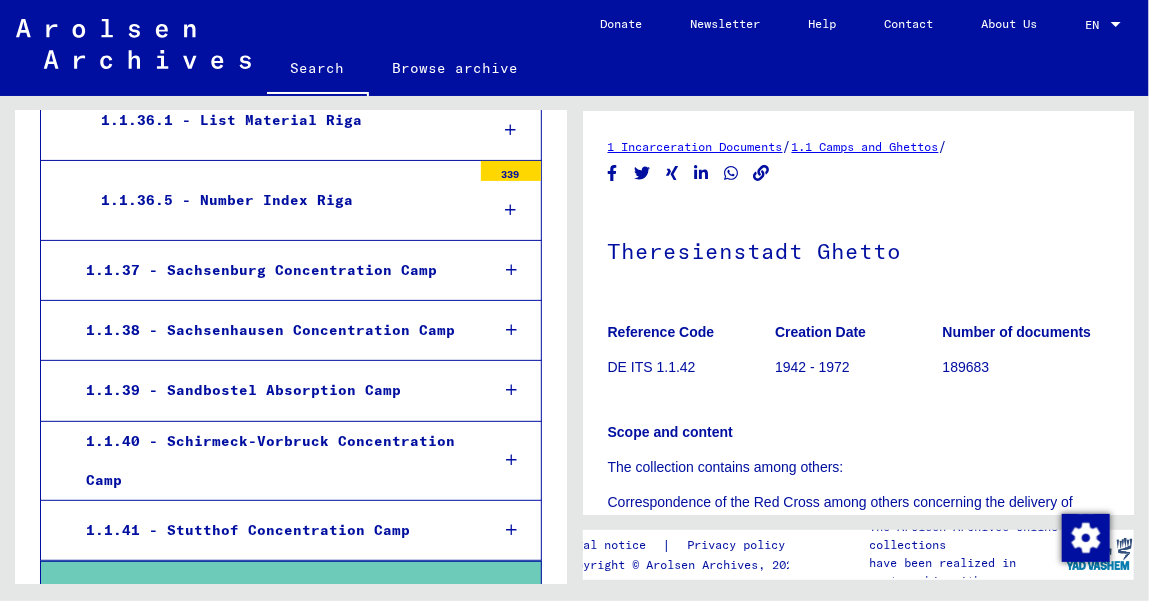 scroll, scrollTop: 3235, scrollLeft: 0, axis: vertical 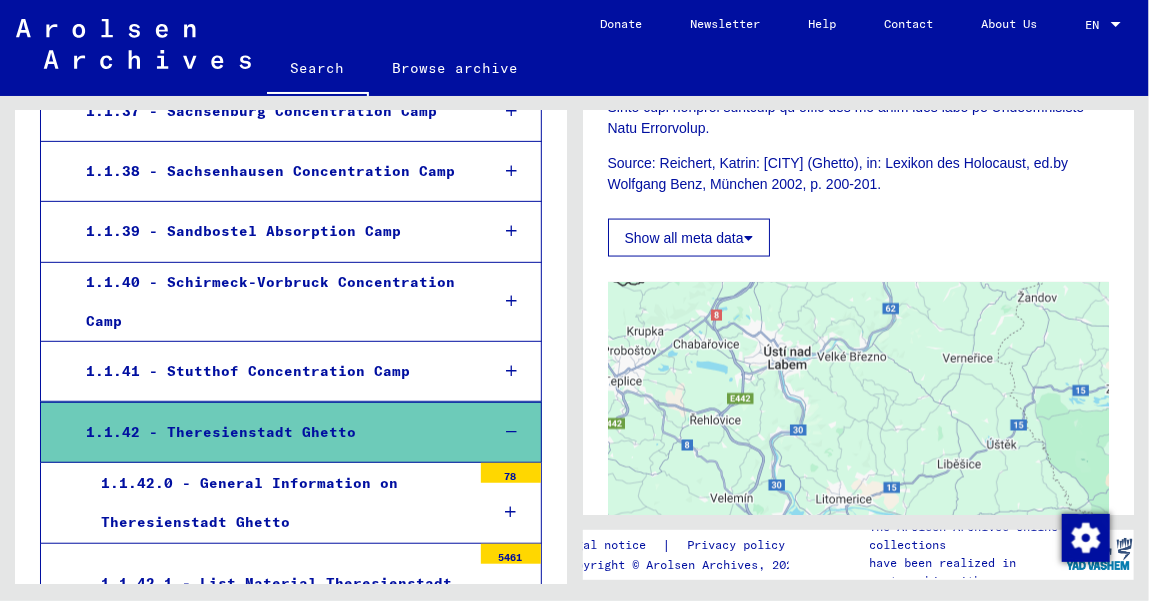 click on "1.1.42.0 - General Information on Theresienstadt Ghetto" at bounding box center (278, 503) 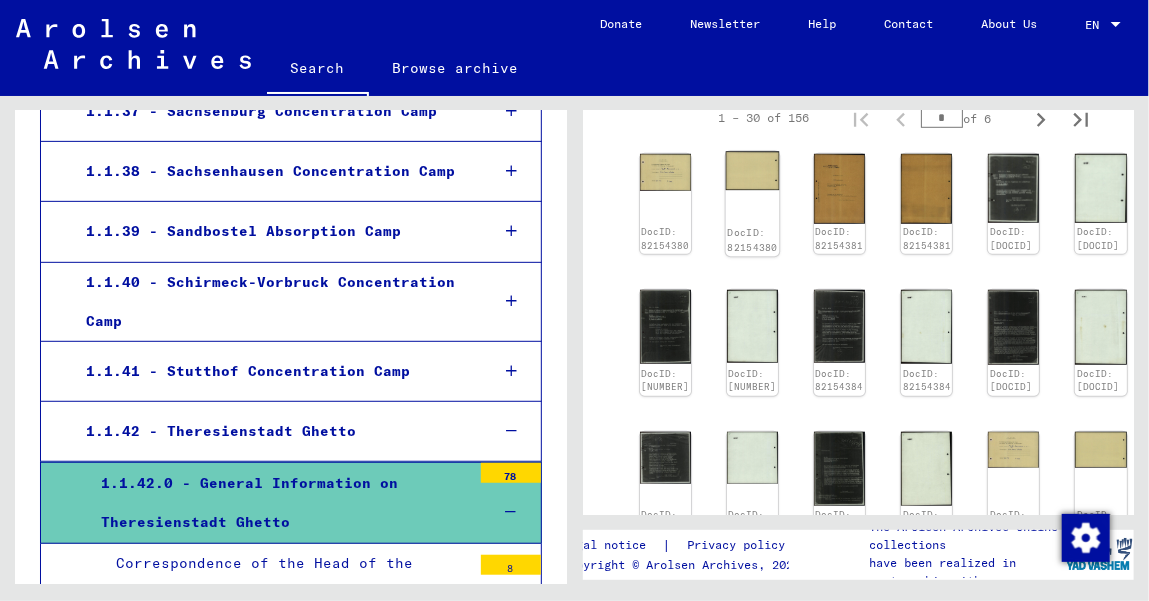 scroll, scrollTop: 993, scrollLeft: 0, axis: vertical 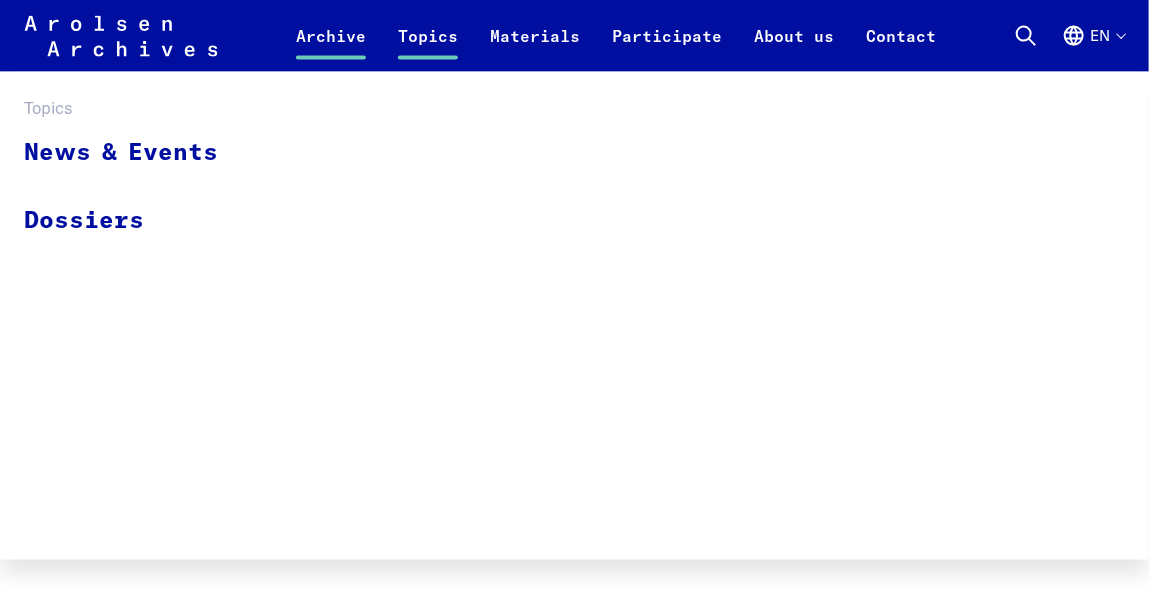 click on "Topics" at bounding box center [428, 48] 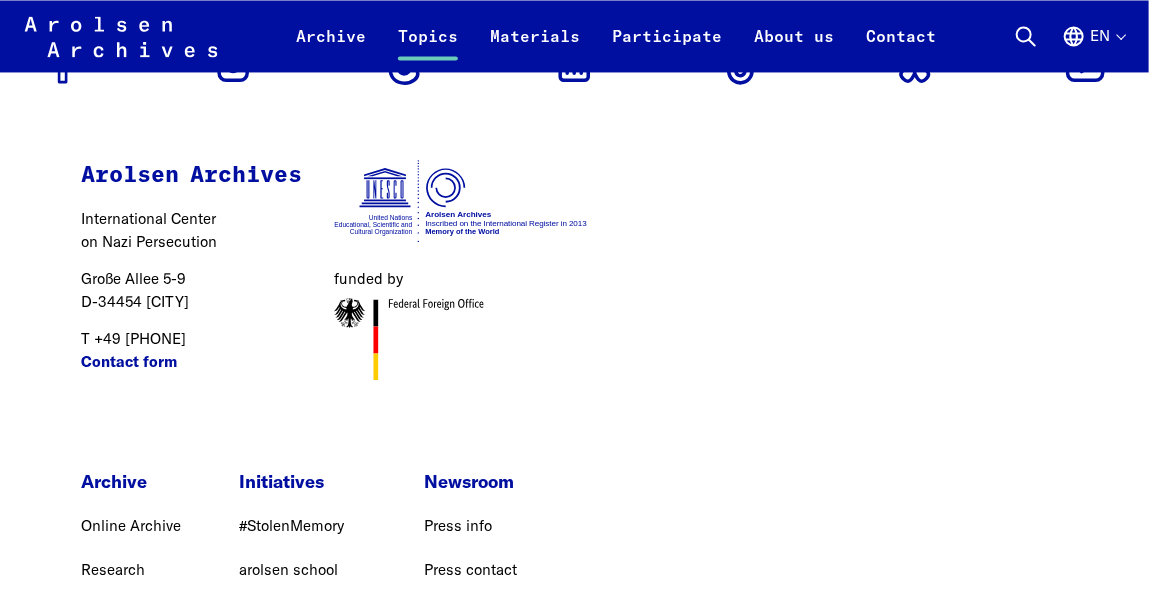 scroll, scrollTop: 4411, scrollLeft: 0, axis: vertical 